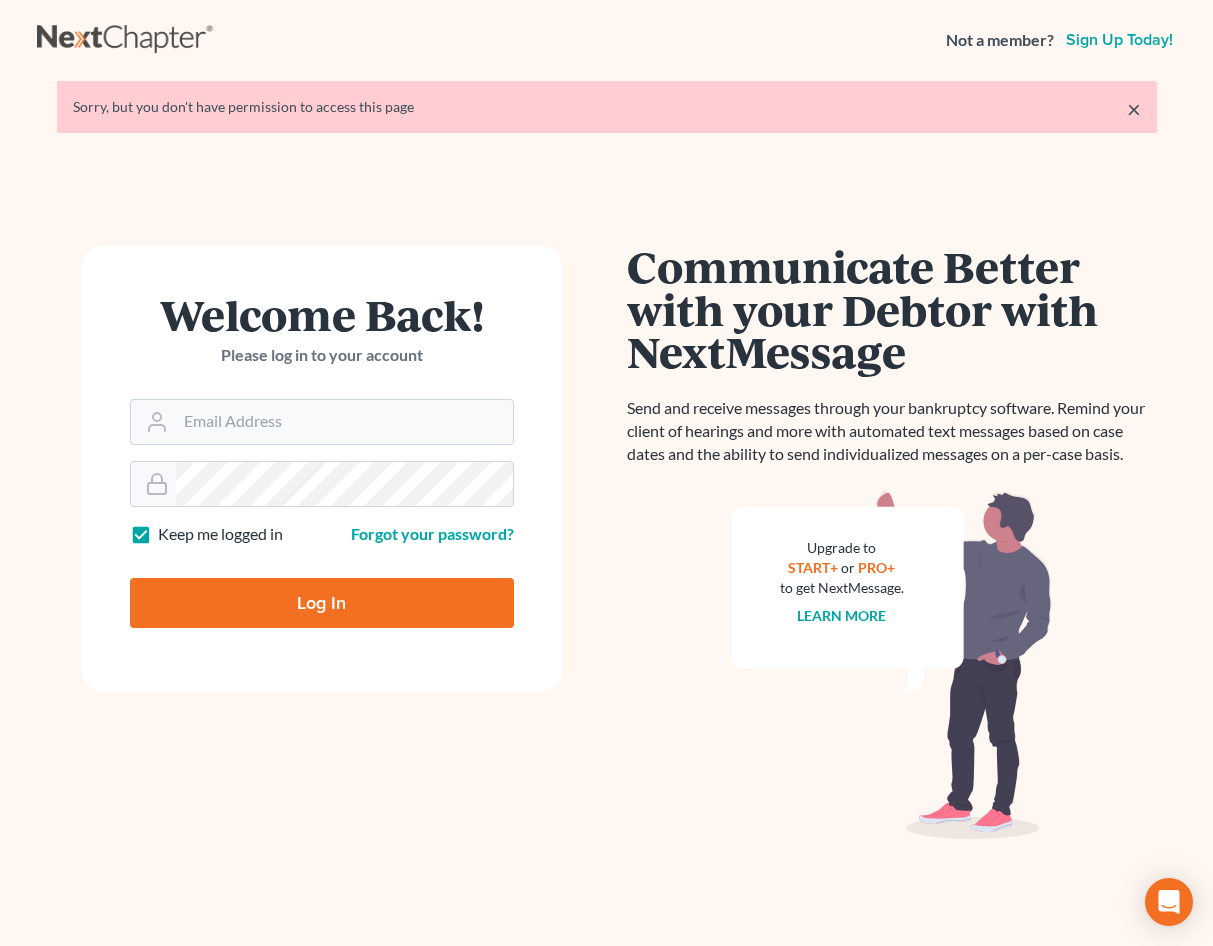 scroll, scrollTop: 0, scrollLeft: 0, axis: both 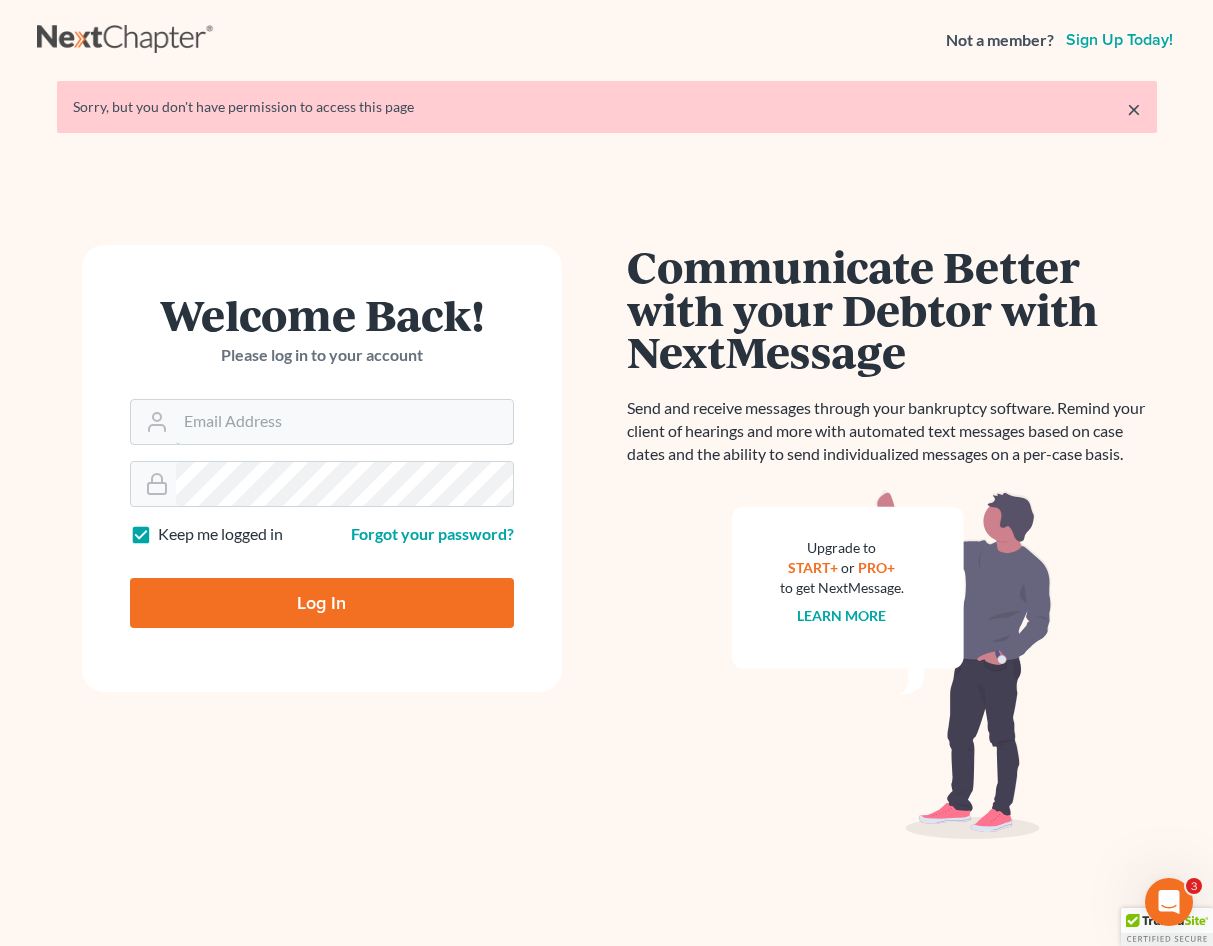 type on "[EMAIL]" 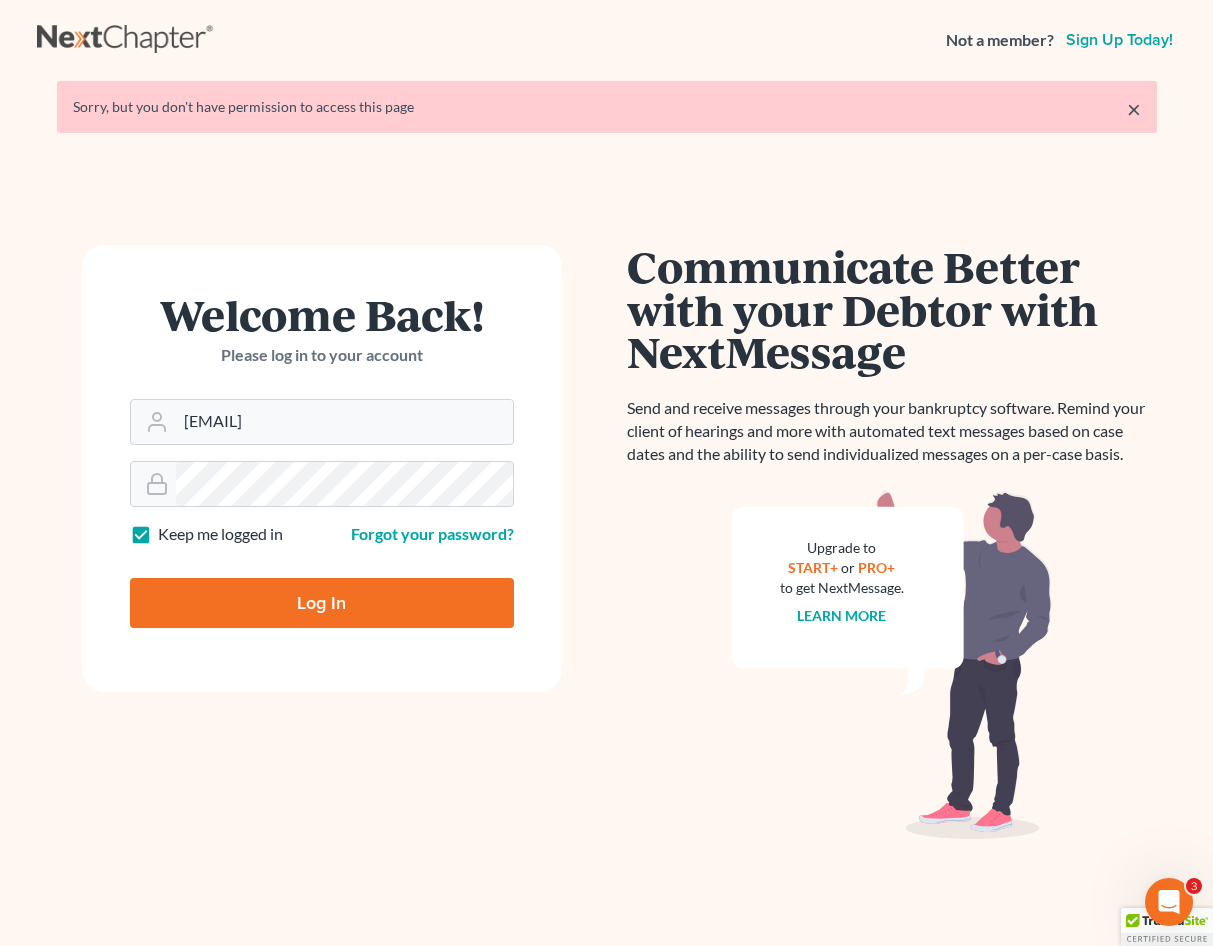 click on "Log In" at bounding box center (322, 603) 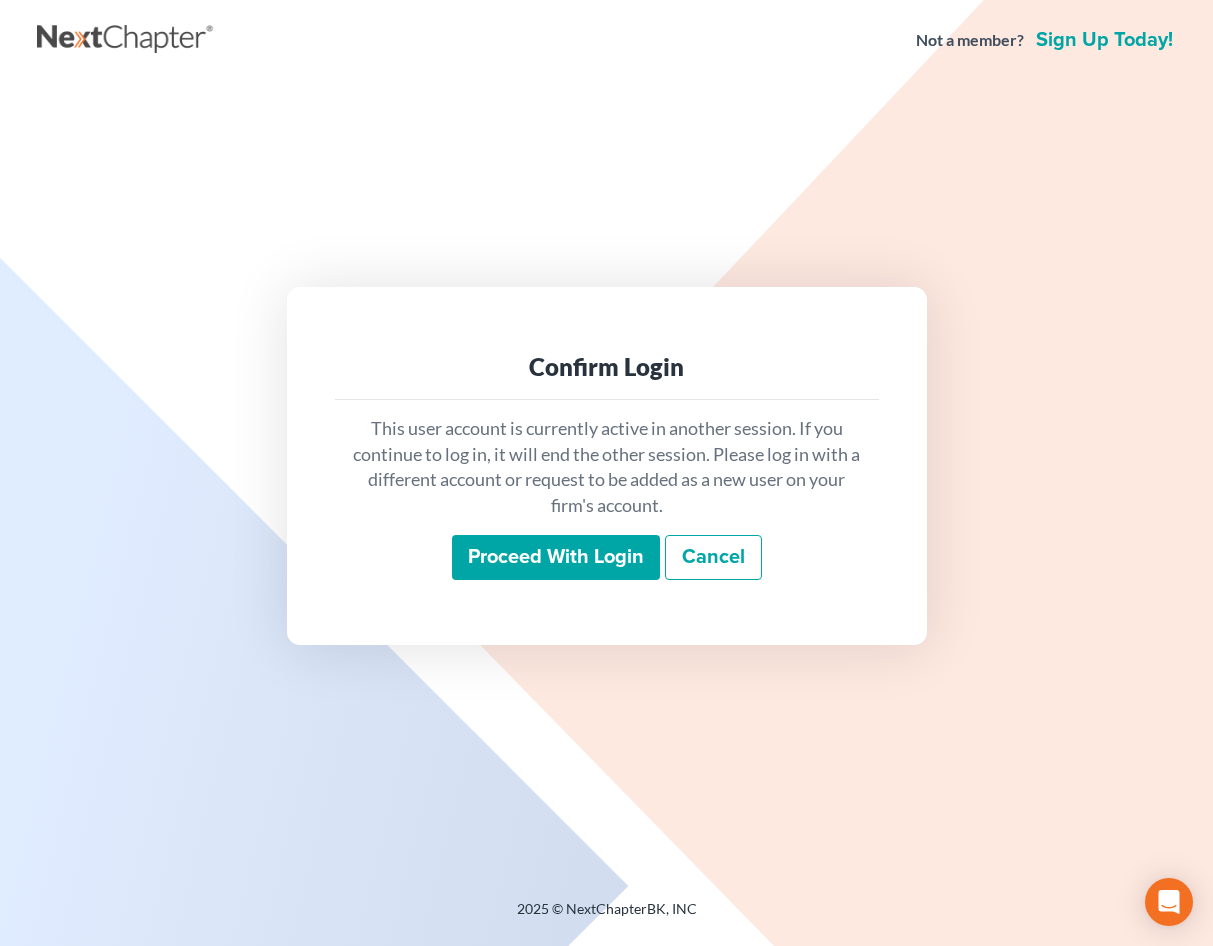 scroll, scrollTop: 0, scrollLeft: 0, axis: both 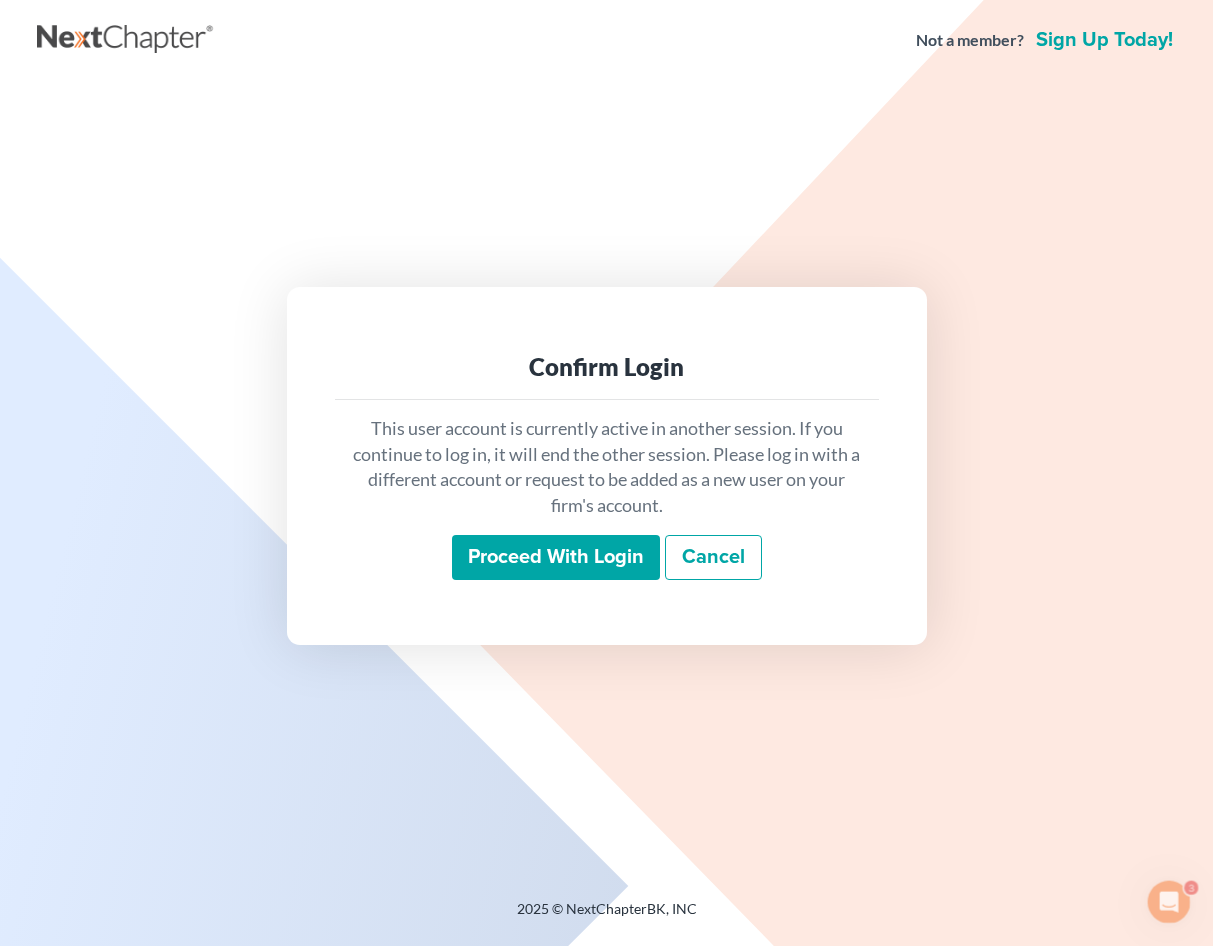 click on "Proceed with login" at bounding box center [556, 558] 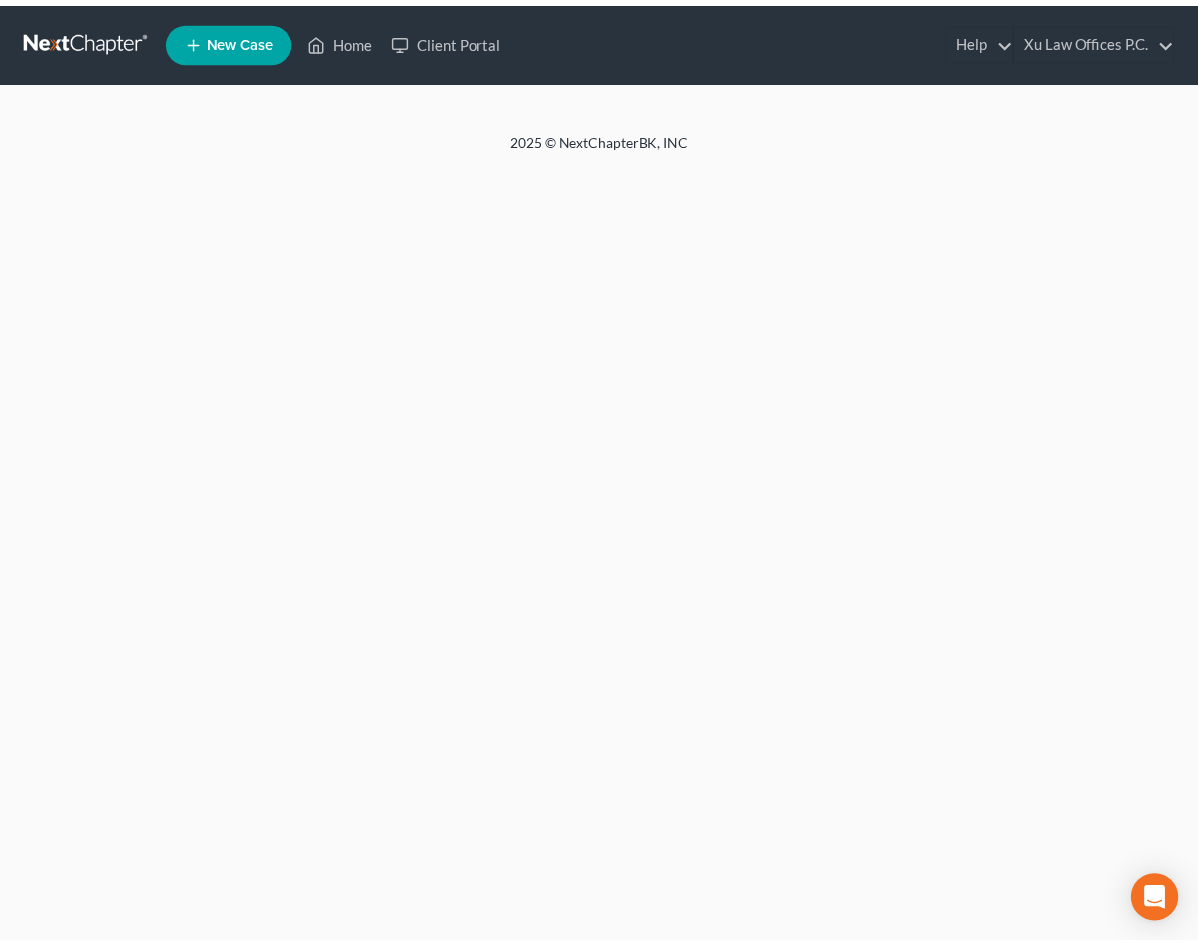 scroll, scrollTop: 0, scrollLeft: 0, axis: both 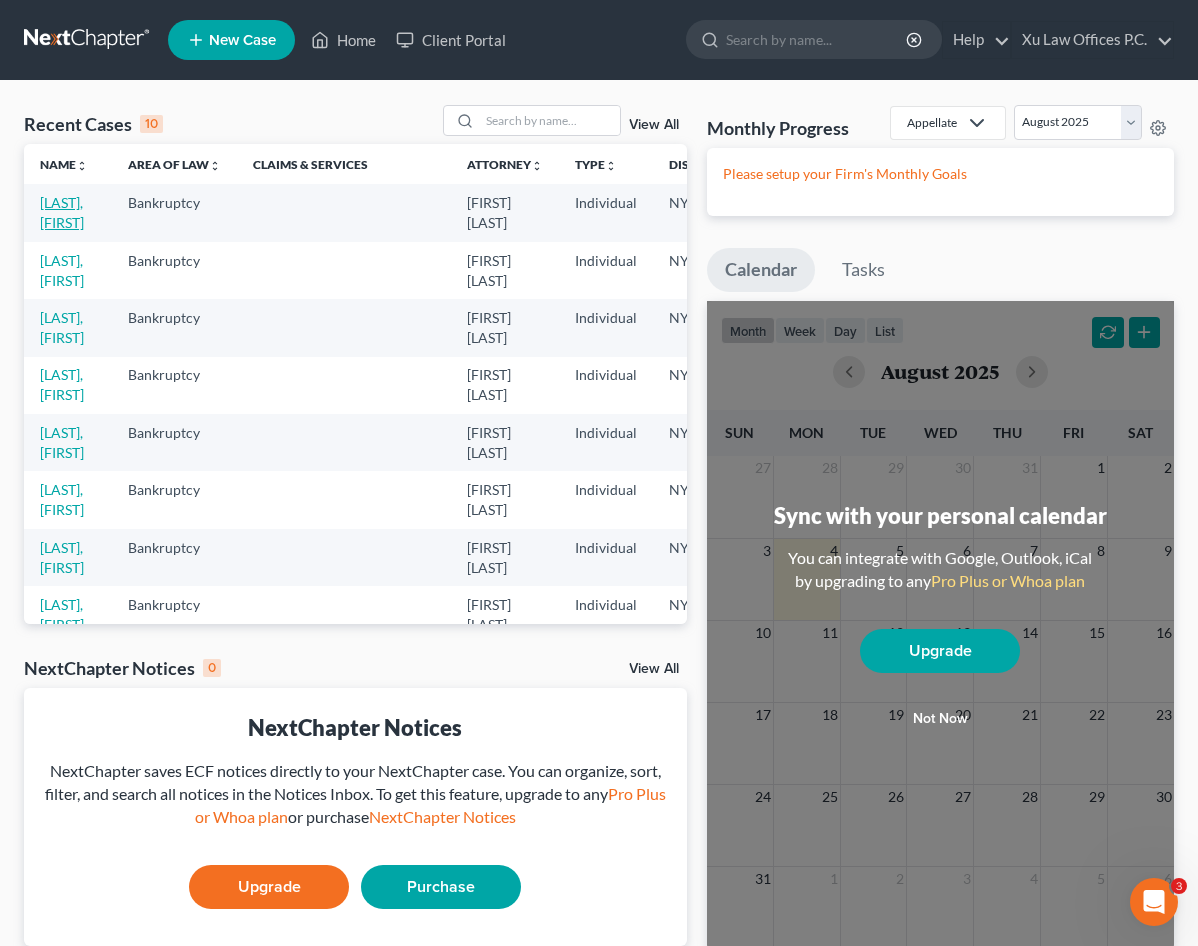 click on "[LAST], [FIRST]" at bounding box center [62, 212] 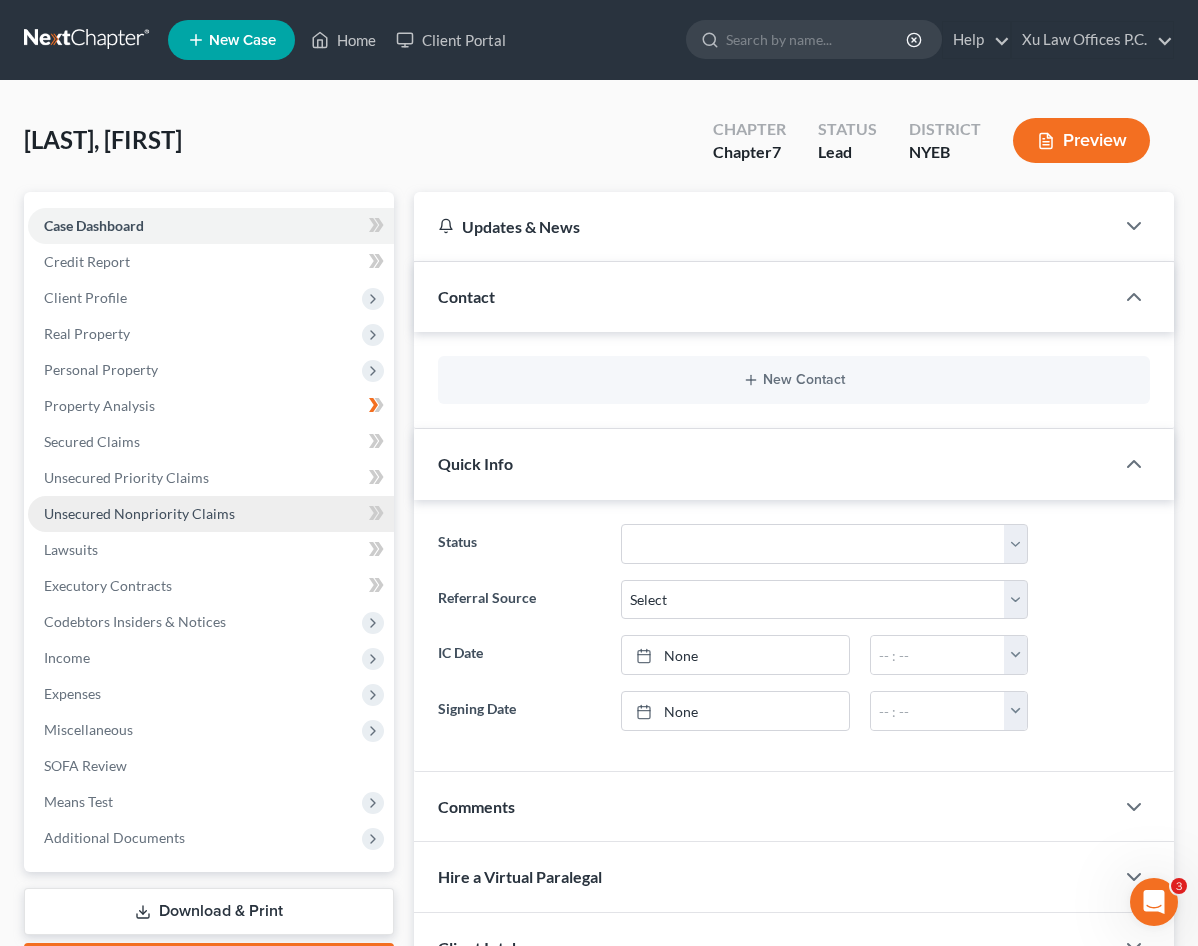 click on "Unsecured Nonpriority Claims" at bounding box center [211, 514] 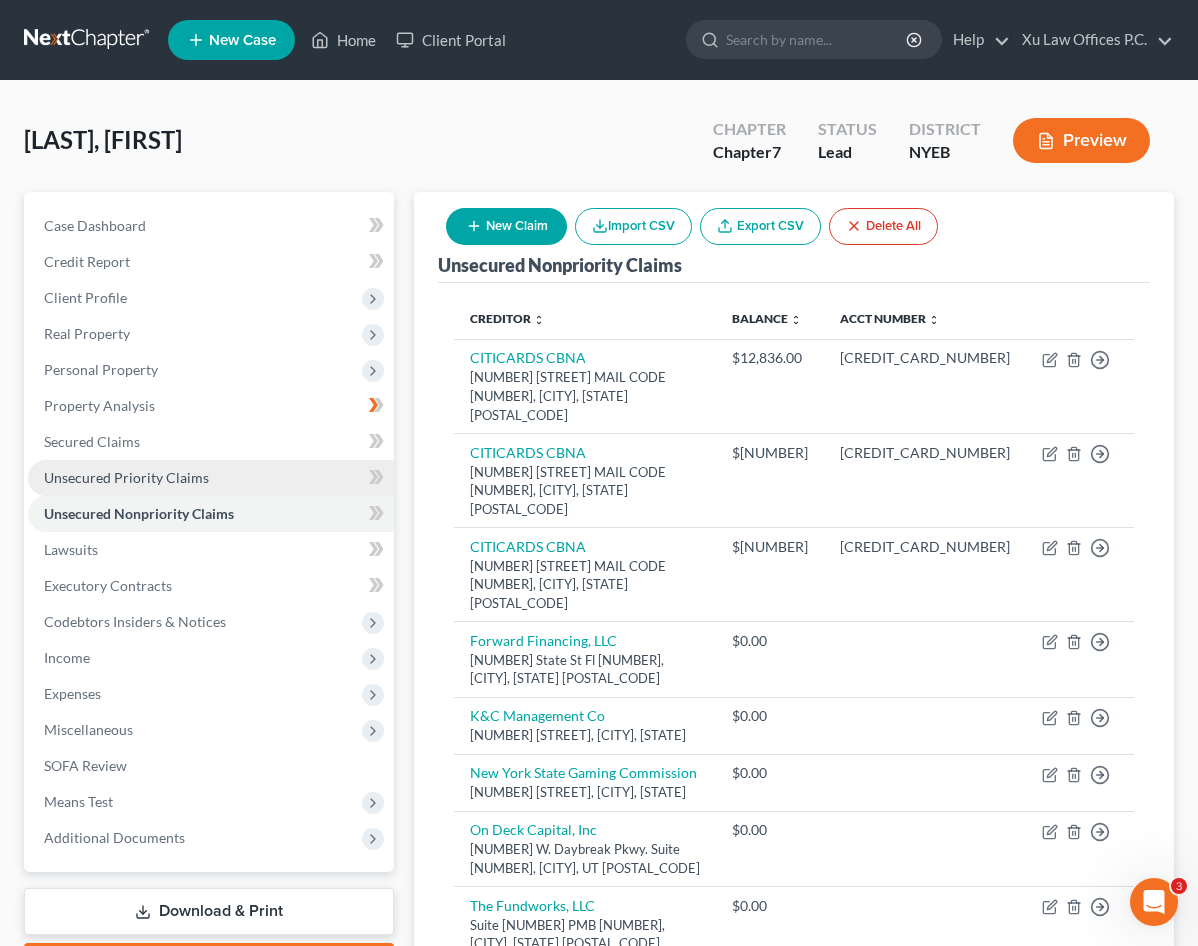 click on "Unsecured Priority Claims" at bounding box center (126, 477) 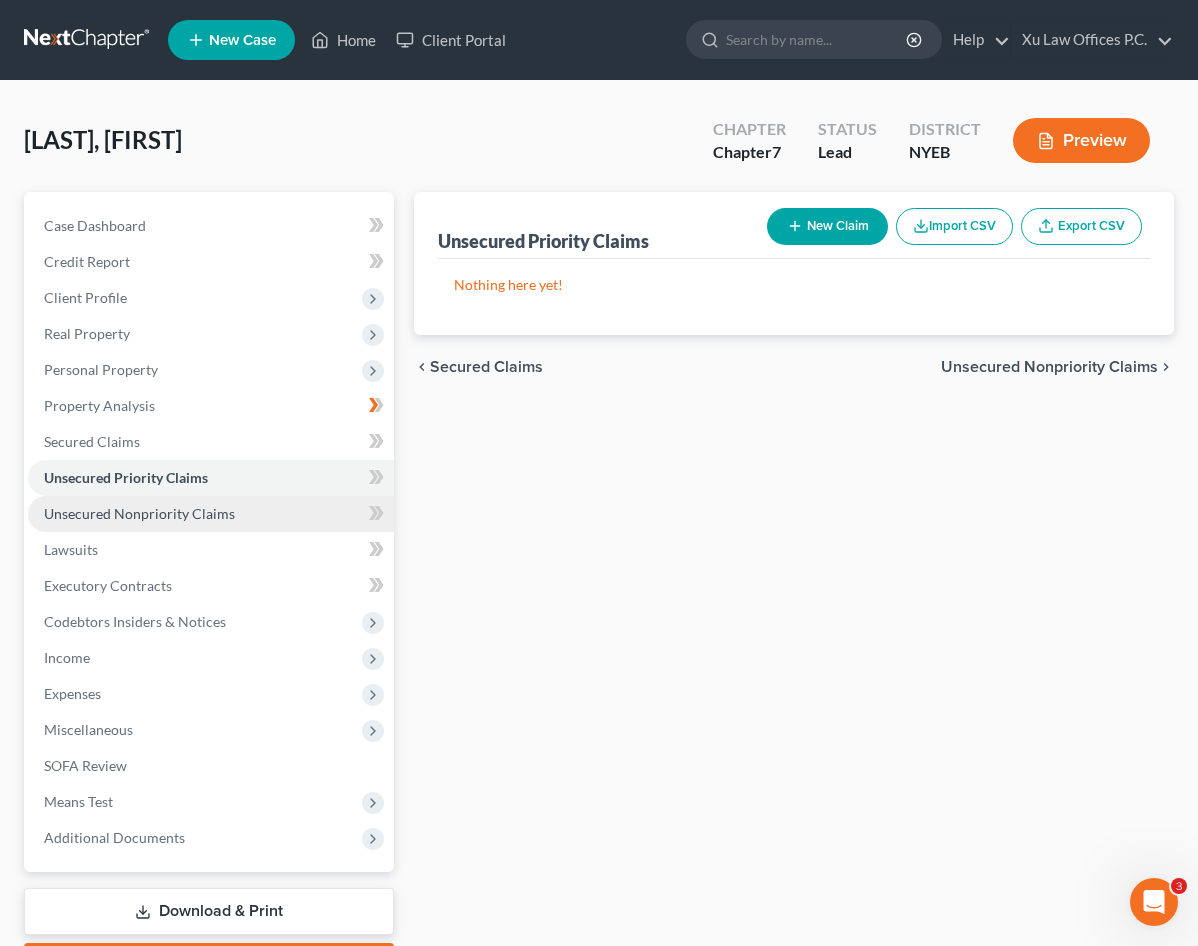 click on "Unsecured Nonpriority Claims" at bounding box center (139, 513) 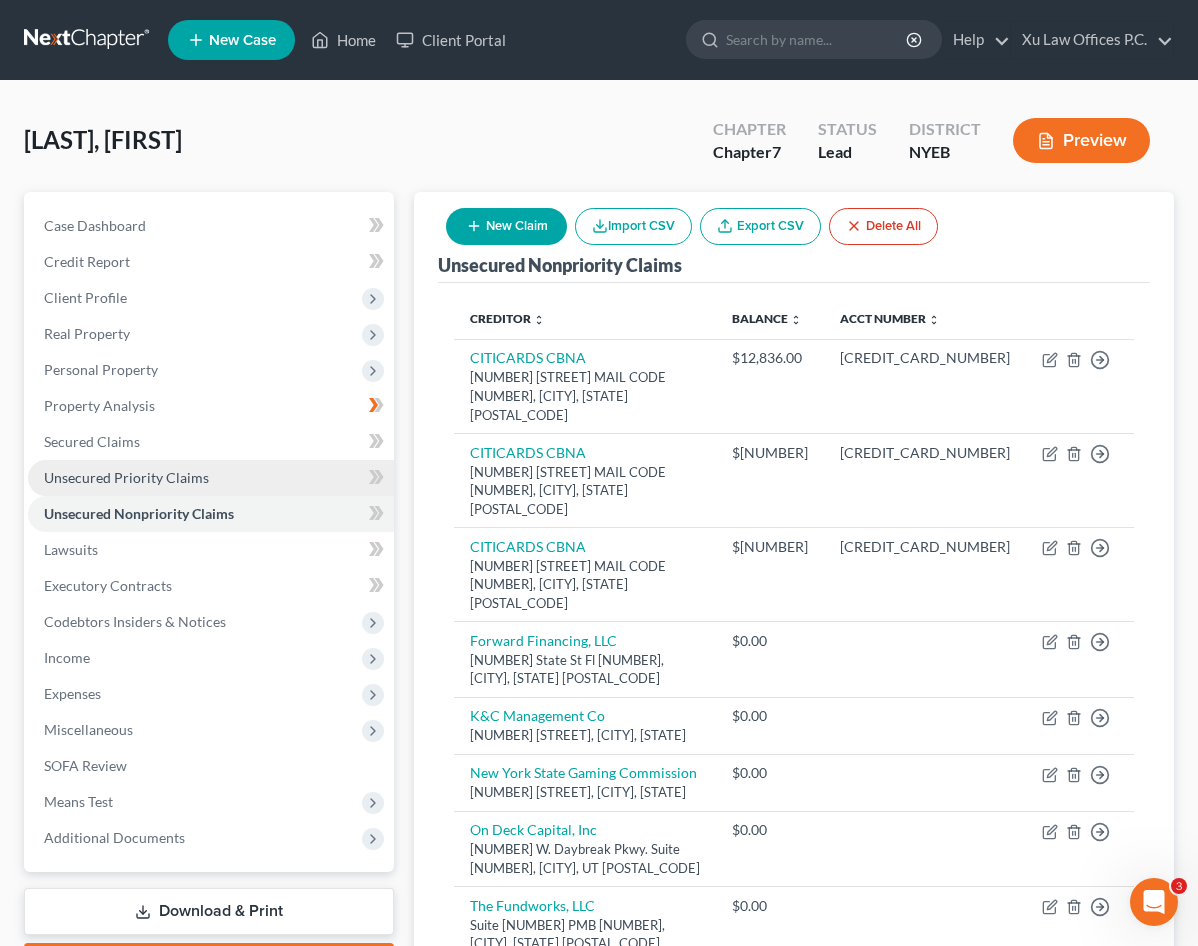 click on "Unsecured Priority Claims" at bounding box center [126, 477] 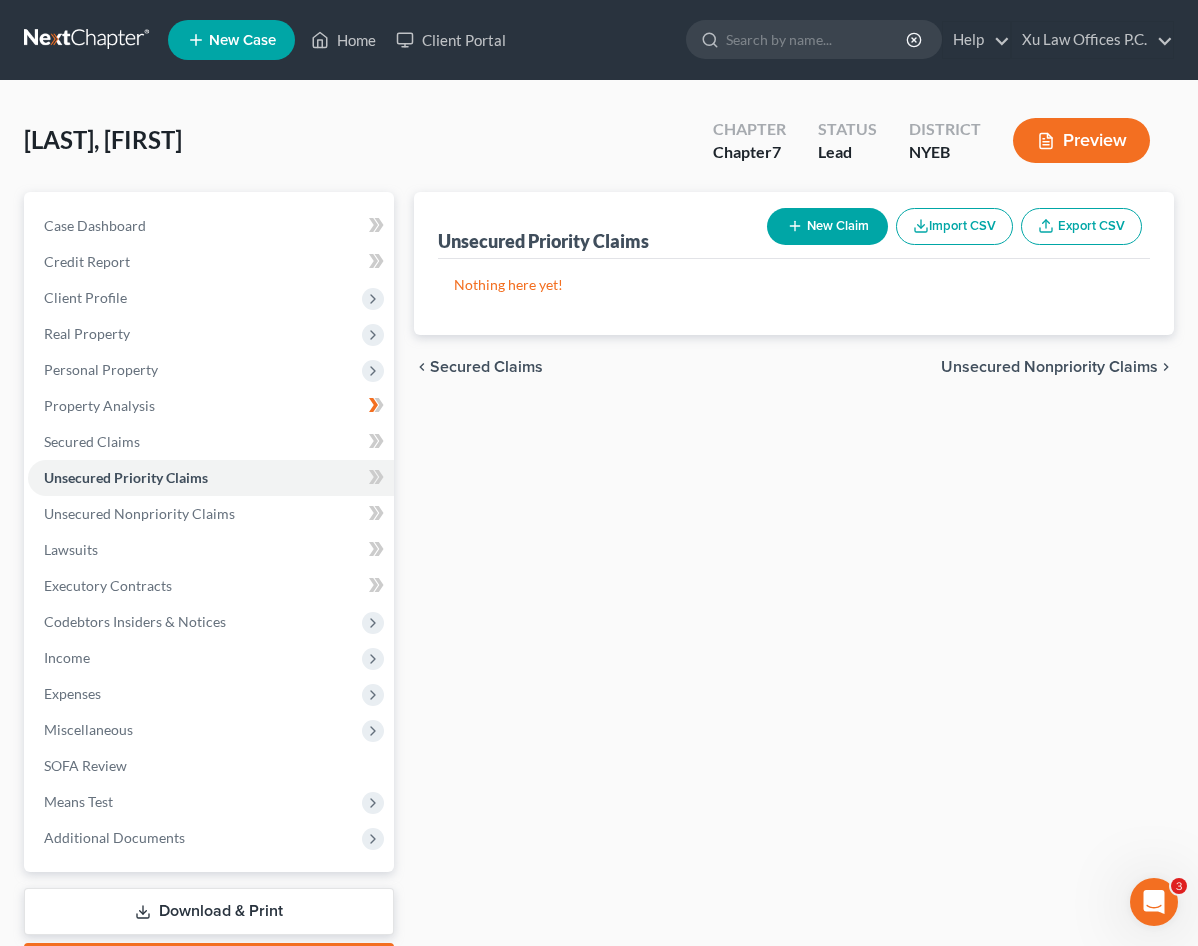 click on "New Claim" at bounding box center [827, 226] 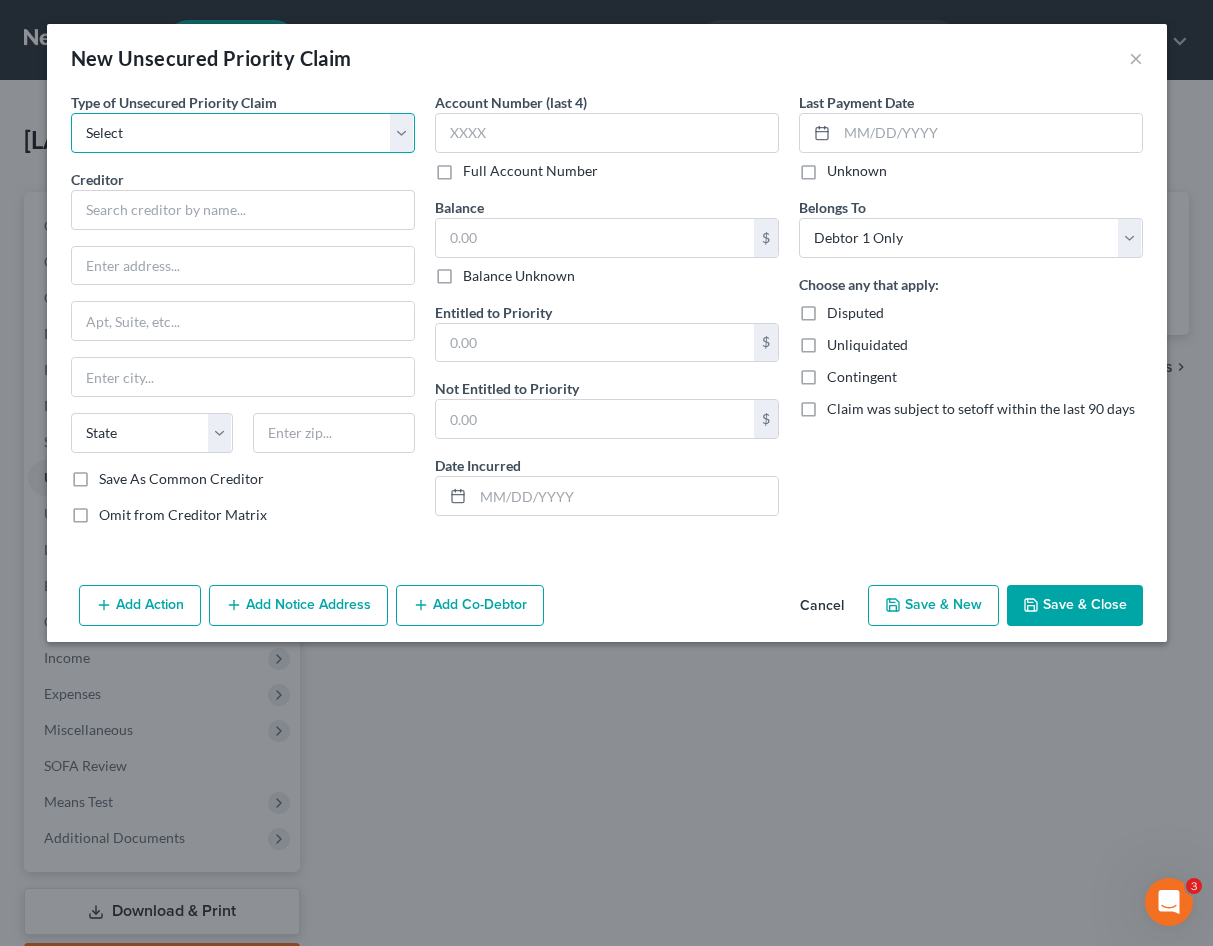 click on "Select Taxes & Other Government Units Domestic Support Obligations Extensions of credit in an involuntary case Wages, Salaries, Commissions Contributions to employee benefits Certain farmers and fisherman Deposits by individuals Commitments to maintain capitals Claims for death or injury while intoxicated Other" at bounding box center (243, 133) 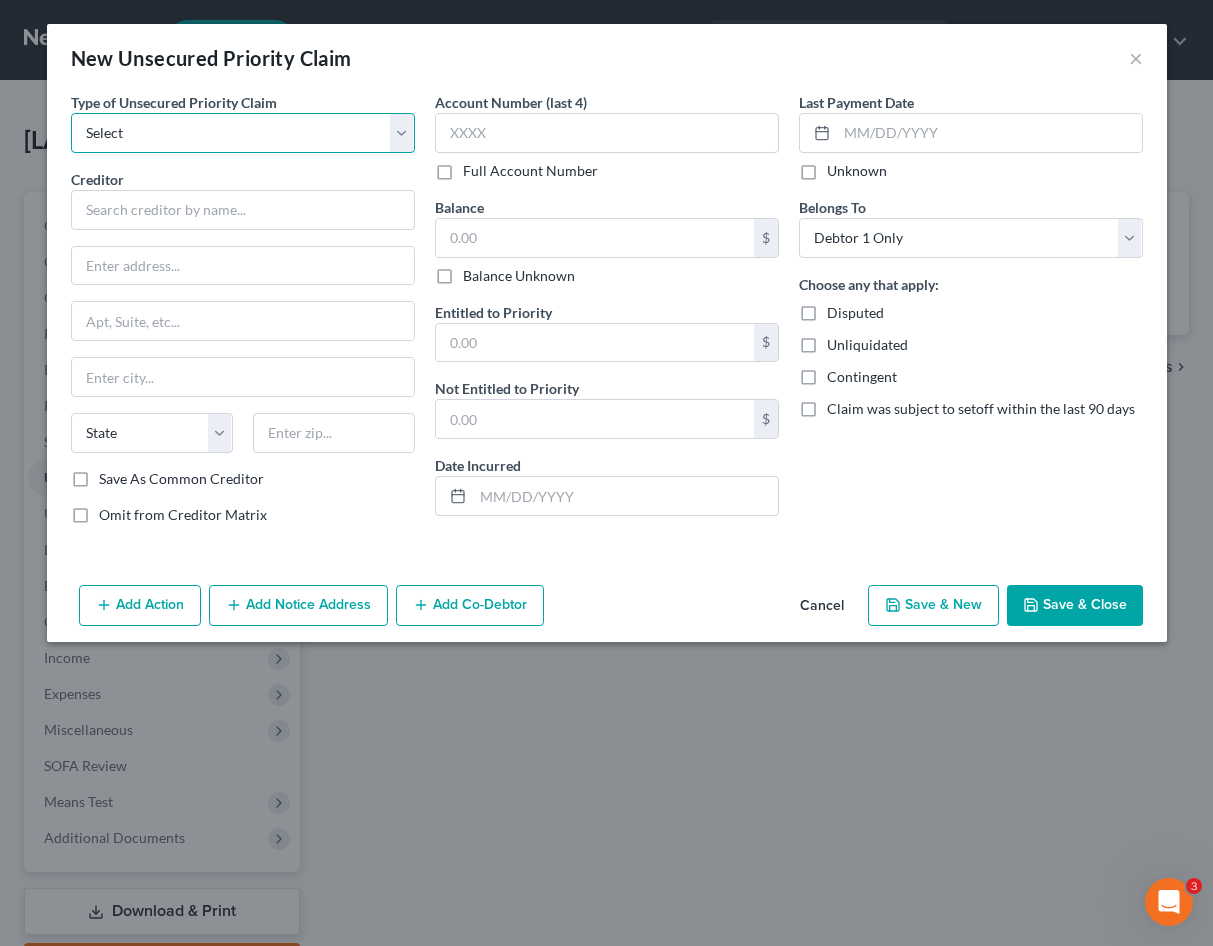 select on "9" 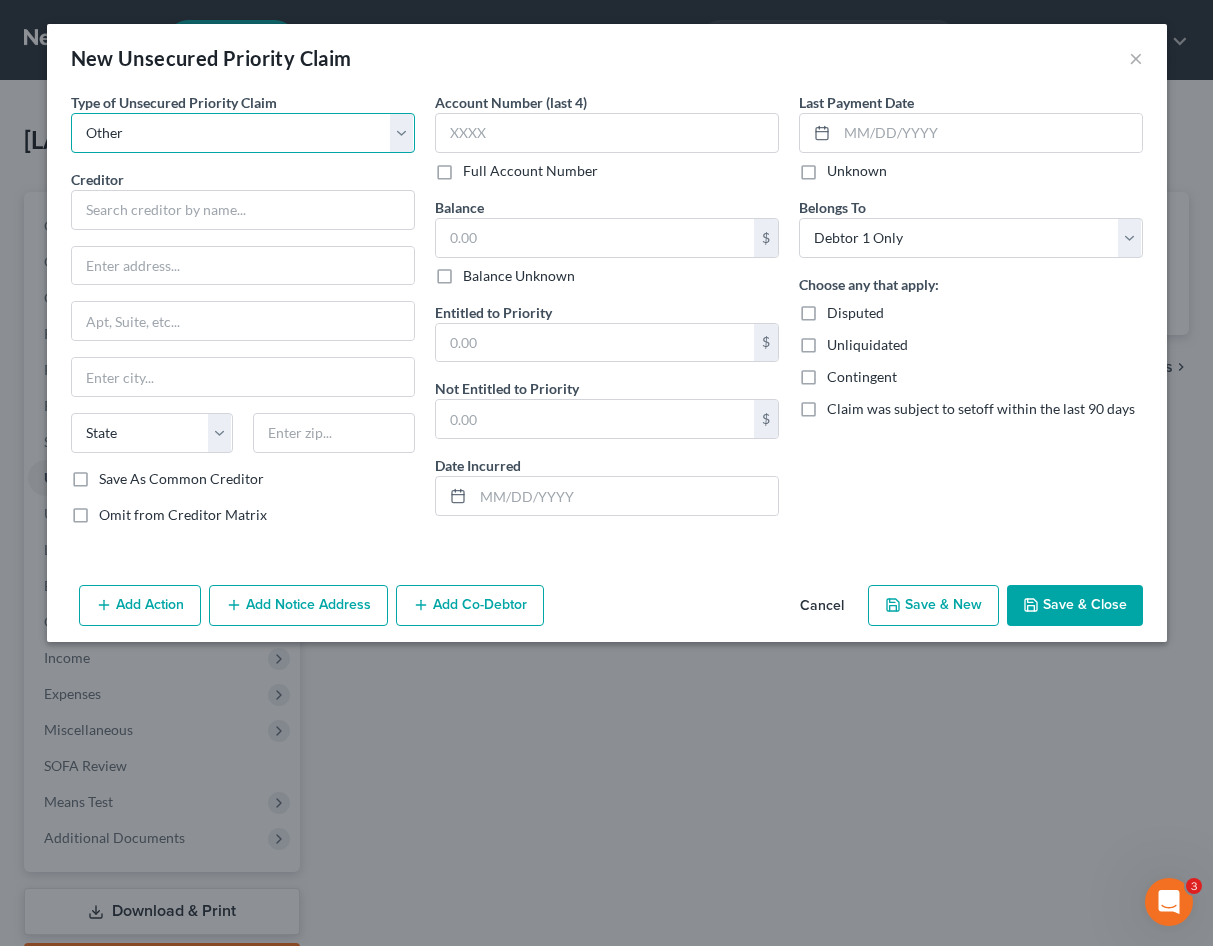 click on "Select Taxes & Other Government Units Domestic Support Obligations Extensions of credit in an involuntary case Wages, Salaries, Commissions Contributions to employee benefits Certain farmers and fisherman Deposits by individuals Commitments to maintain capitals Claims for death or injury while intoxicated Other" at bounding box center [243, 133] 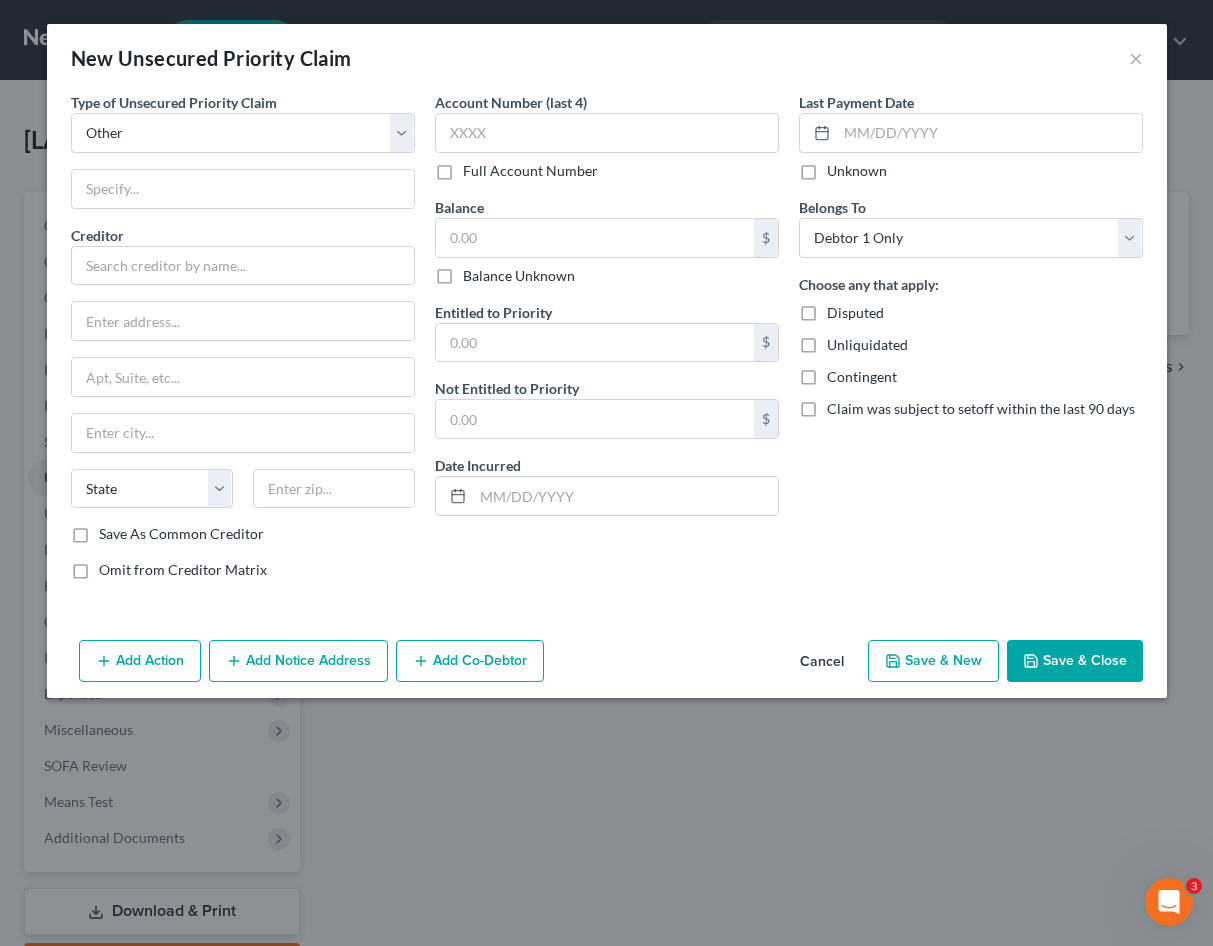 click on "Cancel" at bounding box center [822, 662] 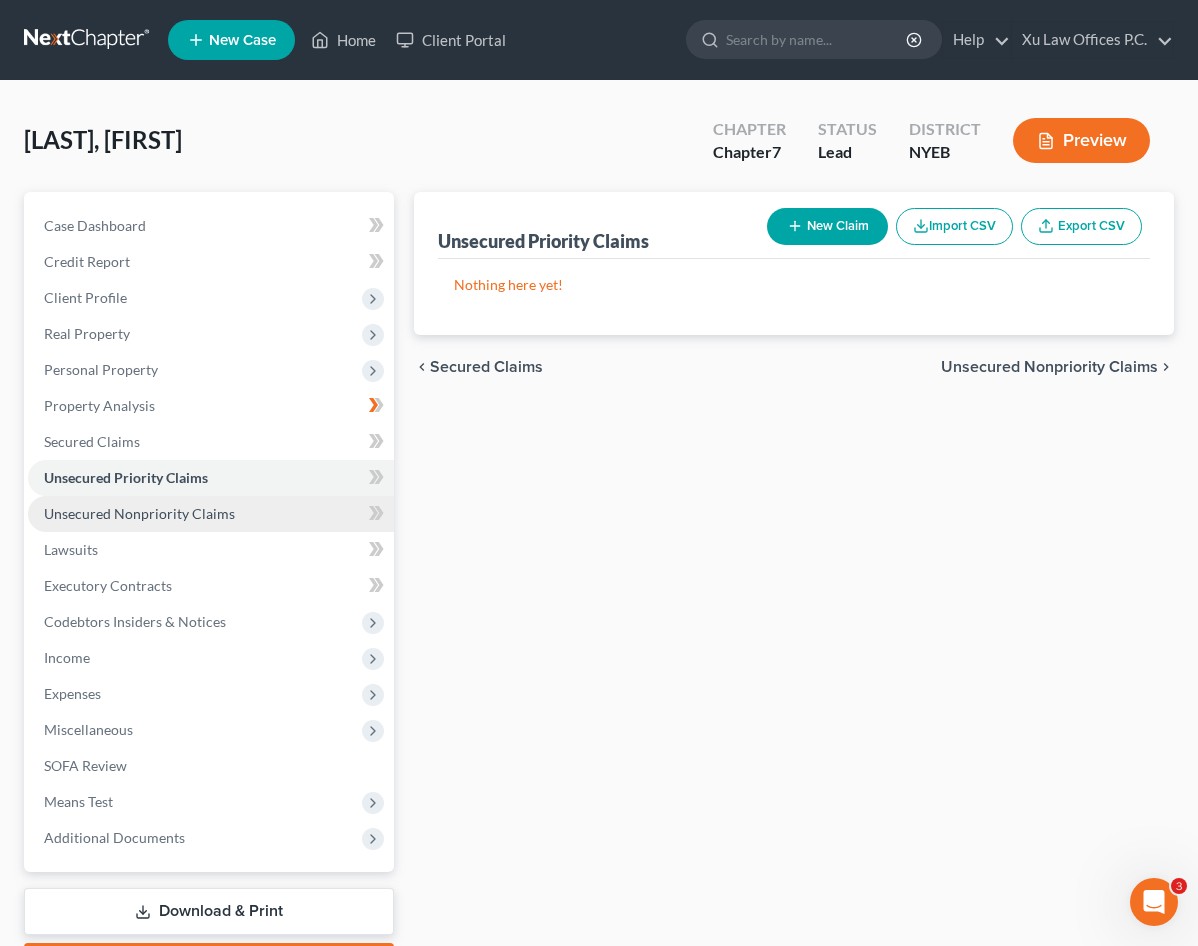 click on "Unsecured Nonpriority Claims" at bounding box center (211, 514) 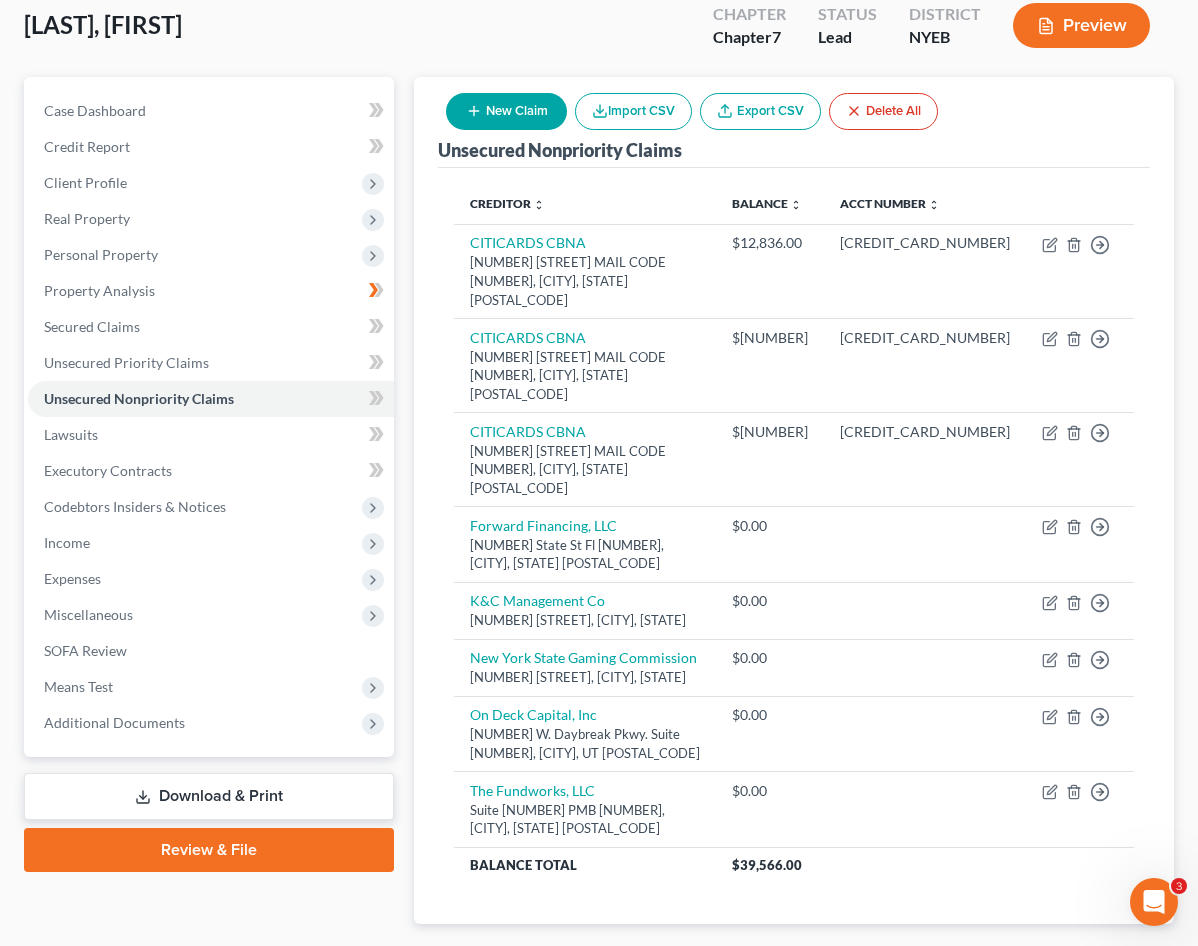 scroll, scrollTop: 117, scrollLeft: 0, axis: vertical 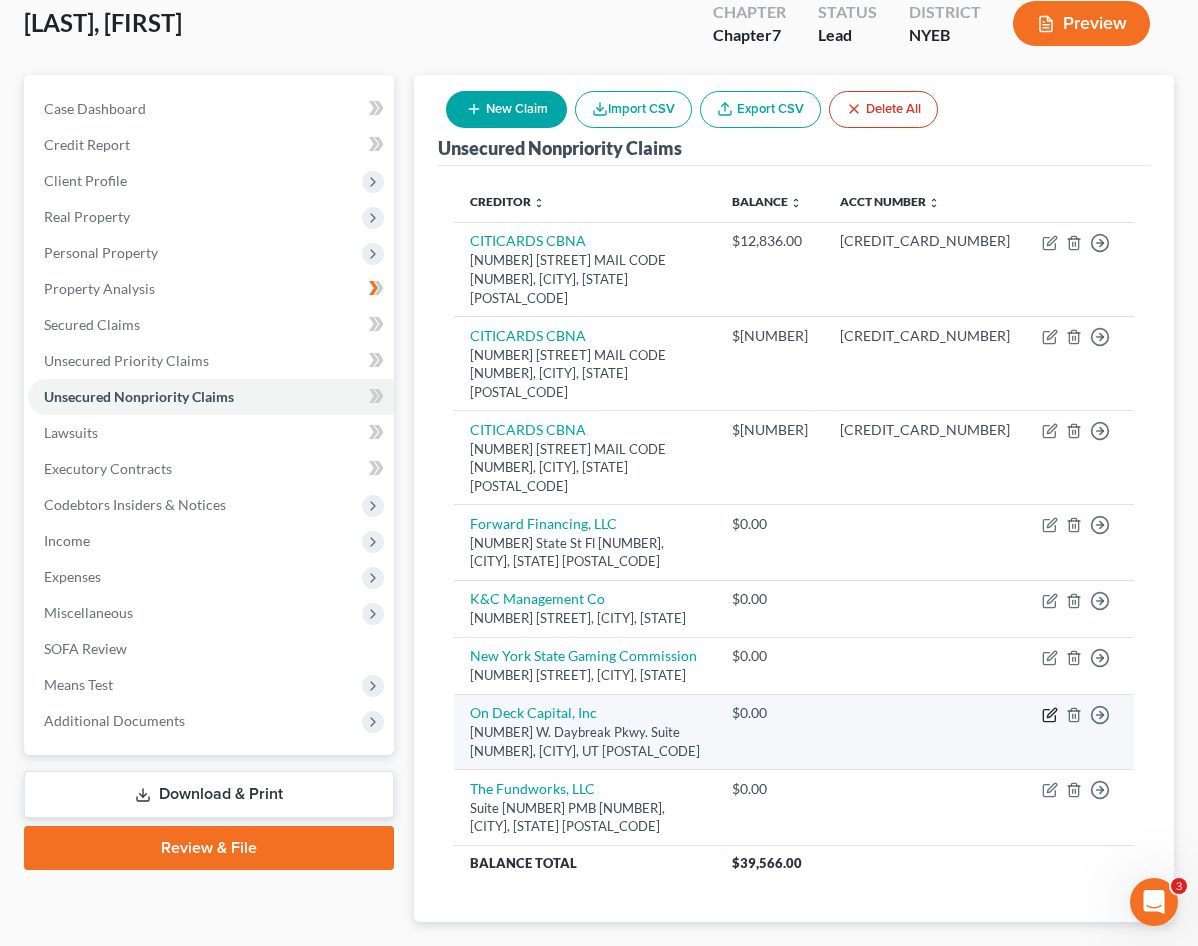 click 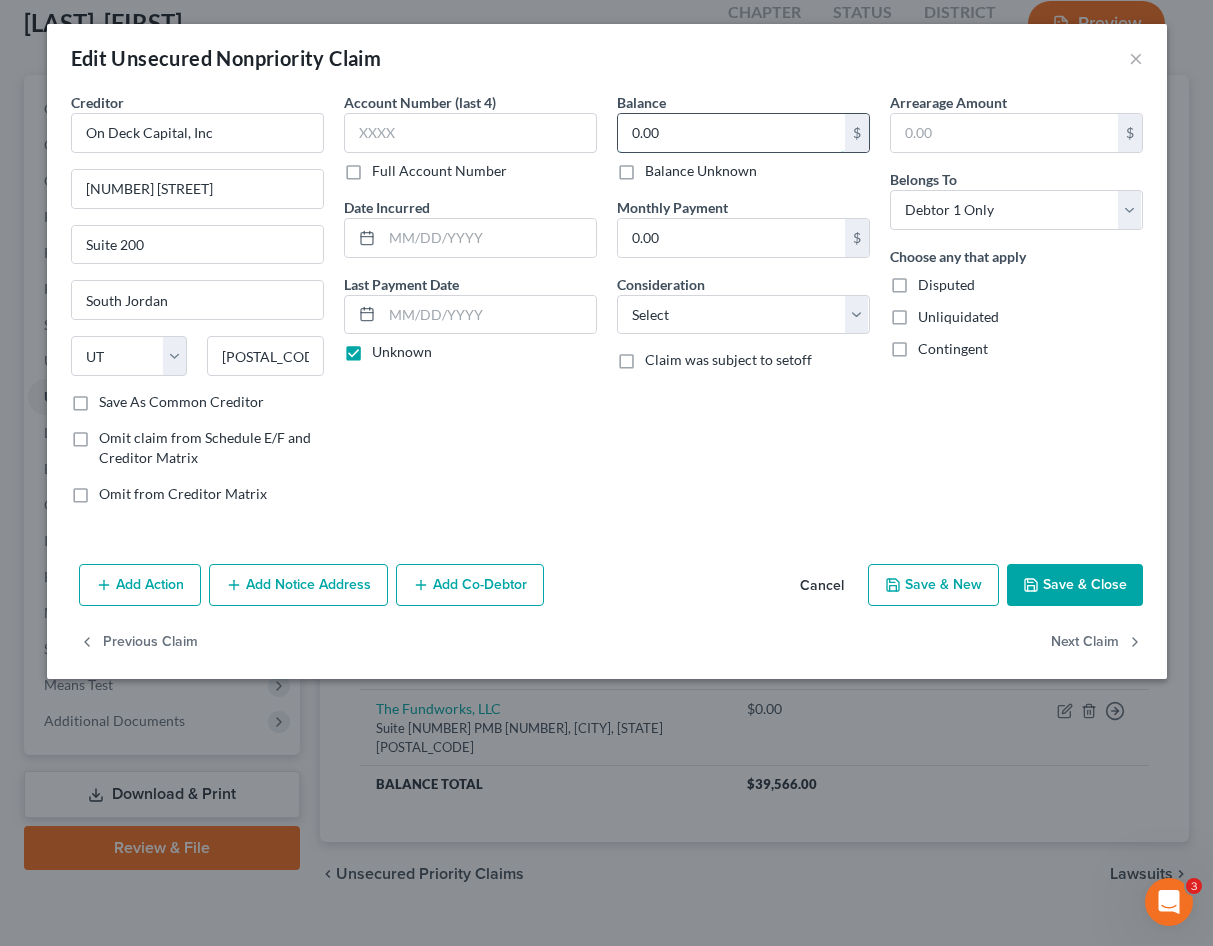 click on "0.00" at bounding box center [731, 133] 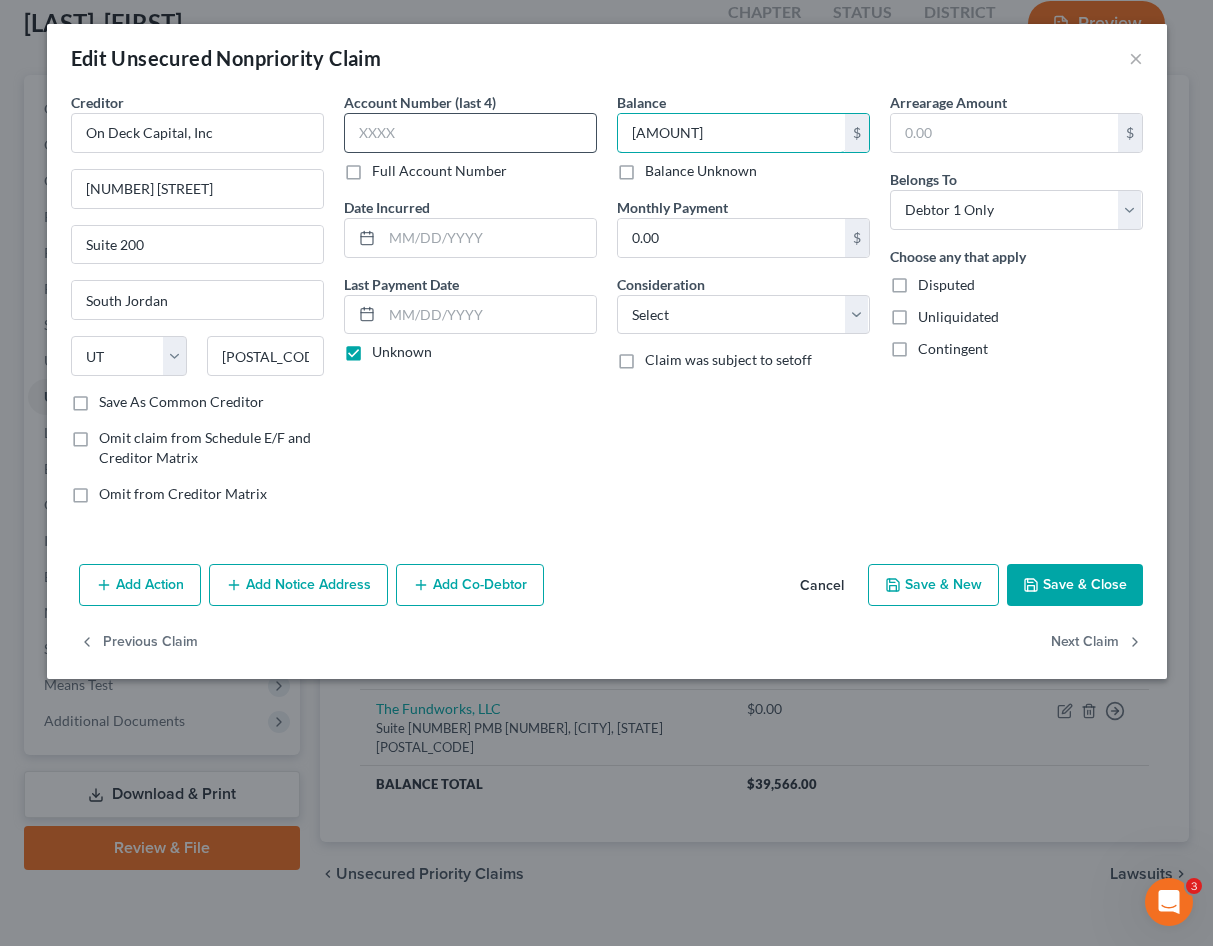 drag, startPoint x: 726, startPoint y: 138, endPoint x: 563, endPoint y: 129, distance: 163.24828 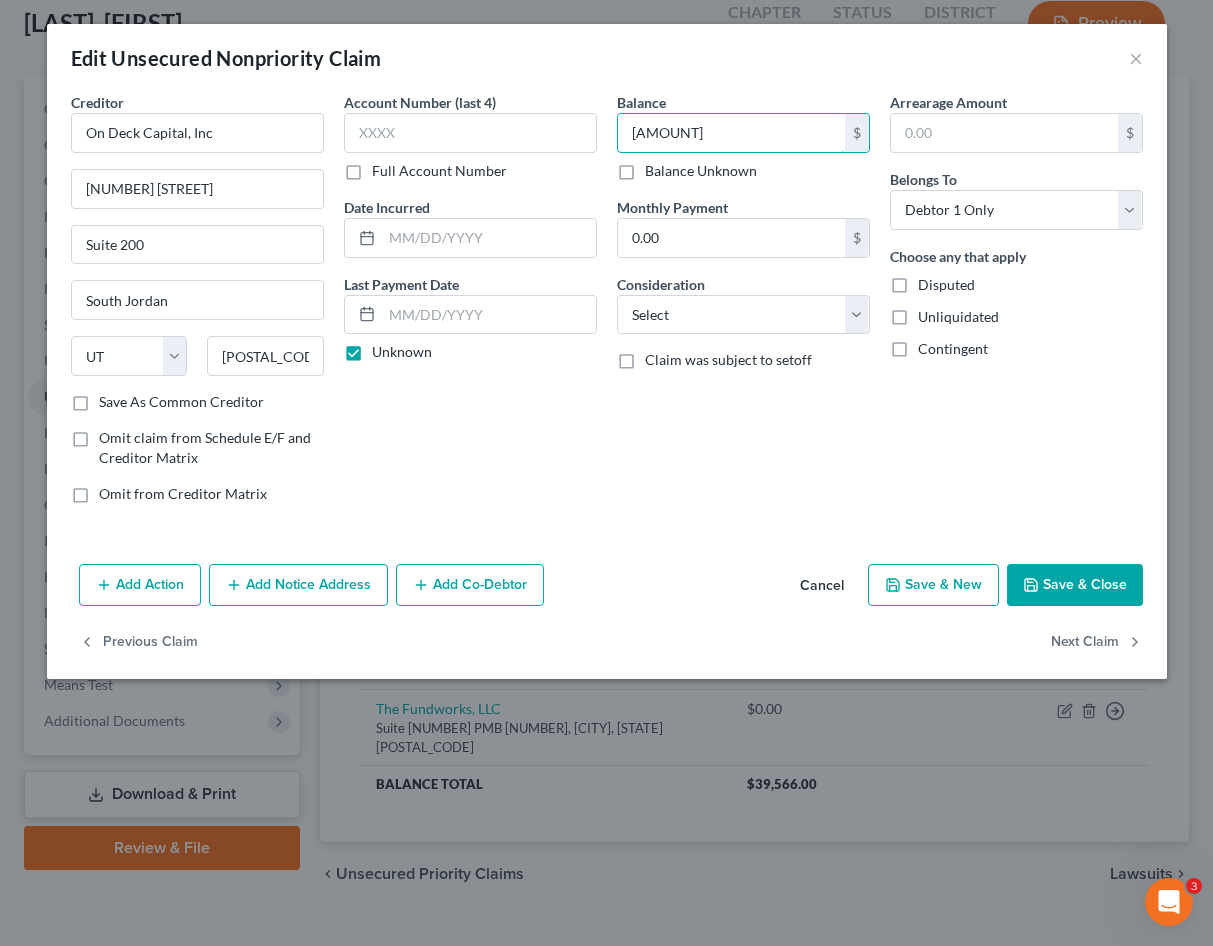type on "[AMOUNT]" 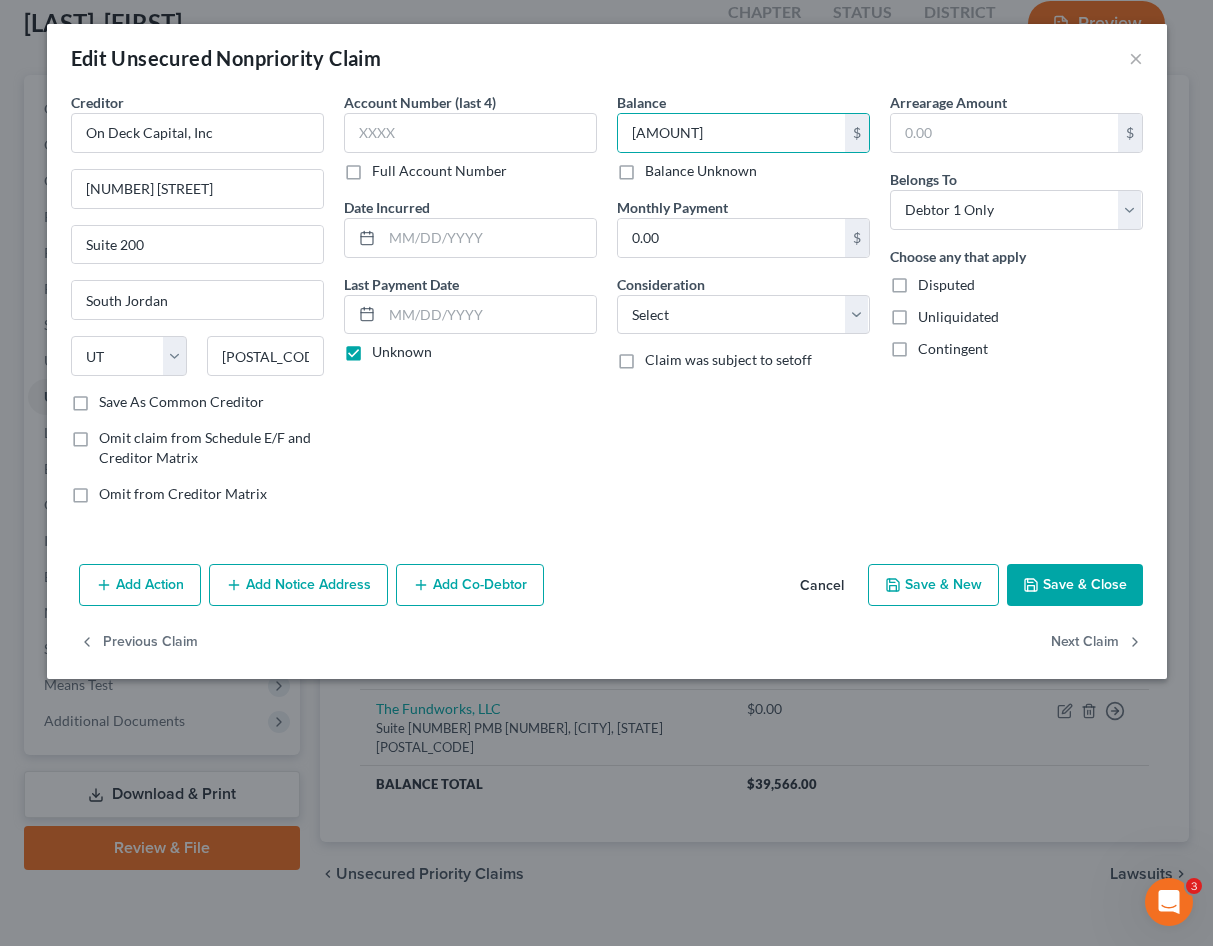 click on "Balance
14,159.00 $
Balance Unknown
Balance Undetermined
14,159 $
Balance Unknown
Monthly Payment 0.00 $ Consideration Select Cable / Satellite Services Collection Agency Credit Card Debt Debt Counseling / Attorneys Deficiency Balance Domestic Support Obligations Home / Car Repairs Income Taxes Judgment Liens Medical Services Monies Loaned / Advanced Mortgage Obligation From Divorce Or Separation Obligation To Pensions Other Overdrawn Bank Account Promised To Help Pay Creditors Student Loans Suppliers And Vendors Telephone / Internet Services Utility Services Claim was subject to setoff" at bounding box center (743, 306) 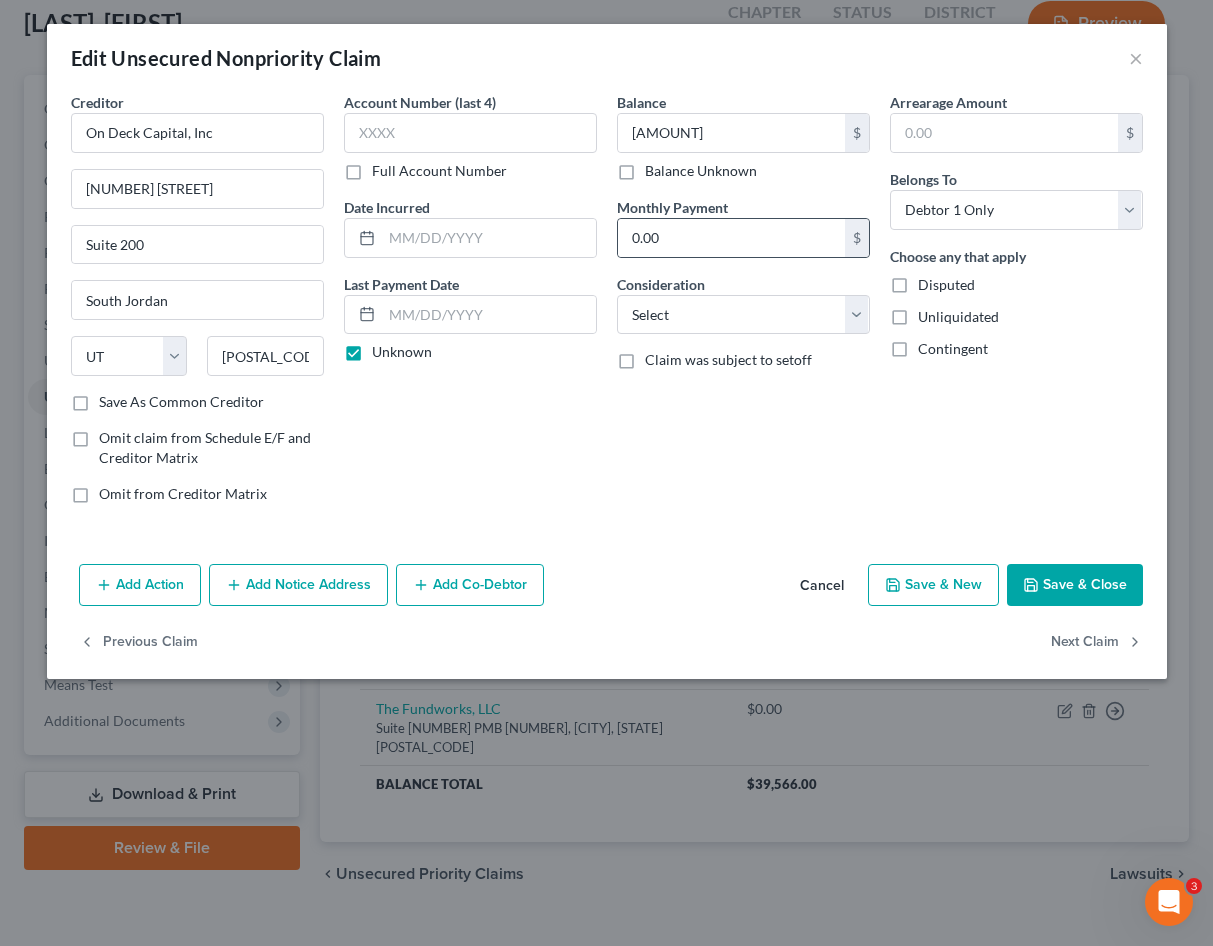 click on "$" at bounding box center [857, 238] 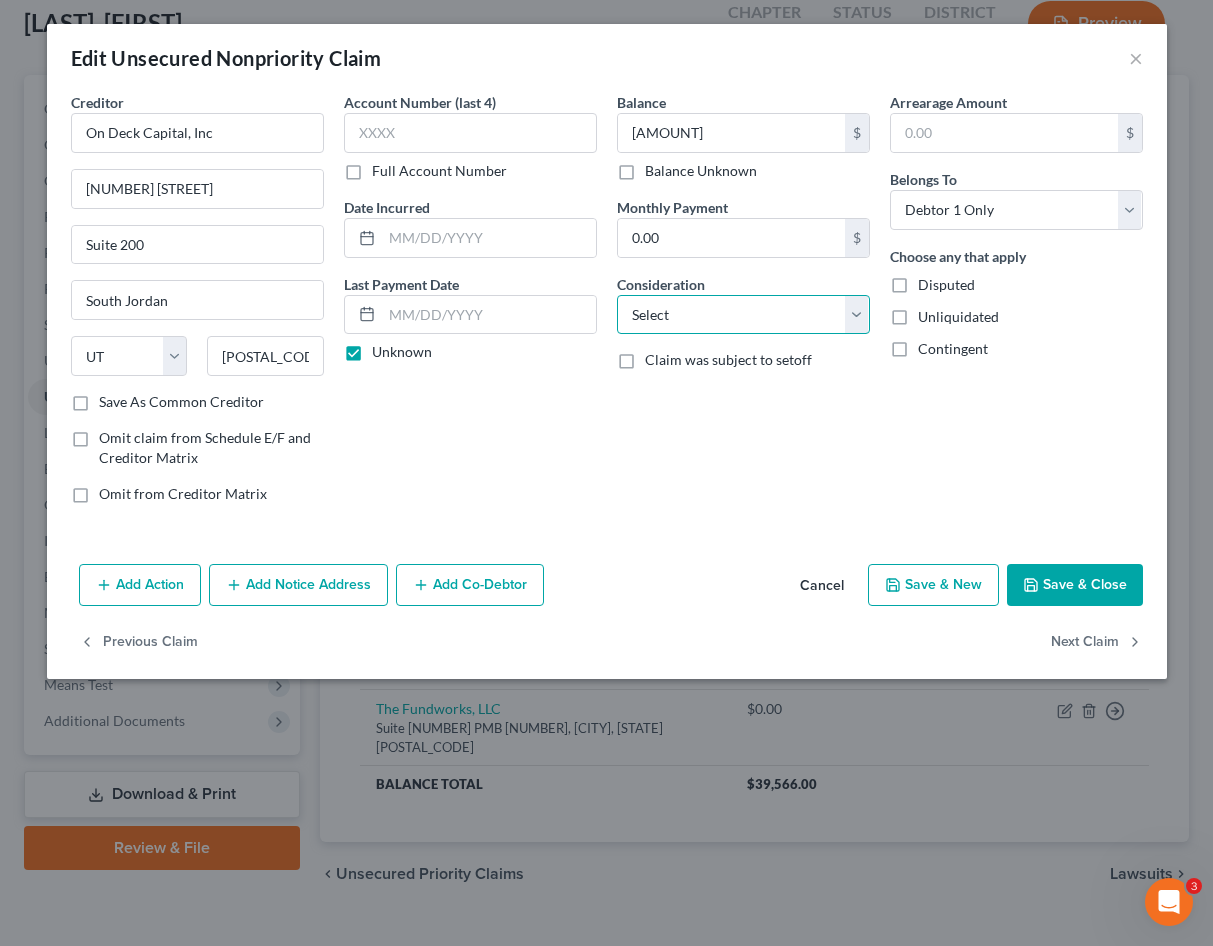 click on "Select Cable / Satellite Services Collection Agency Credit Card Debt Debt Counseling / Attorneys Deficiency Balance Domestic Support Obligations Home / Car Repairs Income Taxes Judgment Liens Medical Services Monies Loaned / Advanced Mortgage Obligation From Divorce Or Separation Obligation To Pensions Other Overdrawn Bank Account Promised To Help Pay Creditors Student Loans Suppliers And Vendors Telephone / Internet Services Utility Services" at bounding box center [743, 315] 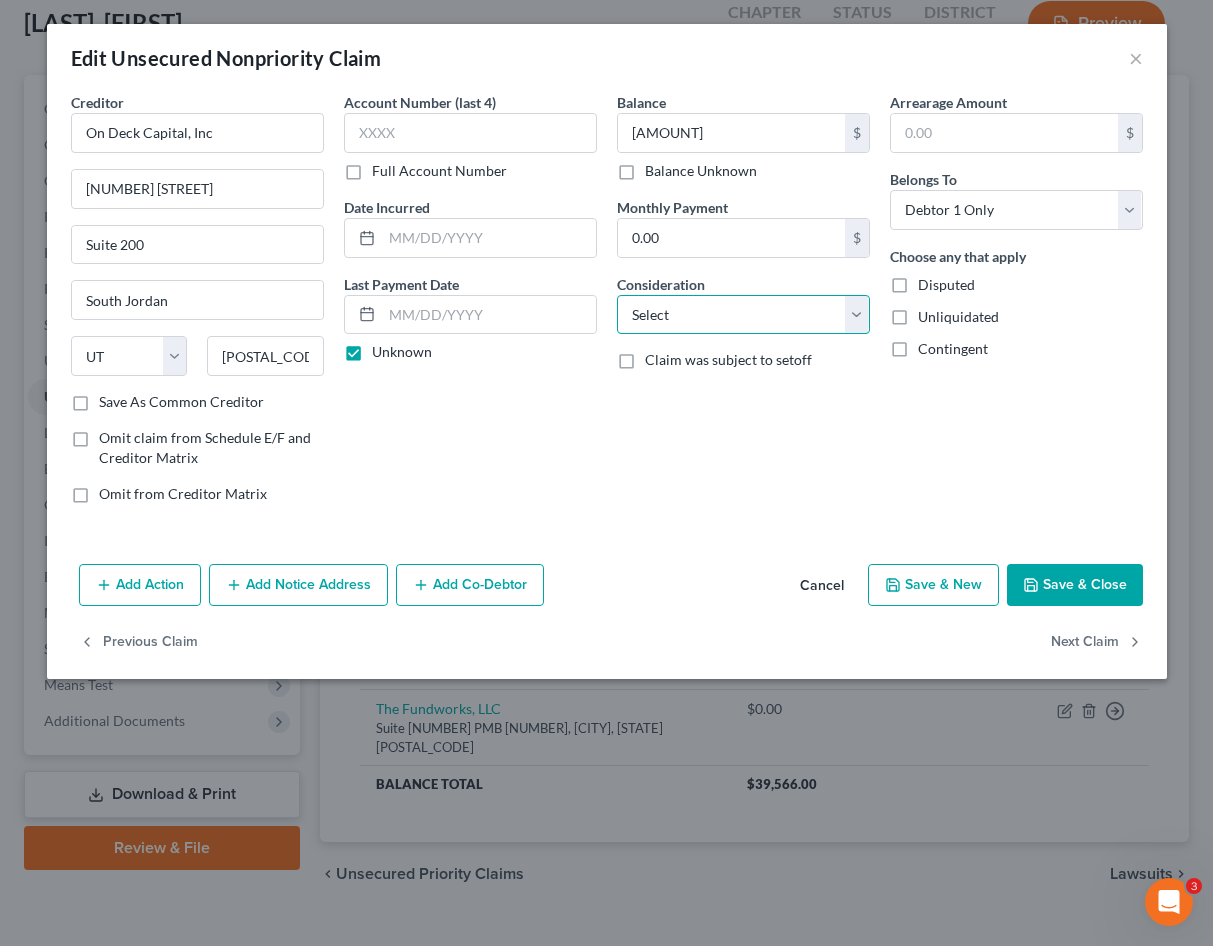 select on "10" 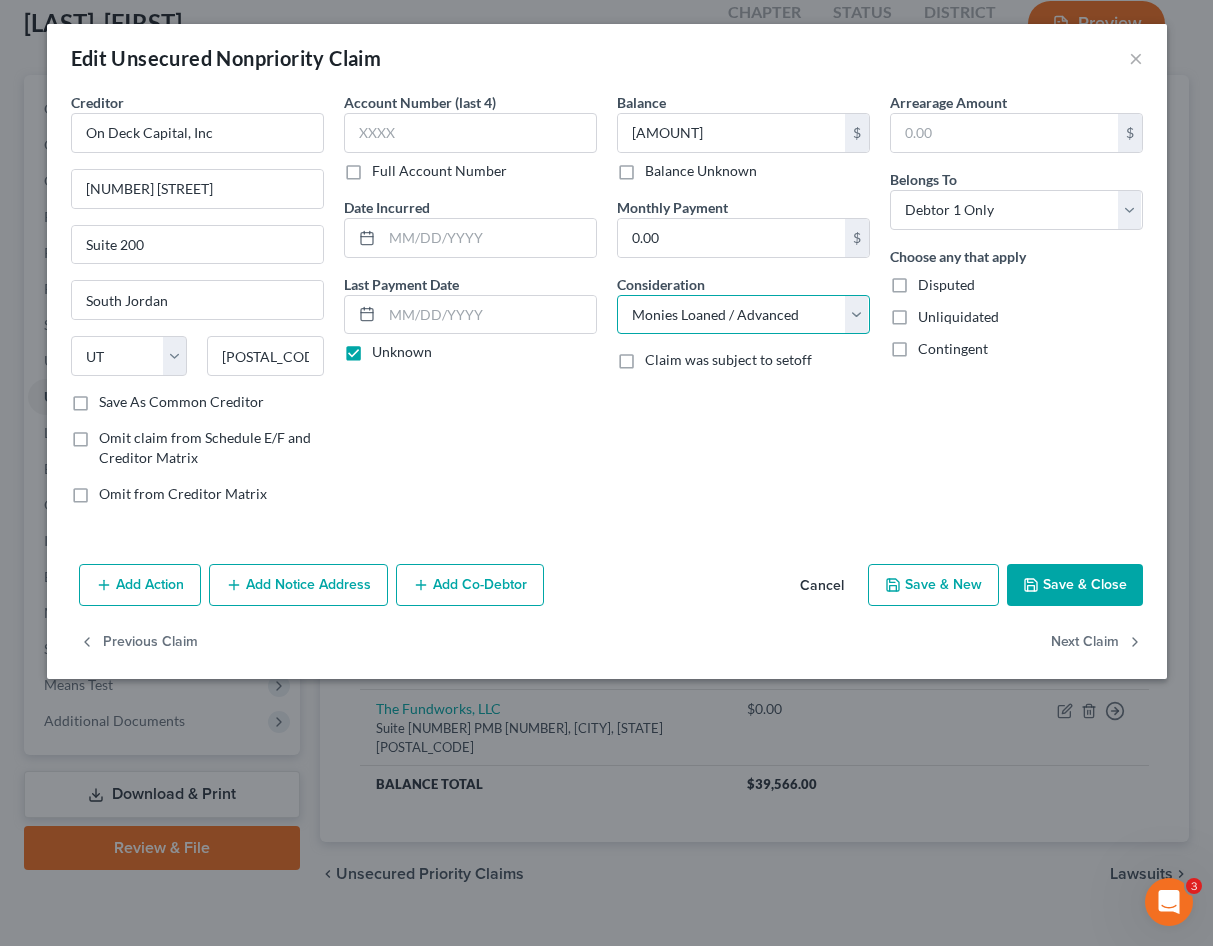 click on "Select Cable / Satellite Services Collection Agency Credit Card Debt Debt Counseling / Attorneys Deficiency Balance Domestic Support Obligations Home / Car Repairs Income Taxes Judgment Liens Medical Services Monies Loaned / Advanced Mortgage Obligation From Divorce Or Separation Obligation To Pensions Other Overdrawn Bank Account Promised To Help Pay Creditors Student Loans Suppliers And Vendors Telephone / Internet Services Utility Services" at bounding box center [743, 315] 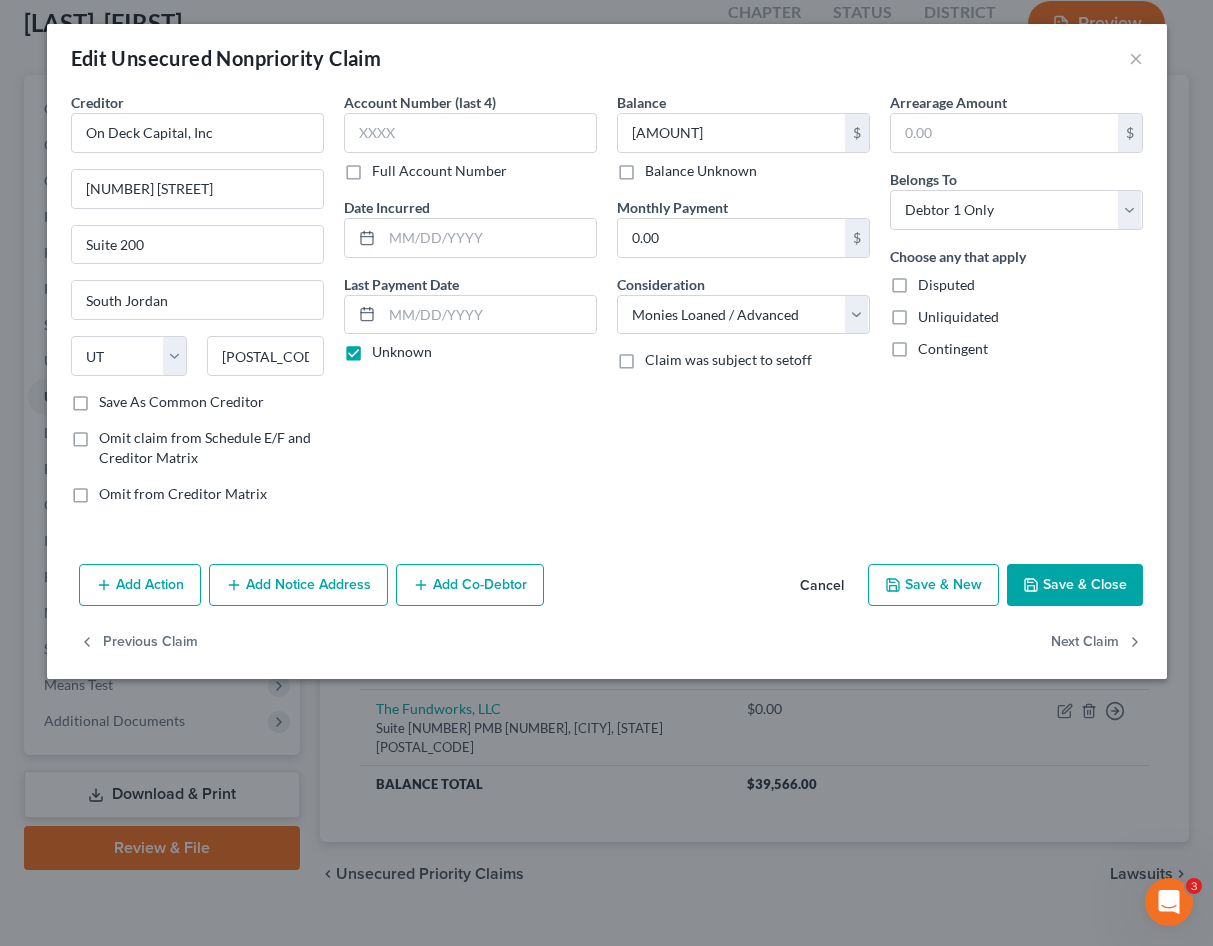 click on "Account Number (last 4)
Full Account Number
Date Incurred         Last Payment Date         Unknown" at bounding box center [470, 306] 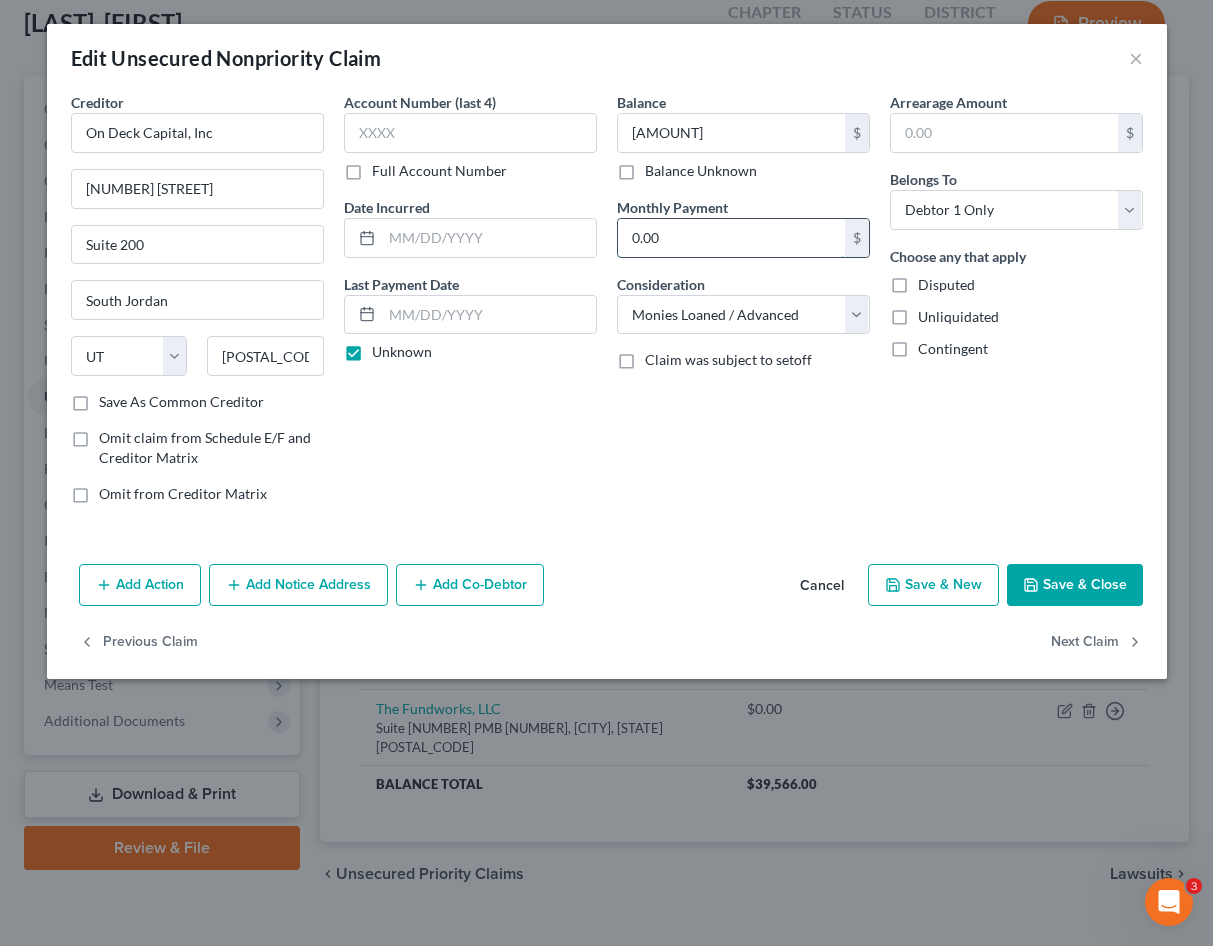 click on "0.00" at bounding box center [731, 238] 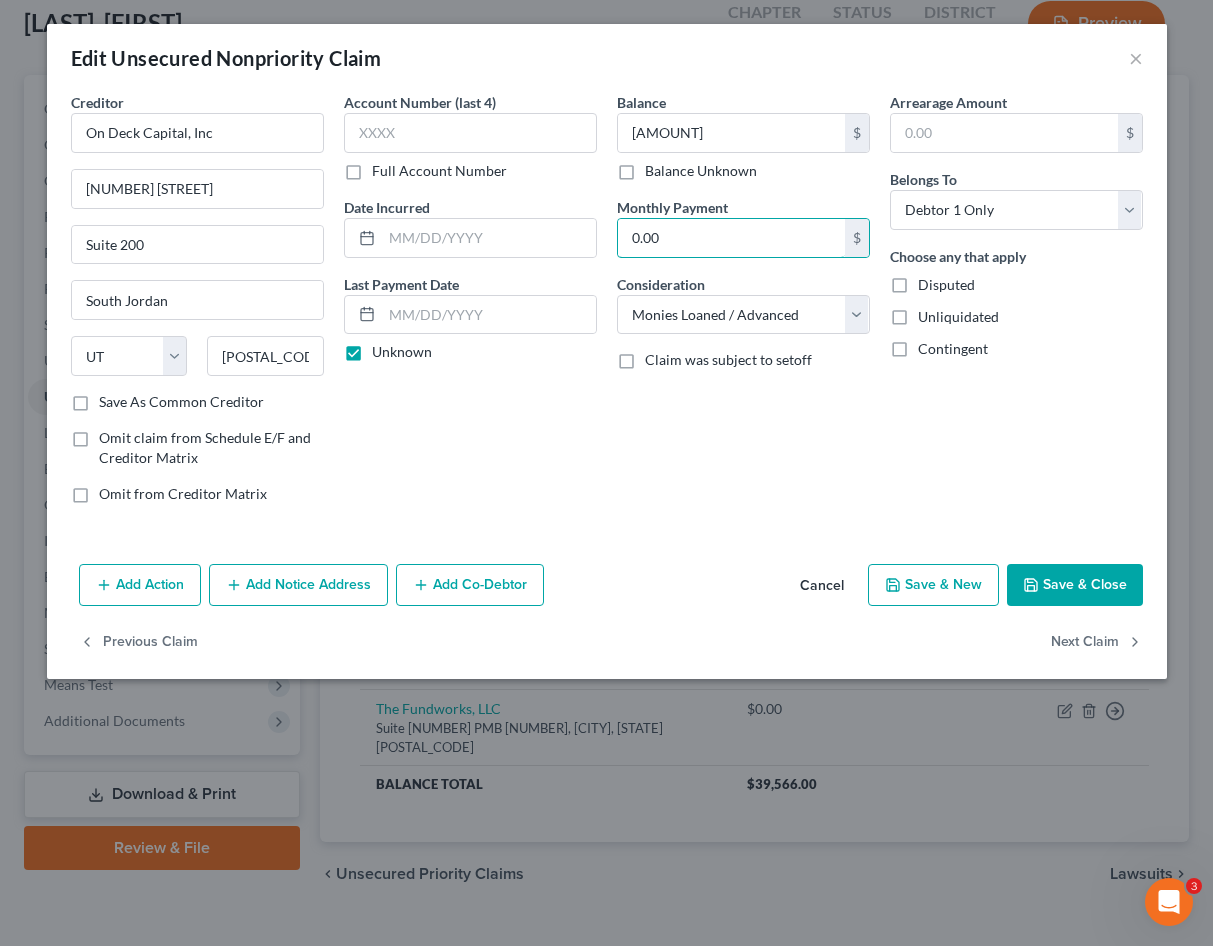 paste on "4,356.92" 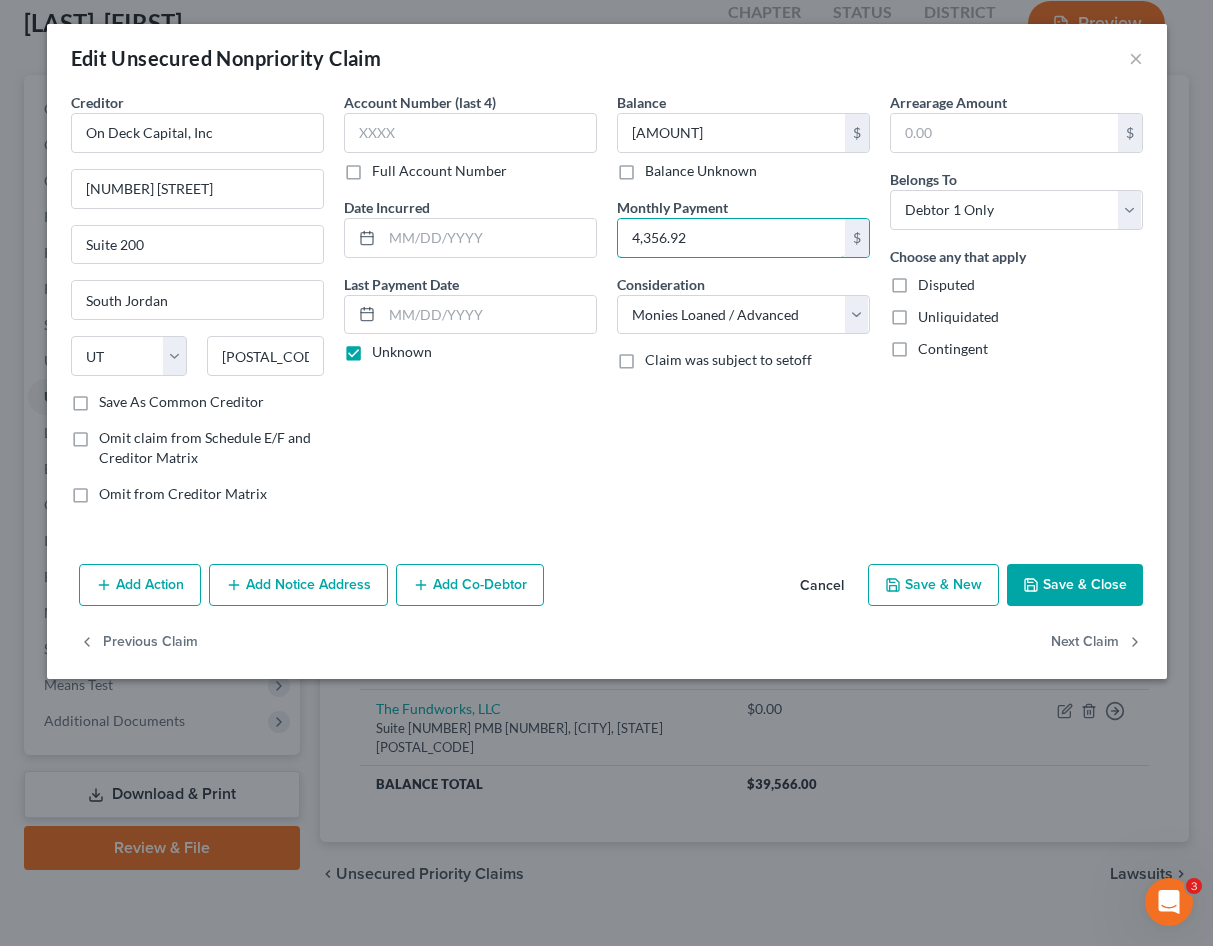 type on "4,356.92" 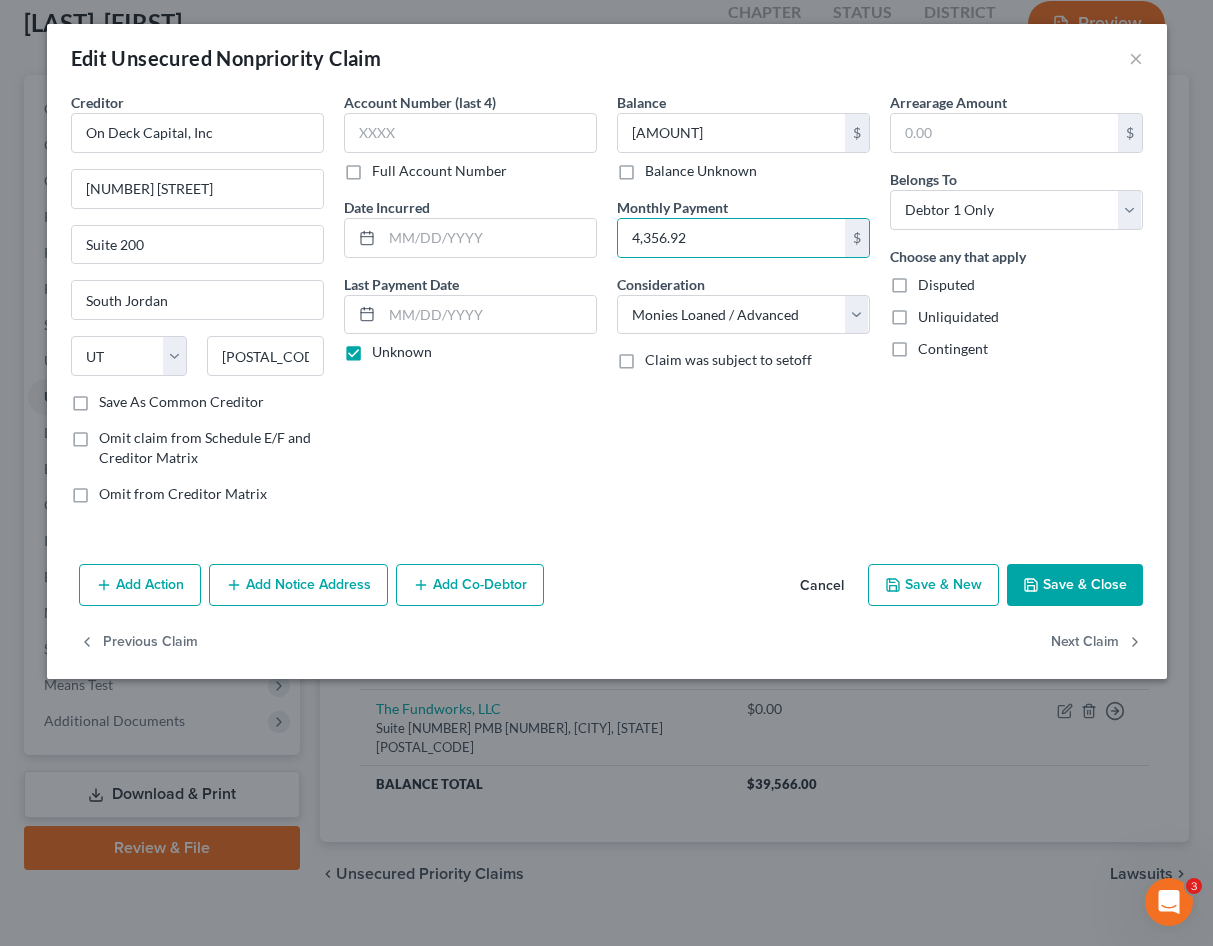 click on "Balance
14,159.00 $
Balance Unknown
Balance Undetermined
14,159 $
Balance Unknown
Monthly Payment 4,356.92 $ Consideration Select Cable / Satellite Services Collection Agency Credit Card Debt Debt Counseling / Attorneys Deficiency Balance Domestic Support Obligations Home / Car Repairs Income Taxes Judgment Liens Medical Services Monies Loaned / Advanced Mortgage Obligation From Divorce Or Separation Obligation To Pensions Other Overdrawn Bank Account Promised To Help Pay Creditors Student Loans Suppliers And Vendors Telephone / Internet Services Utility Services Claim was subject to setoff" at bounding box center (743, 306) 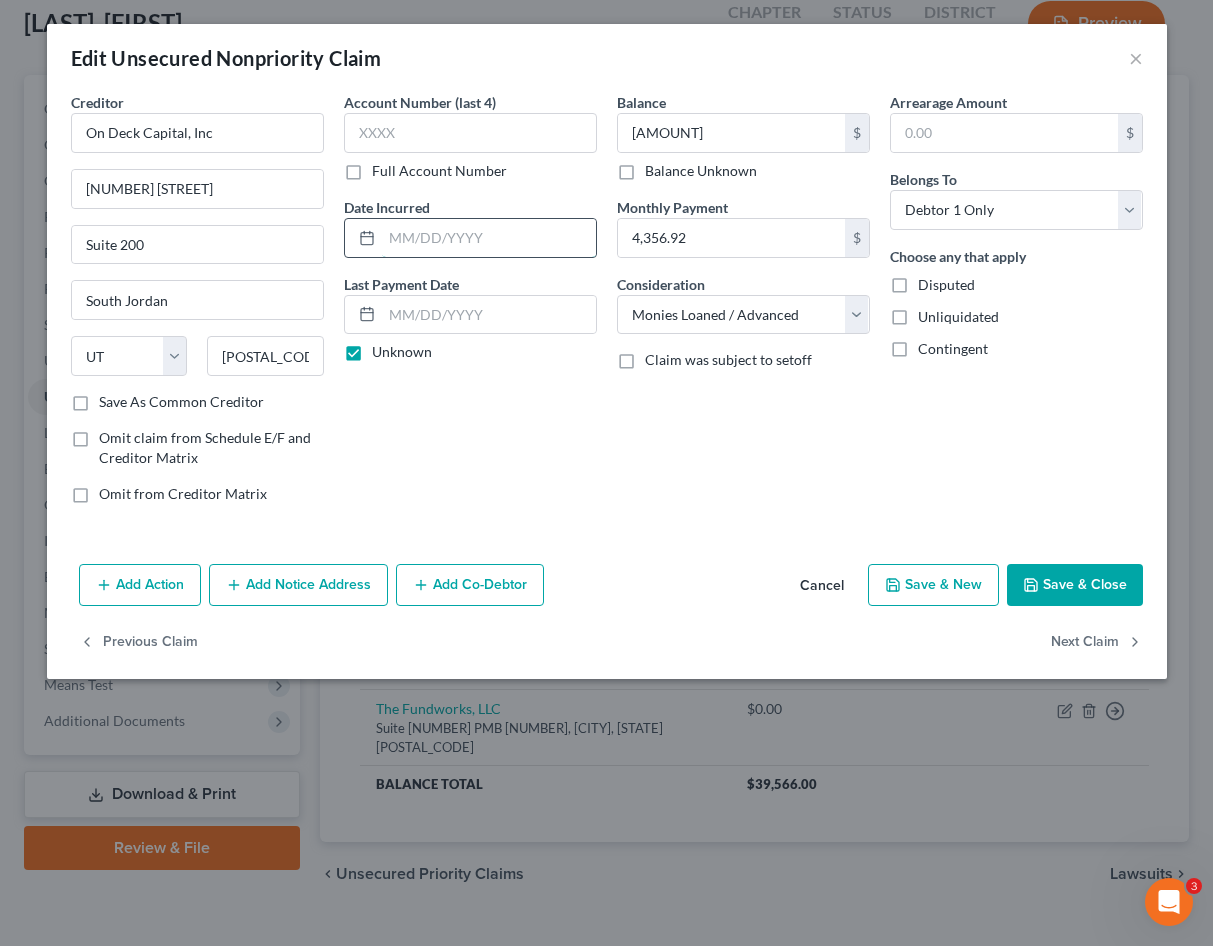 drag, startPoint x: 418, startPoint y: 241, endPoint x: 435, endPoint y: 241, distance: 17 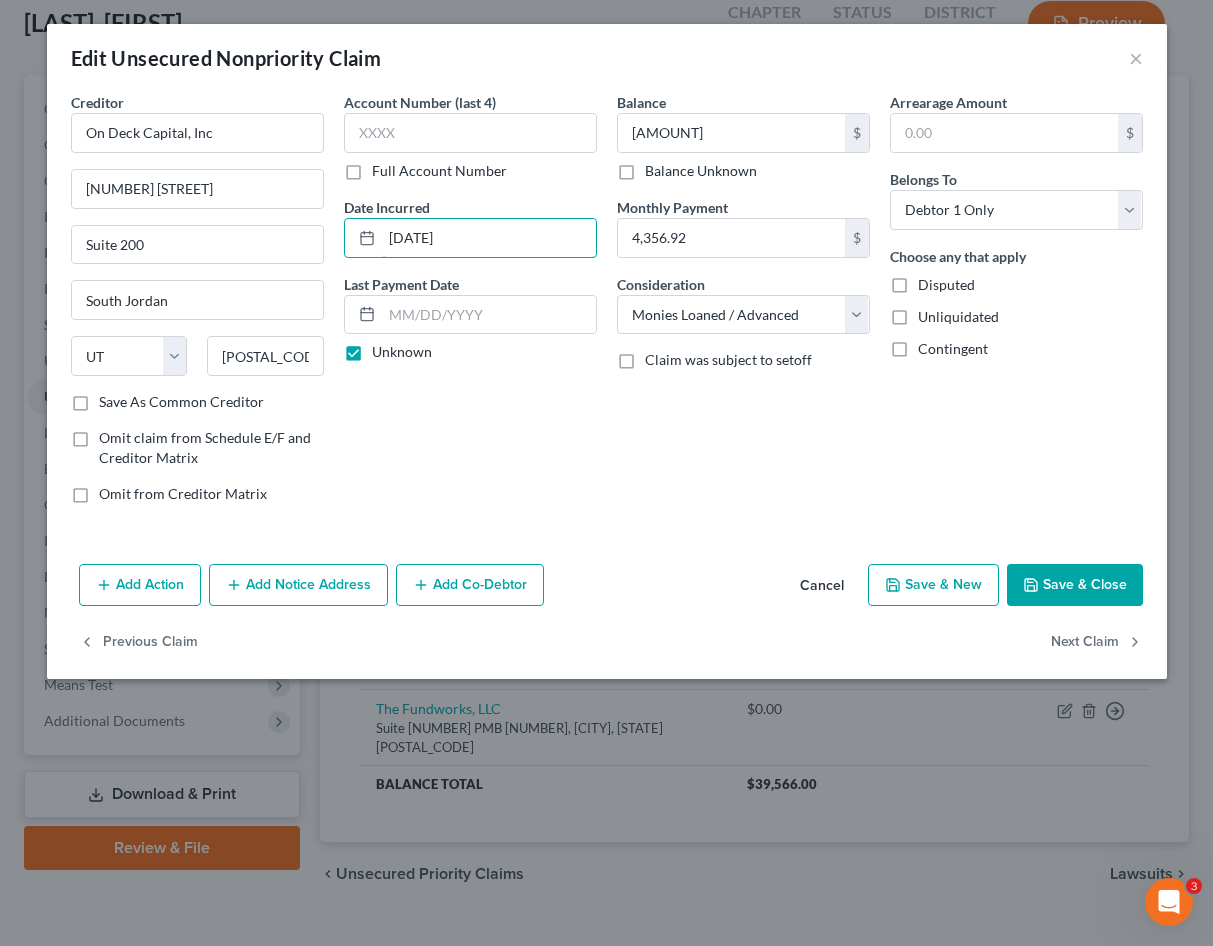 type on "[DATE]" 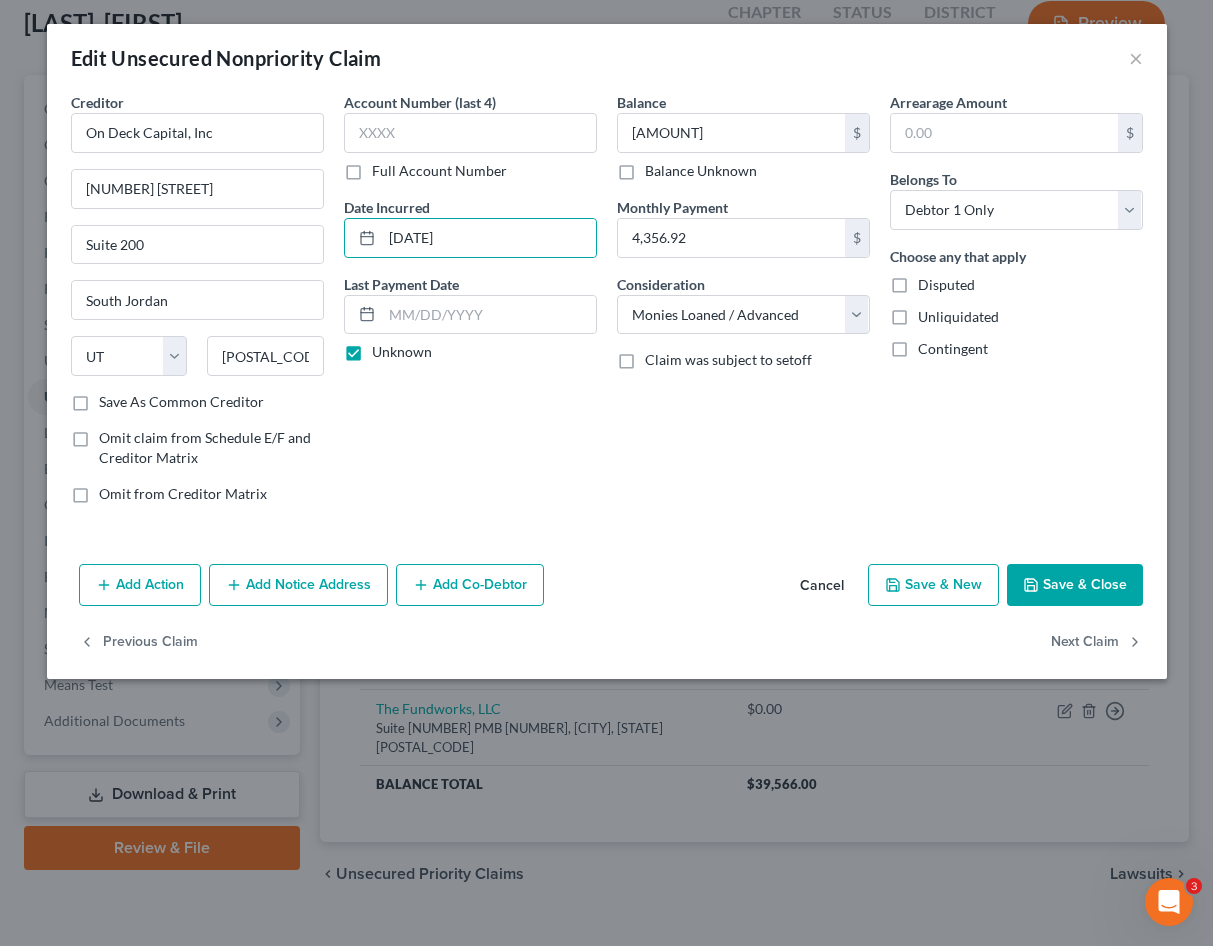 click on "Account Number (last 4)
Full Account Number
Date Incurred         11/03/2023 Last Payment Date         Unknown" at bounding box center (470, 306) 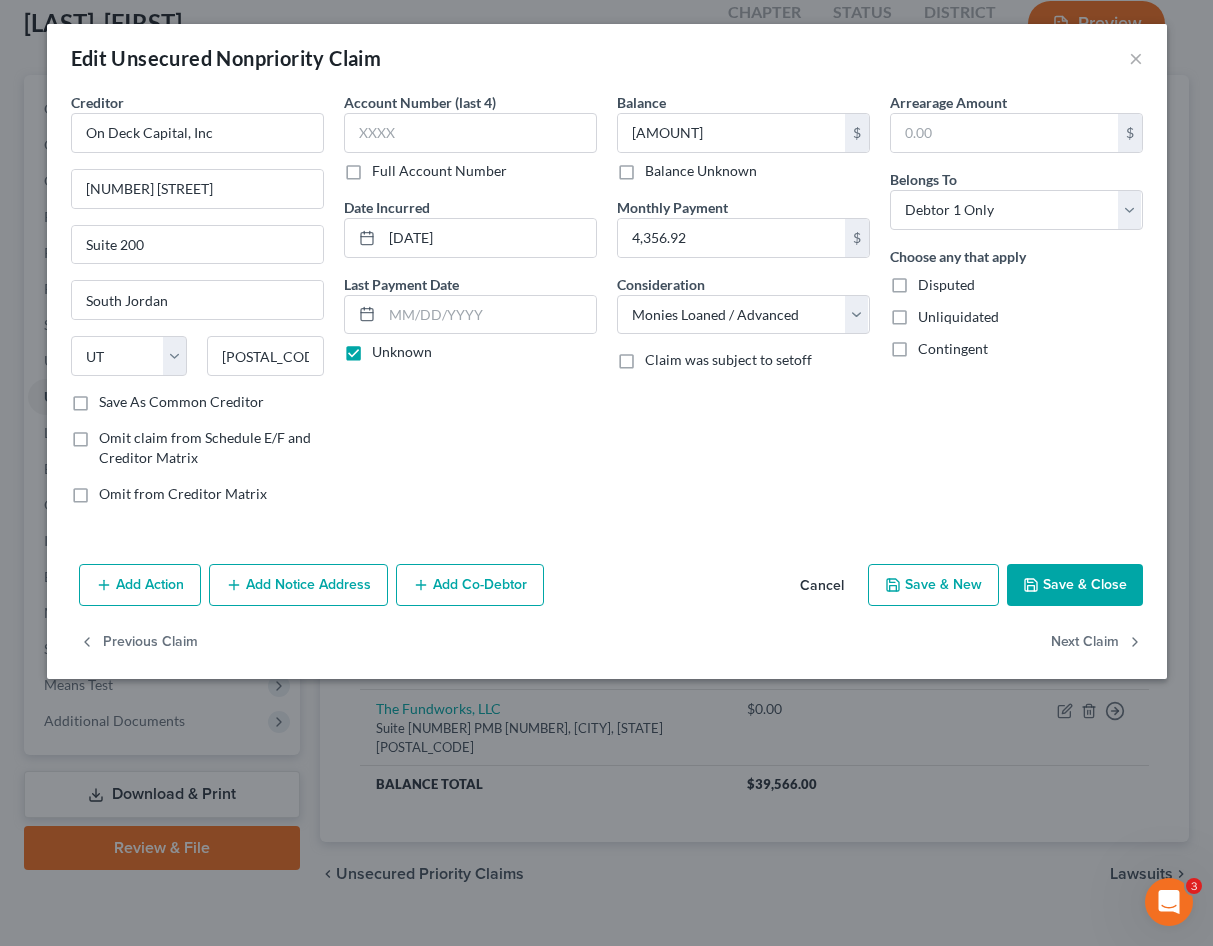 click on "Account Number (last 4)
Full Account Number
Date Incurred         11/03/2023 Last Payment Date         Unknown" at bounding box center [470, 306] 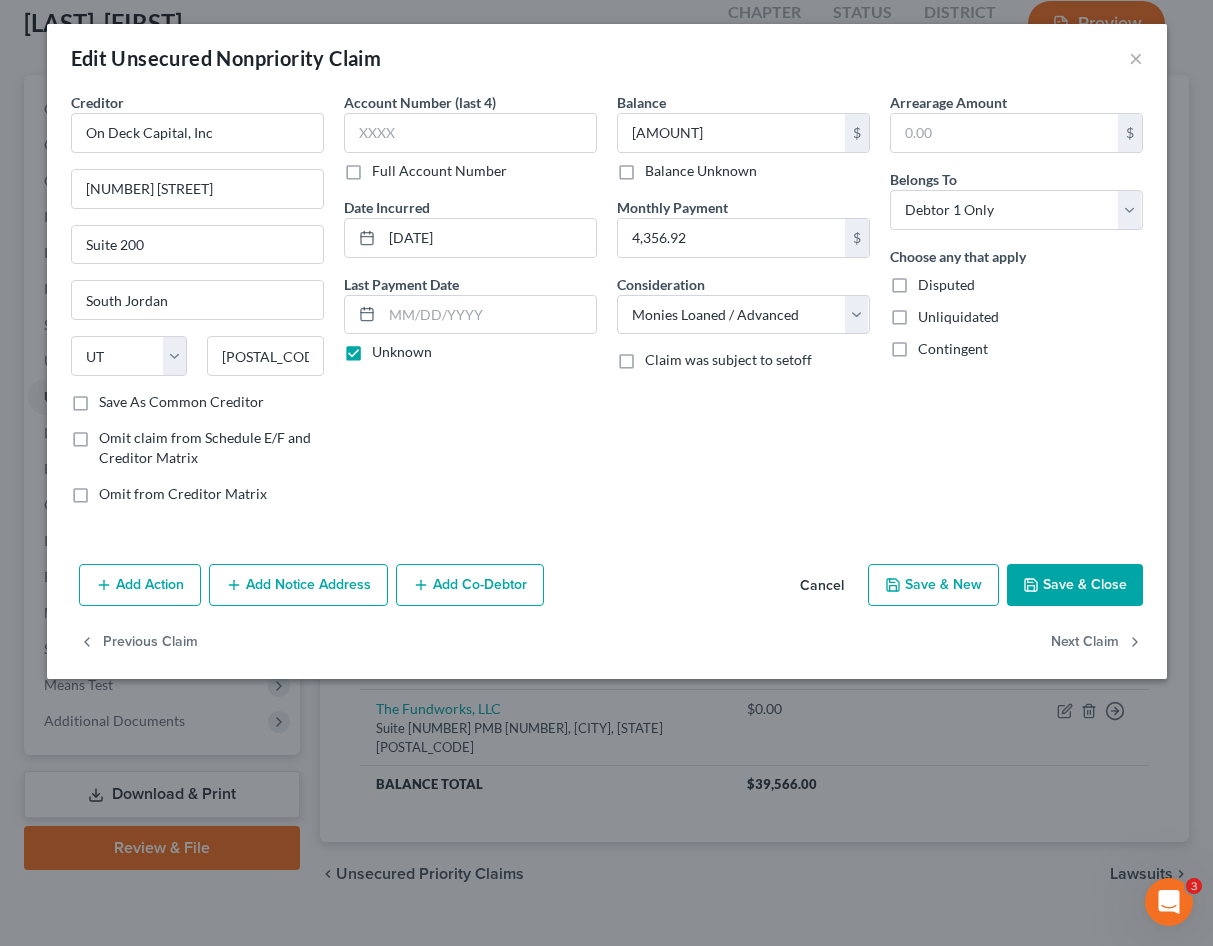 click on "Save & Close" at bounding box center (1075, 585) 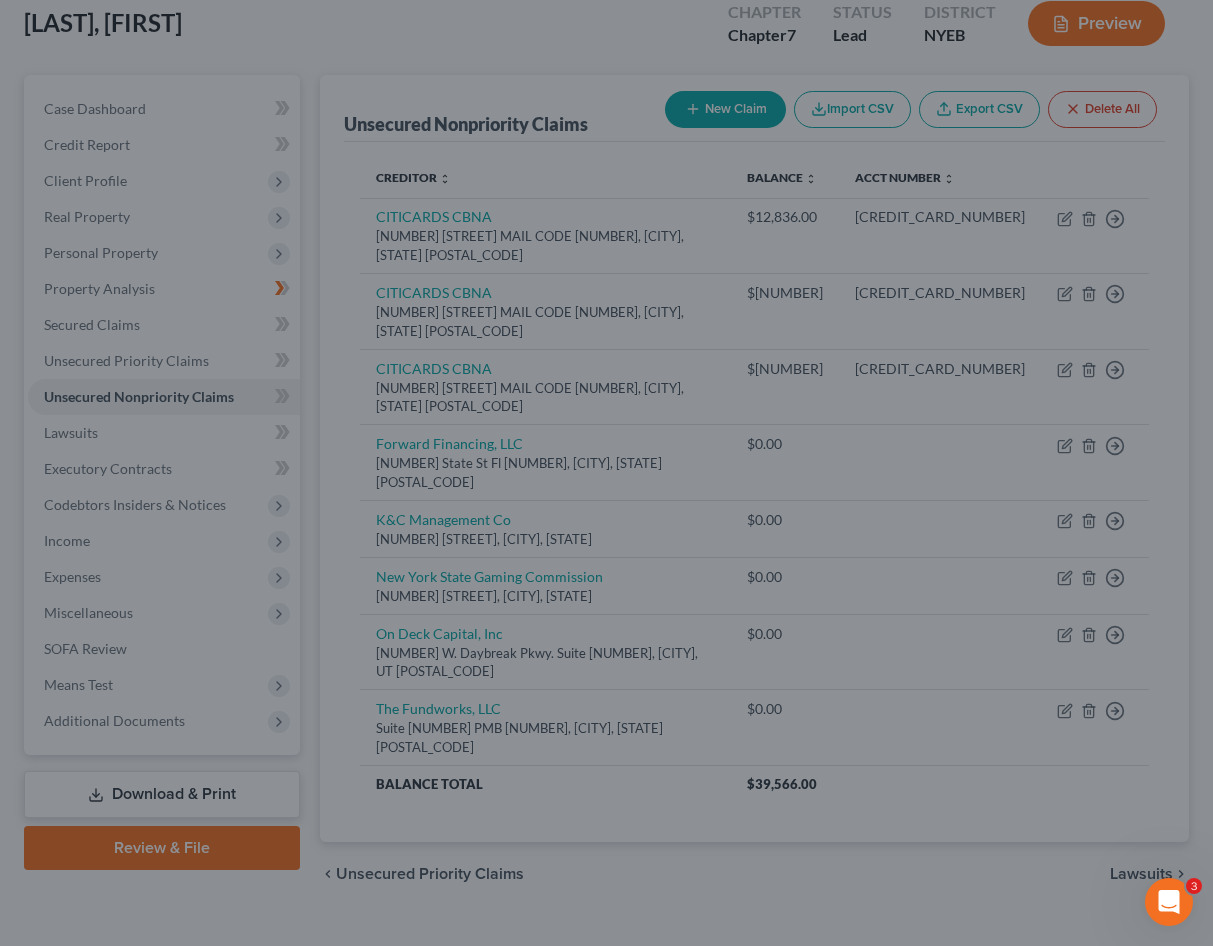 type on "[AMOUNT]" 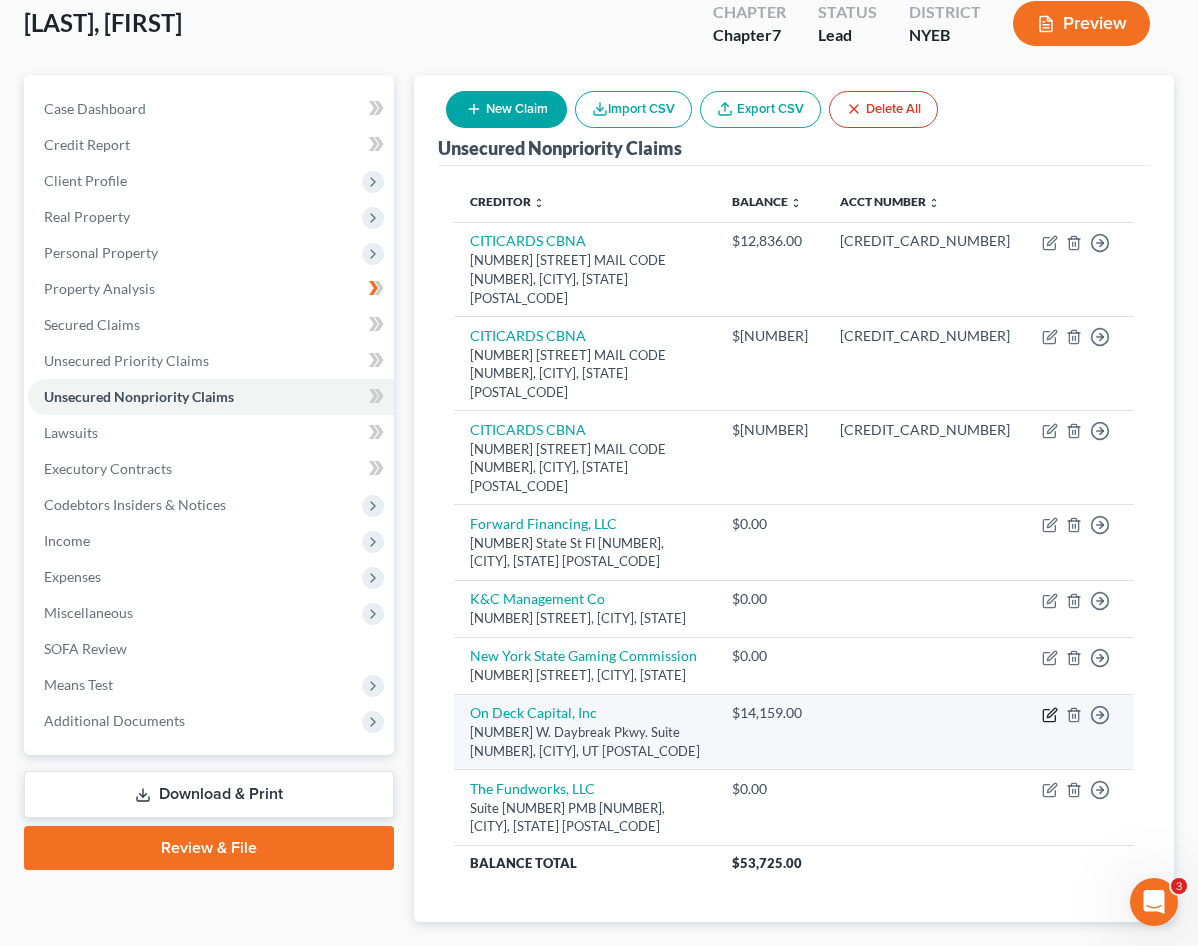 click 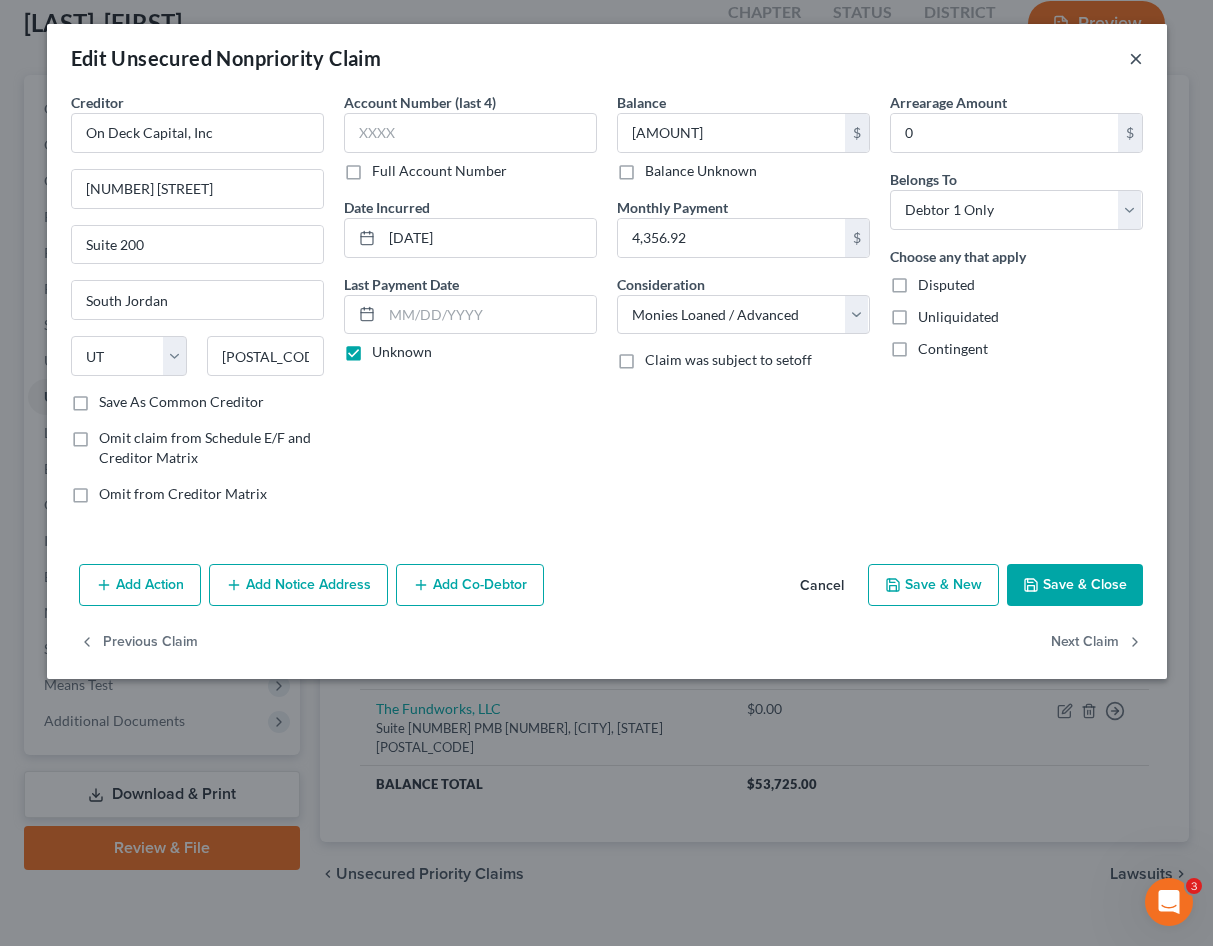 click on "×" at bounding box center [1136, 58] 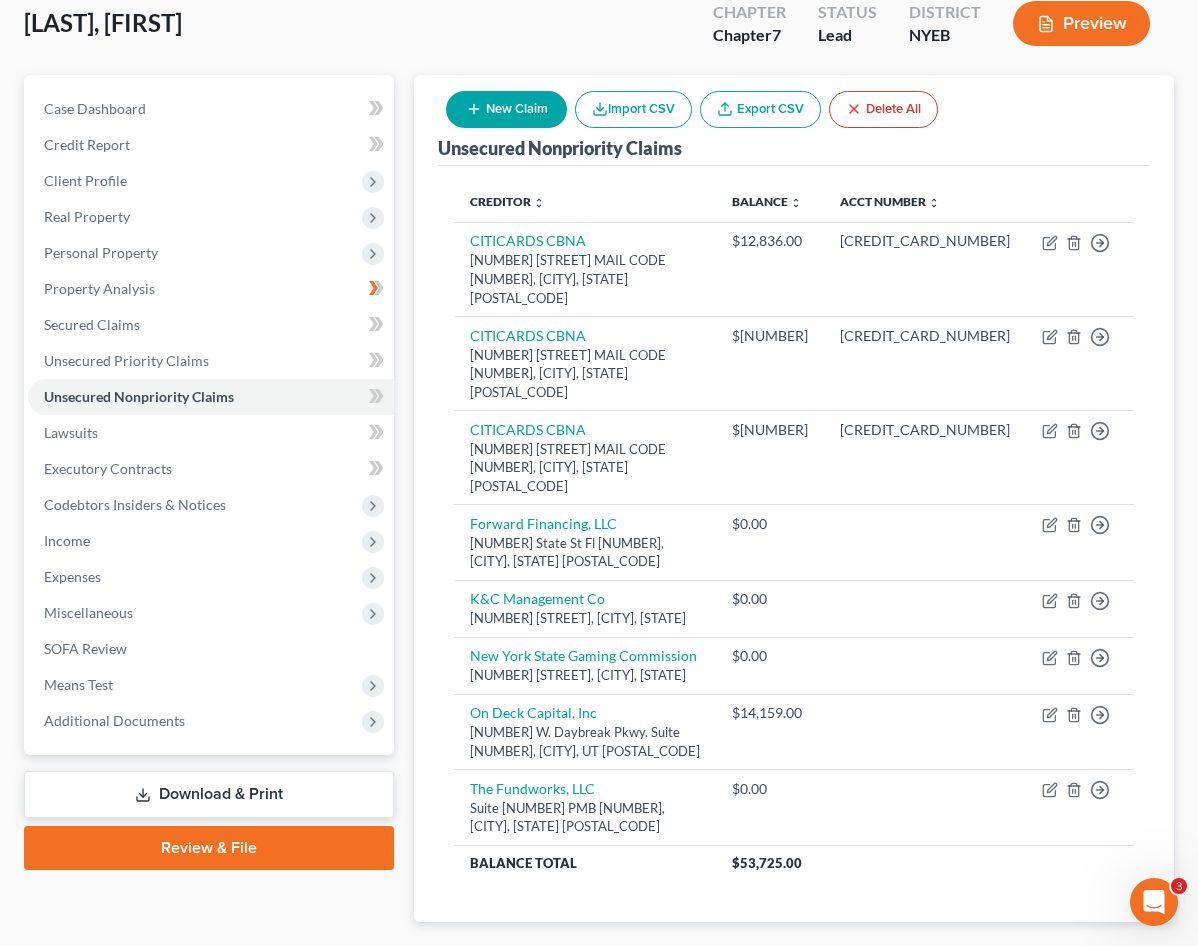 click on "New Claim" at bounding box center (506, 109) 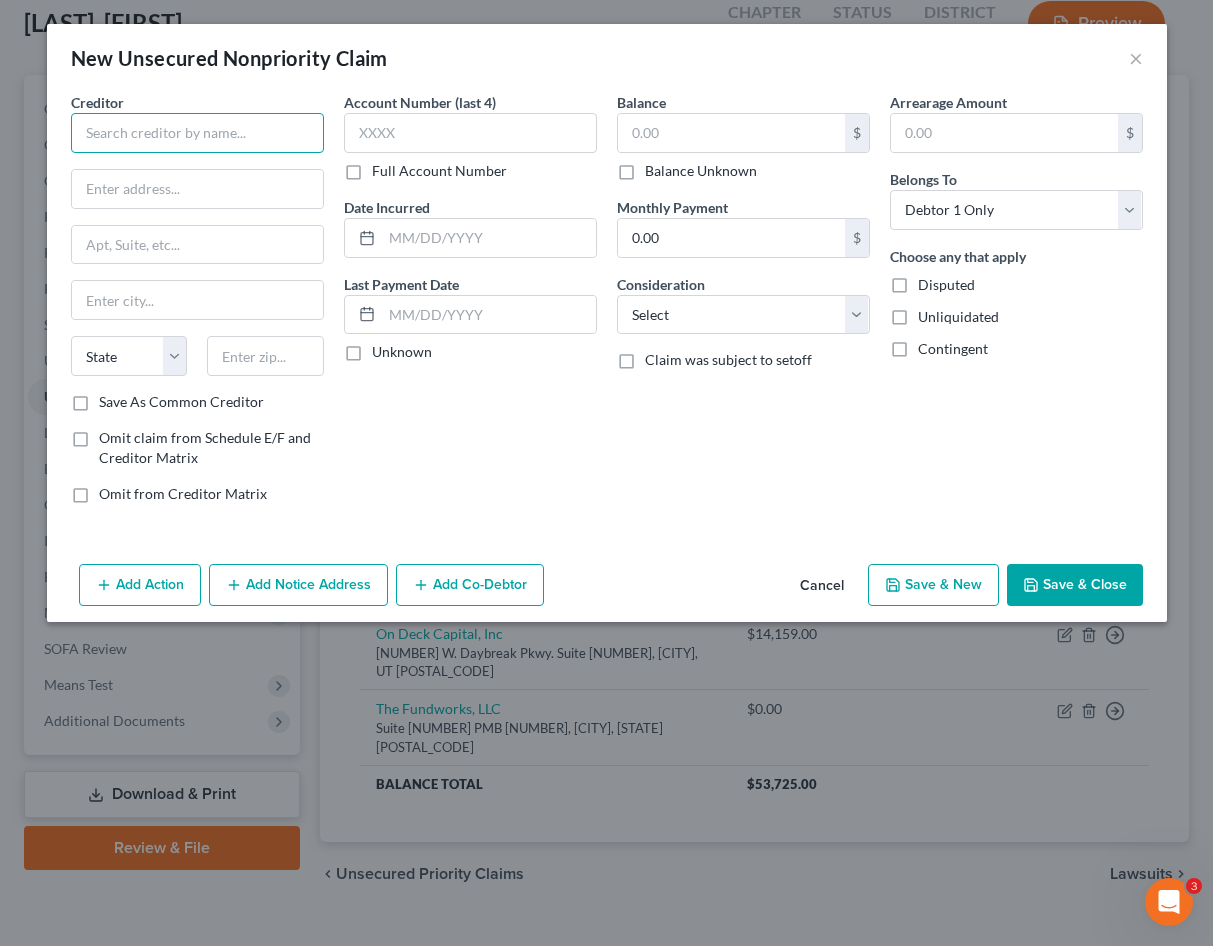 click at bounding box center [197, 133] 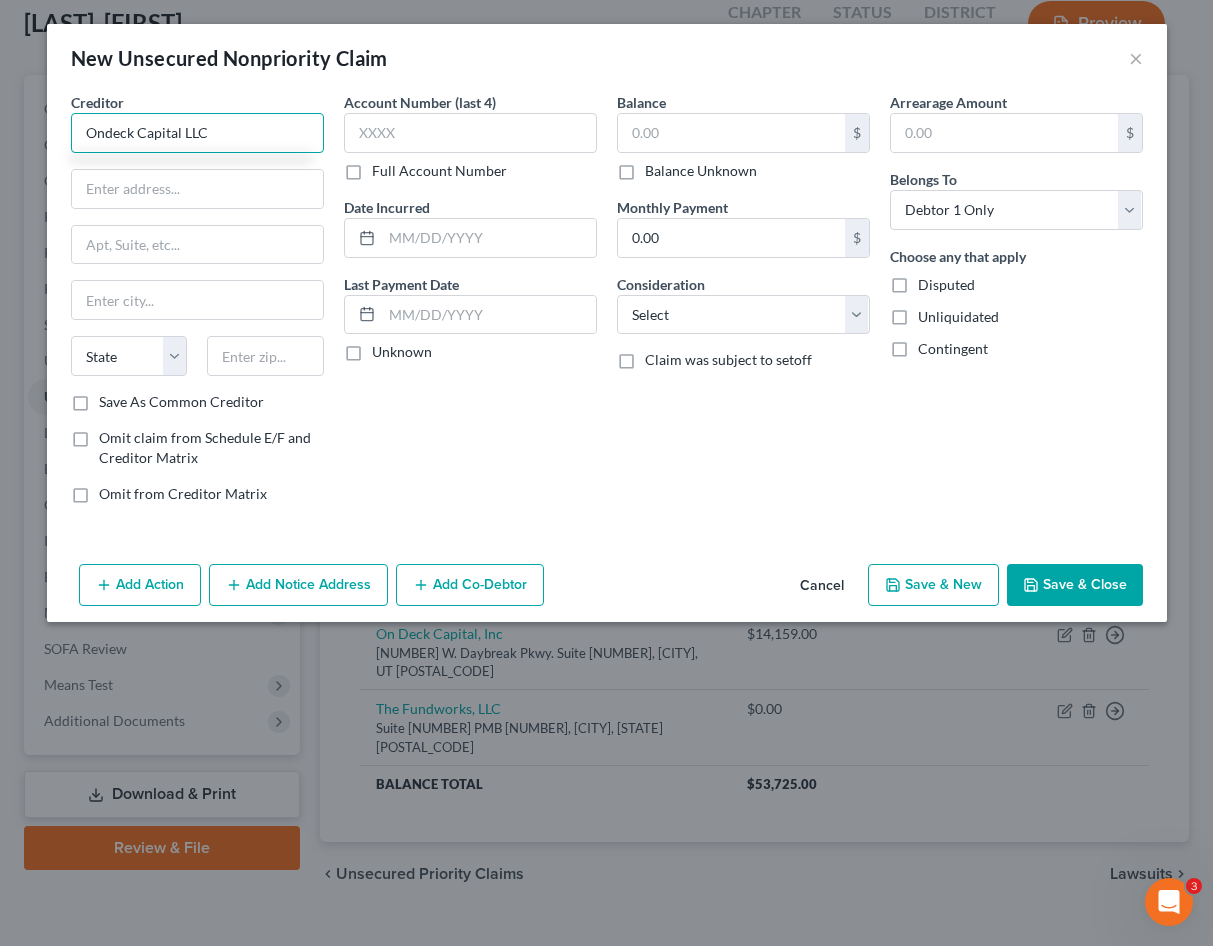 type on "Ondeck Capital LLC" 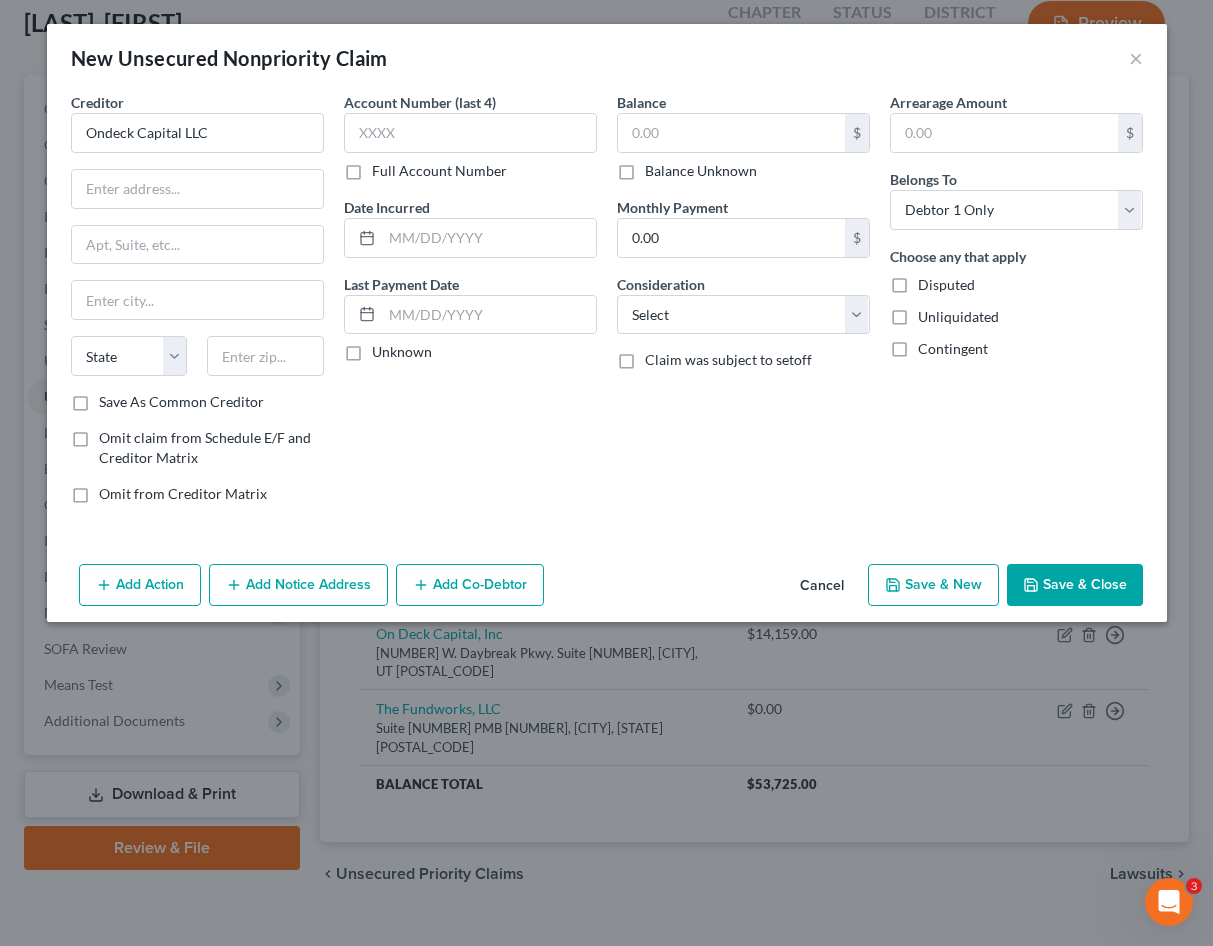 click on "Account Number (last 4)
Full Account Number
Date Incurred         Last Payment Date         Unknown" at bounding box center [470, 306] 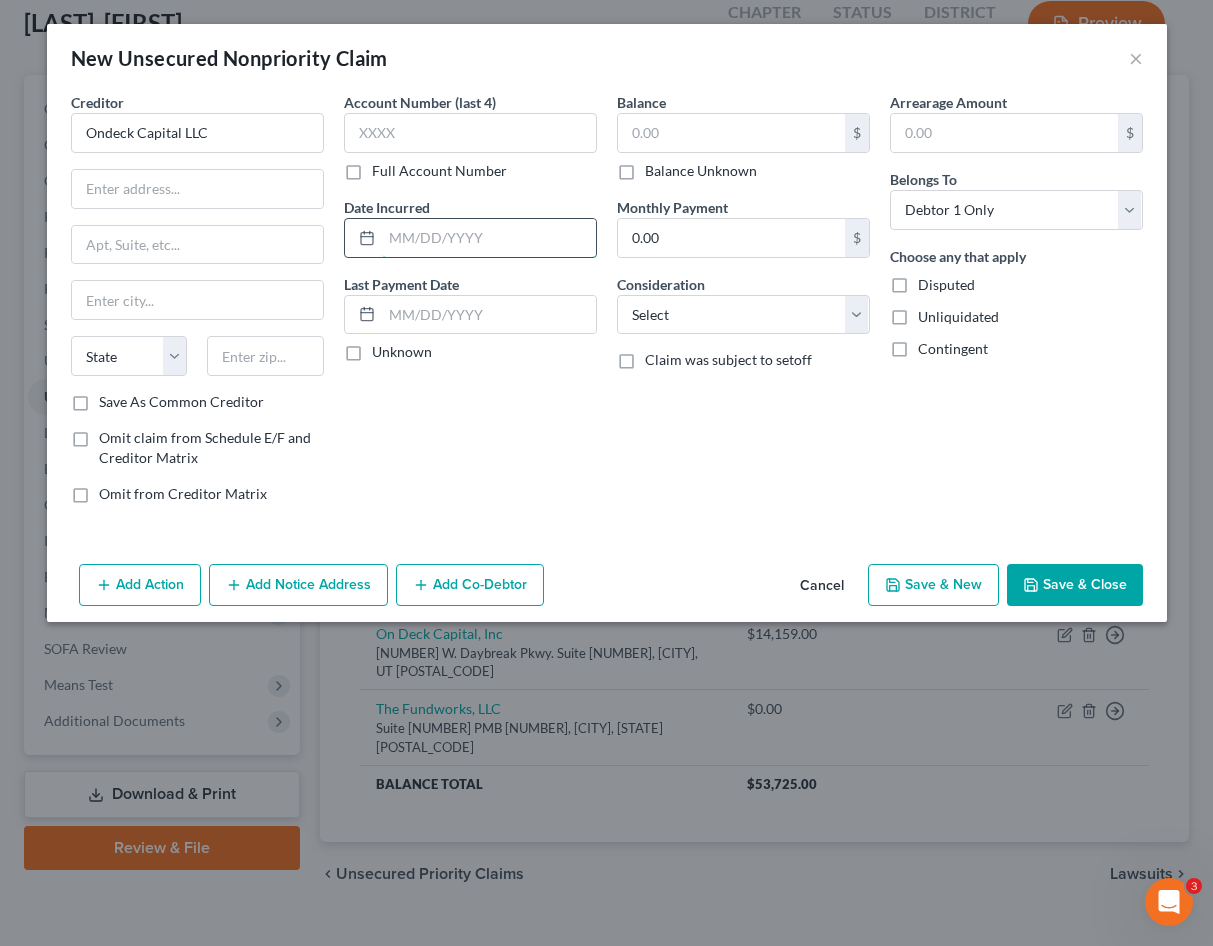 click at bounding box center (489, 238) 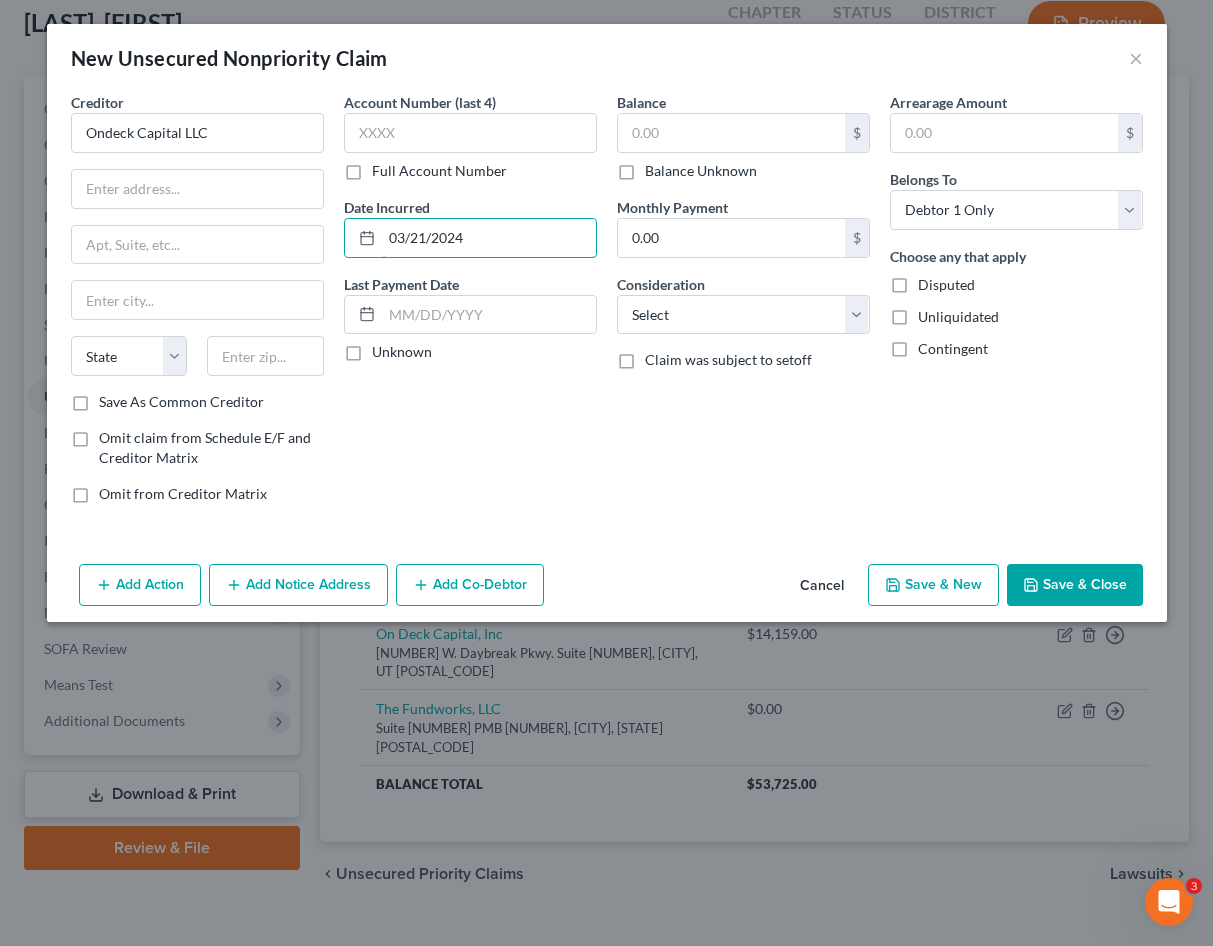 type on "03/21/2024" 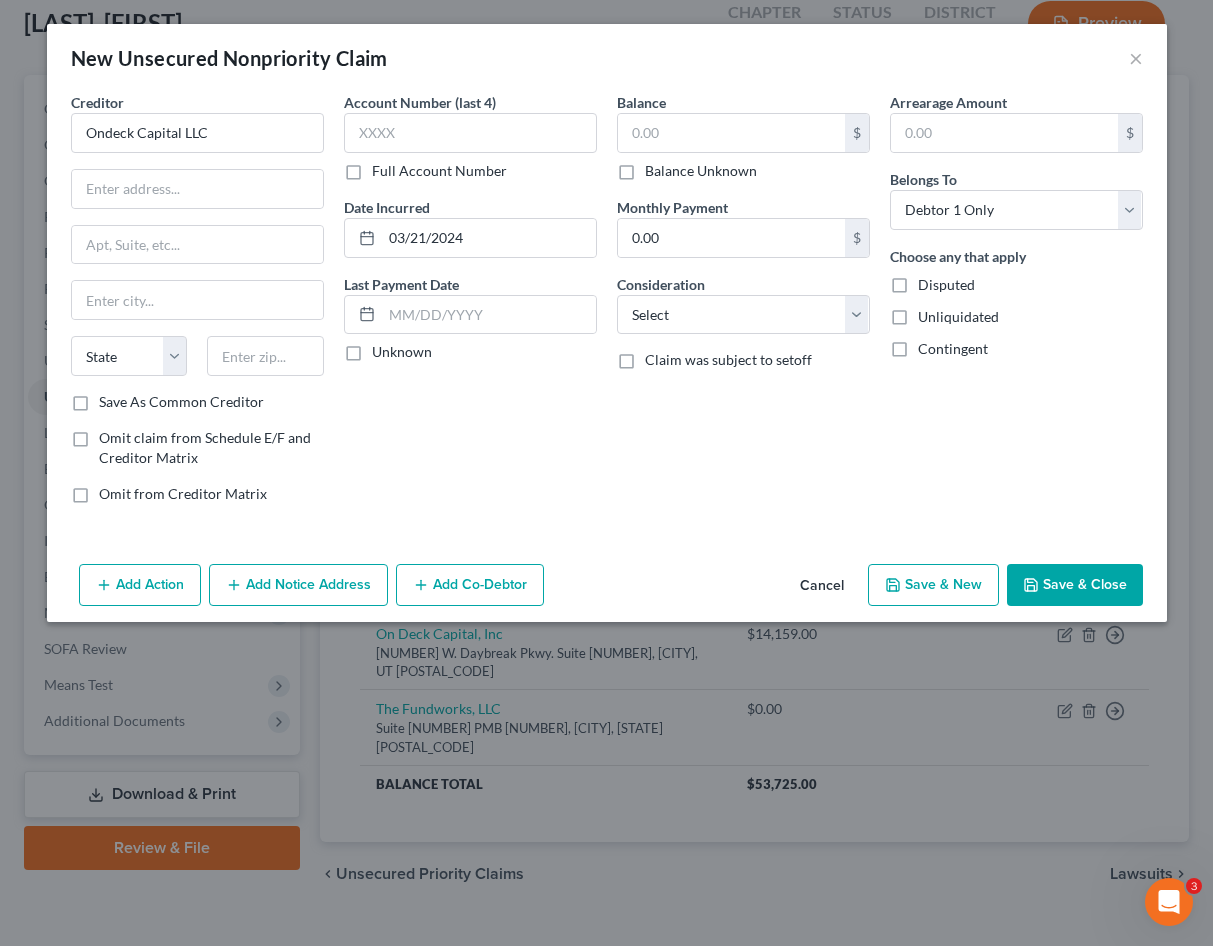 click on "Account Number (last 4)
Full Account Number
Date Incurred         [DATE] Last Payment Date         Unknown" at bounding box center (470, 306) 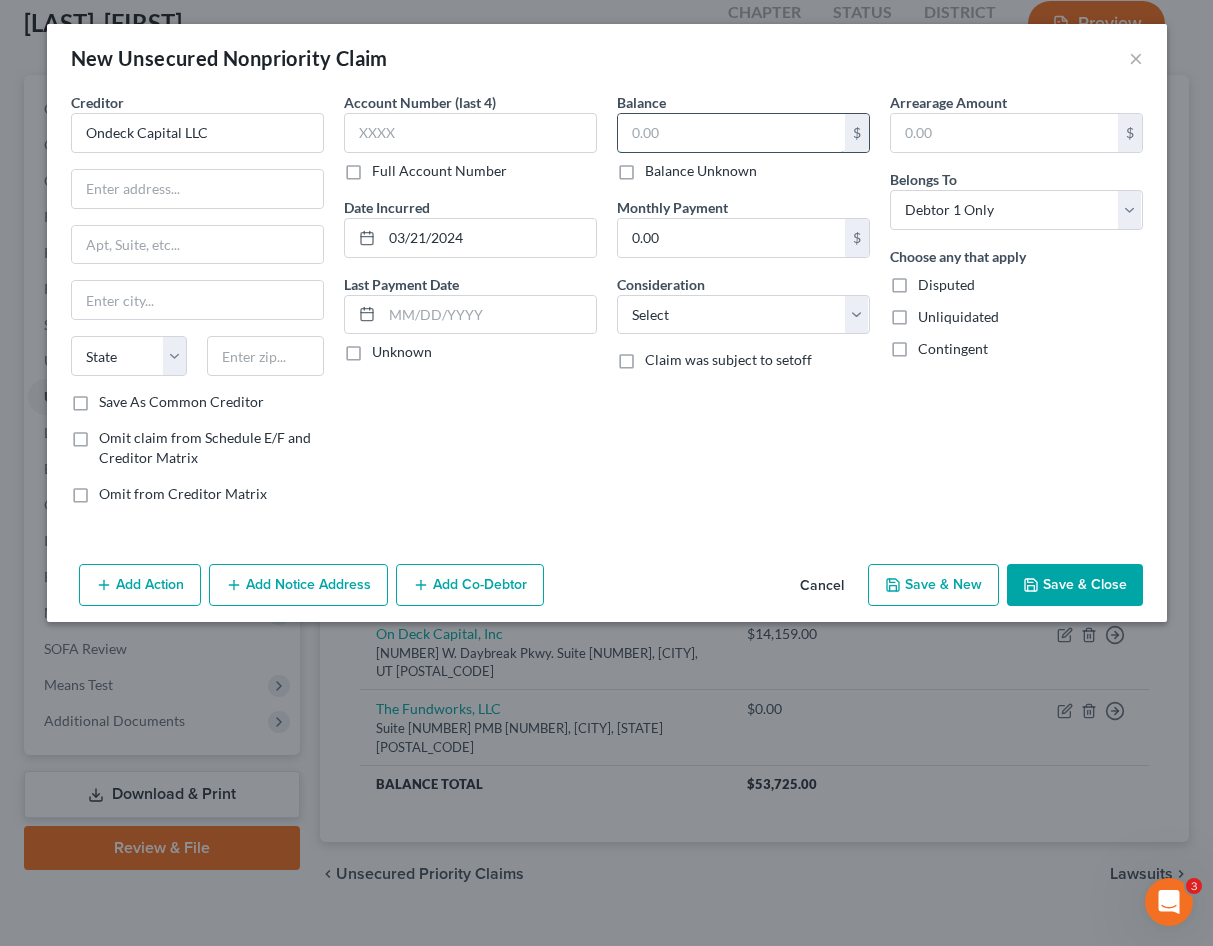 click at bounding box center [731, 133] 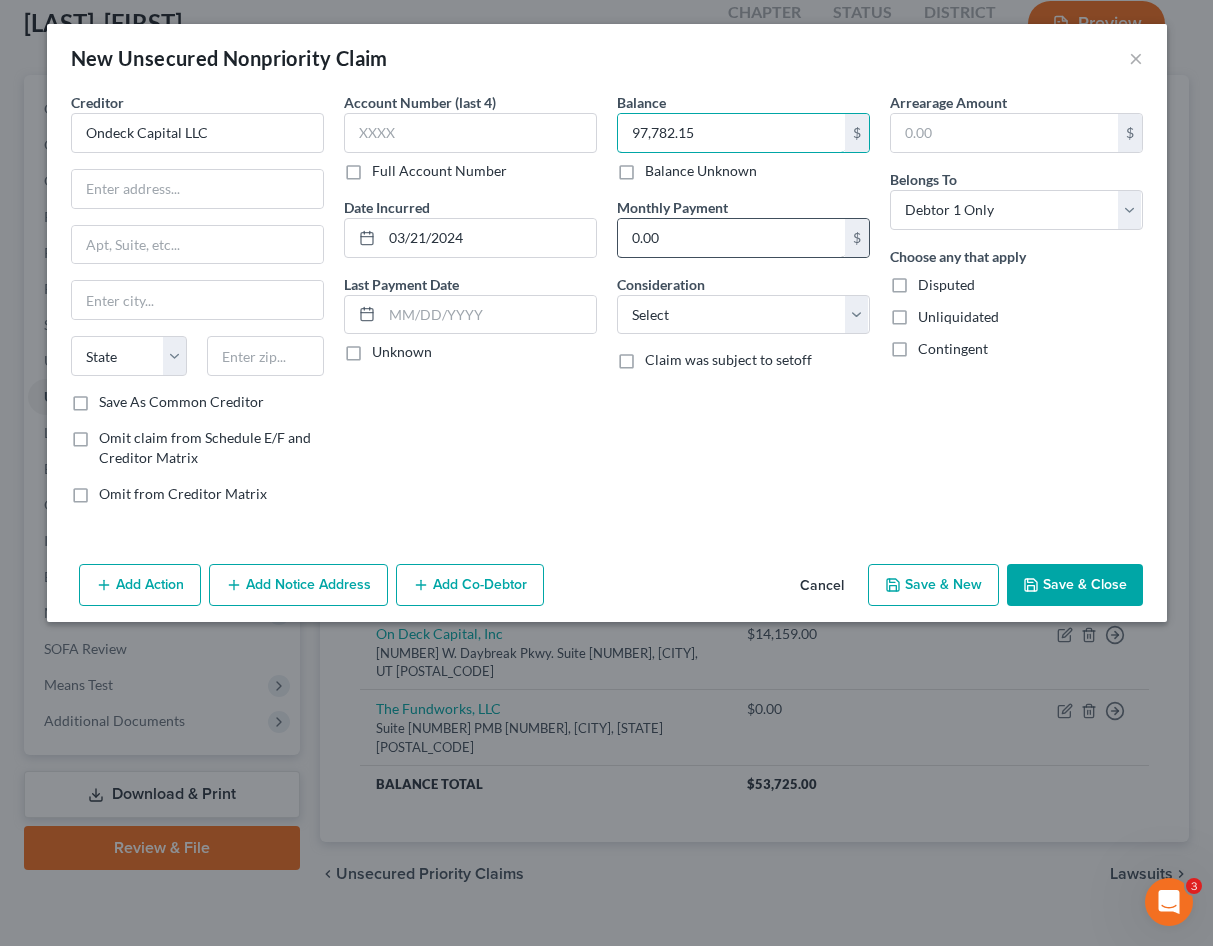 type on "97,782.15" 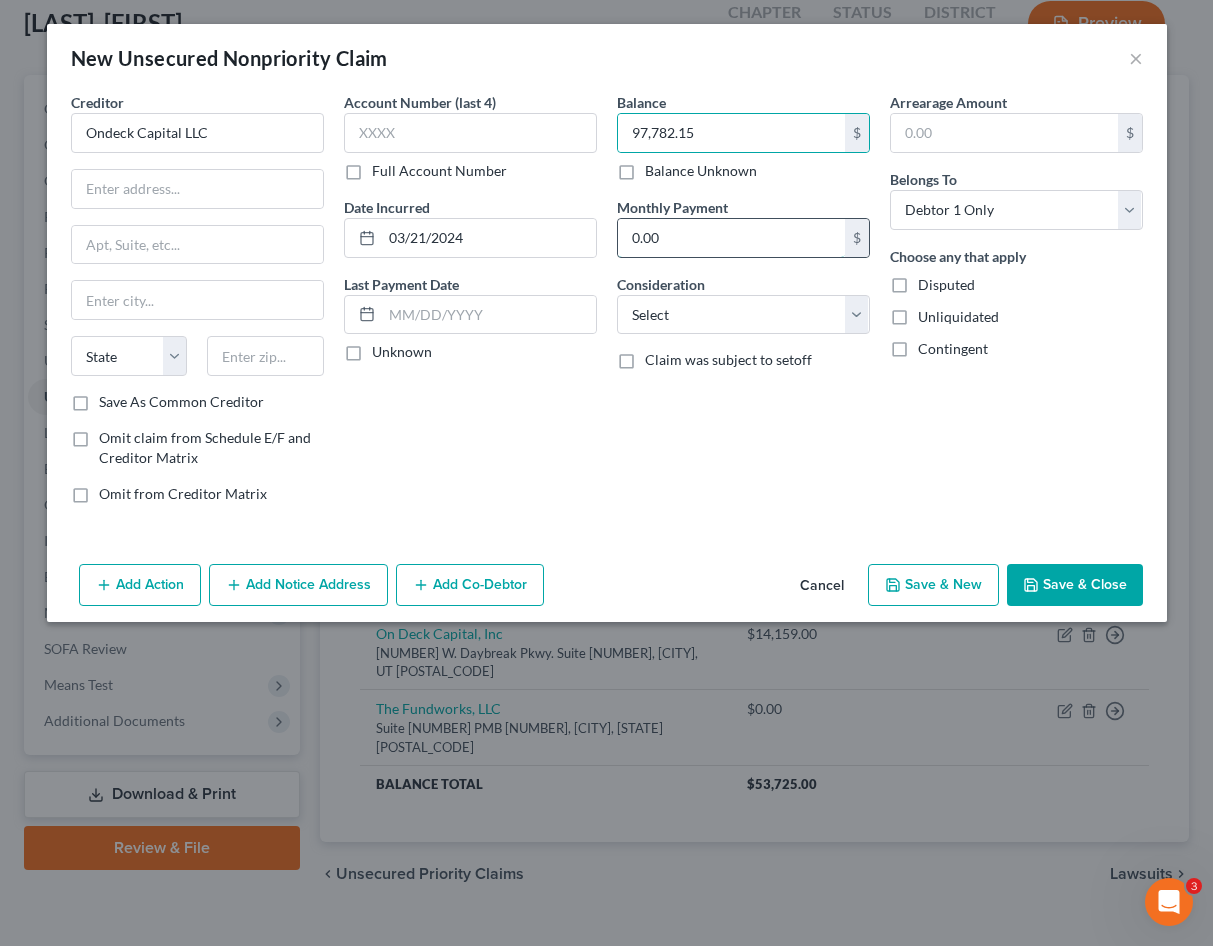 click on "0.00" at bounding box center (731, 238) 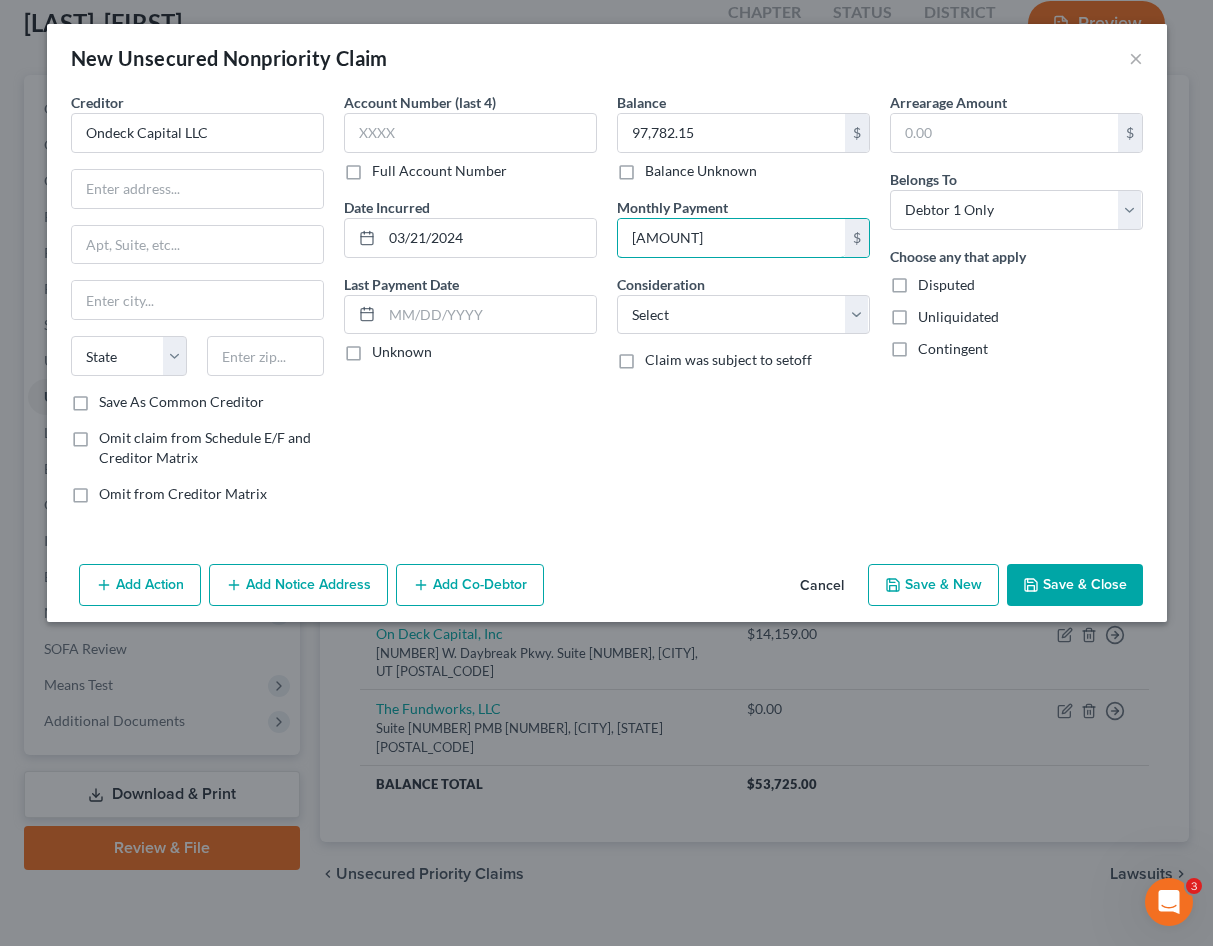 type on "[AMOUNT]" 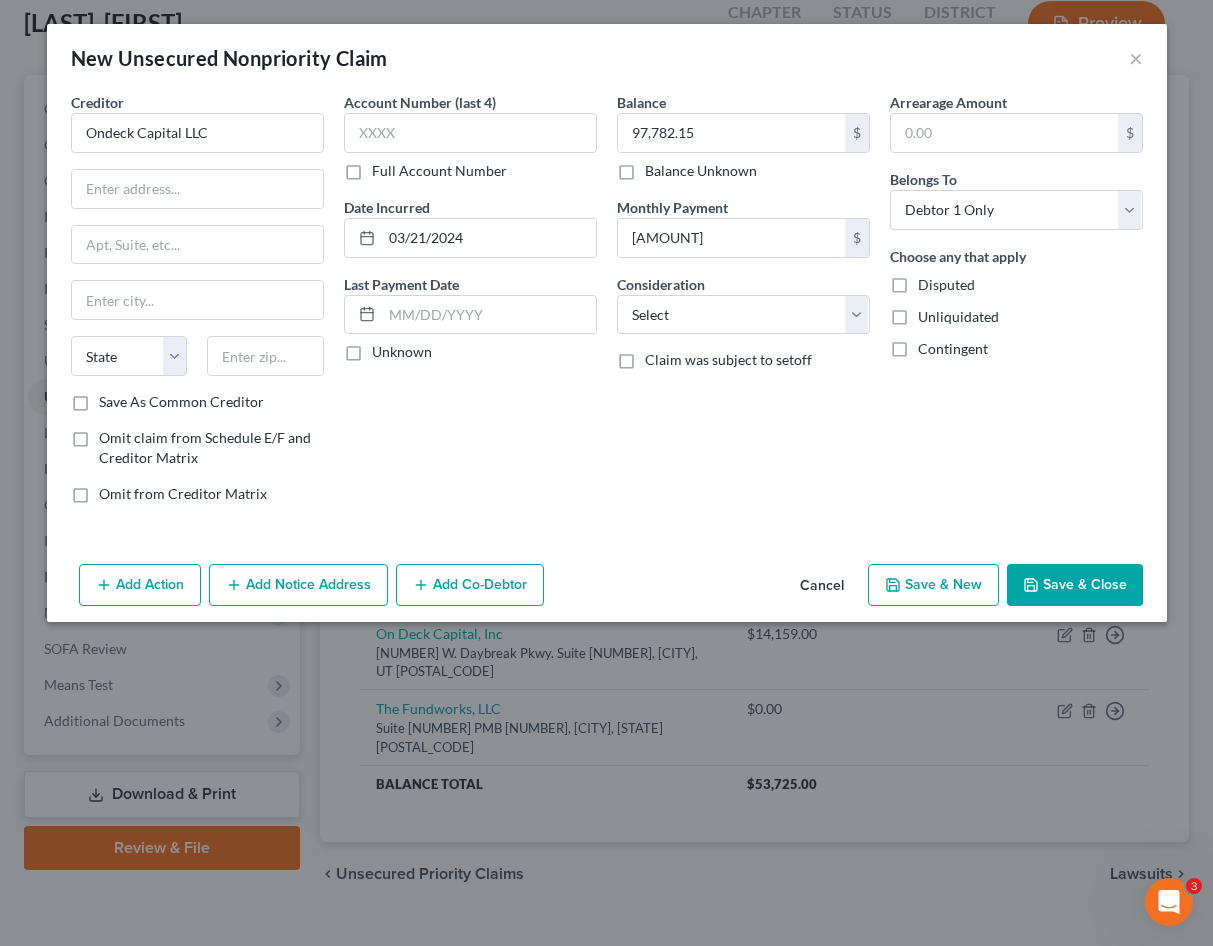 click on "Balance
97,782.15 $
Balance Unknown
Balance Undetermined
97,782.15 $
Balance Unknown
Monthly Payment 6,005.11 $ Consideration Select Cable / Satellite Services Collection Agency Credit Card Debt Debt Counseling / Attorneys Deficiency Balance Domestic Support Obligations Home / Car Repairs Income Taxes Judgment Liens Medical Services Monies Loaned / Advanced Mortgage Obligation From Divorce Or Separation Obligation To Pensions Other Overdrawn Bank Account Promised To Help Pay Creditors Student Loans Suppliers And Vendors Telephone / Internet Services Utility Services Claim was subject to setoff" at bounding box center [743, 306] 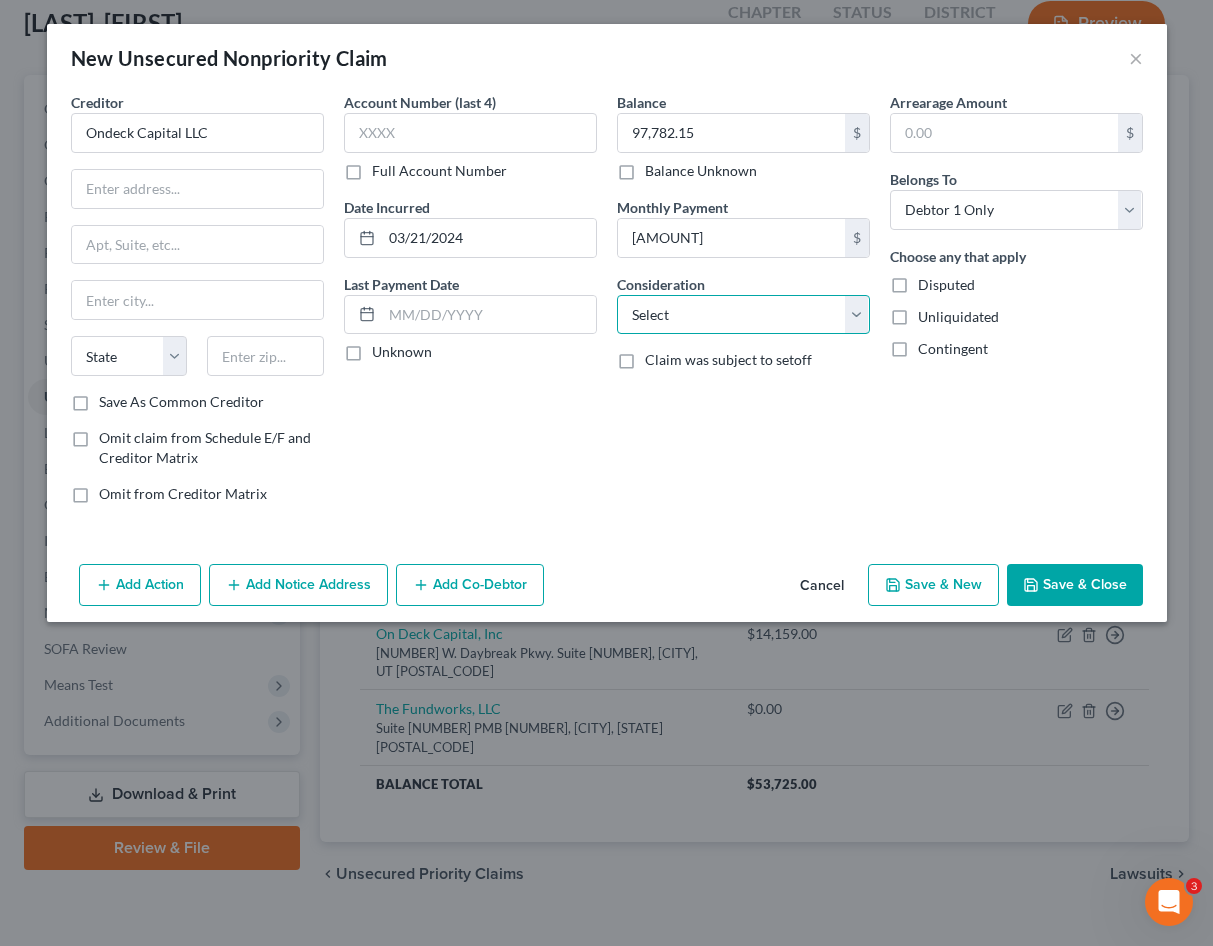 click on "Select Cable / Satellite Services Collection Agency Credit Card Debt Debt Counseling / Attorneys Deficiency Balance Domestic Support Obligations Home / Car Repairs Income Taxes Judgment Liens Medical Services Monies Loaned / Advanced Mortgage Obligation From Divorce Or Separation Obligation To Pensions Other Overdrawn Bank Account Promised To Help Pay Creditors Student Loans Suppliers And Vendors Telephone / Internet Services Utility Services" at bounding box center (743, 315) 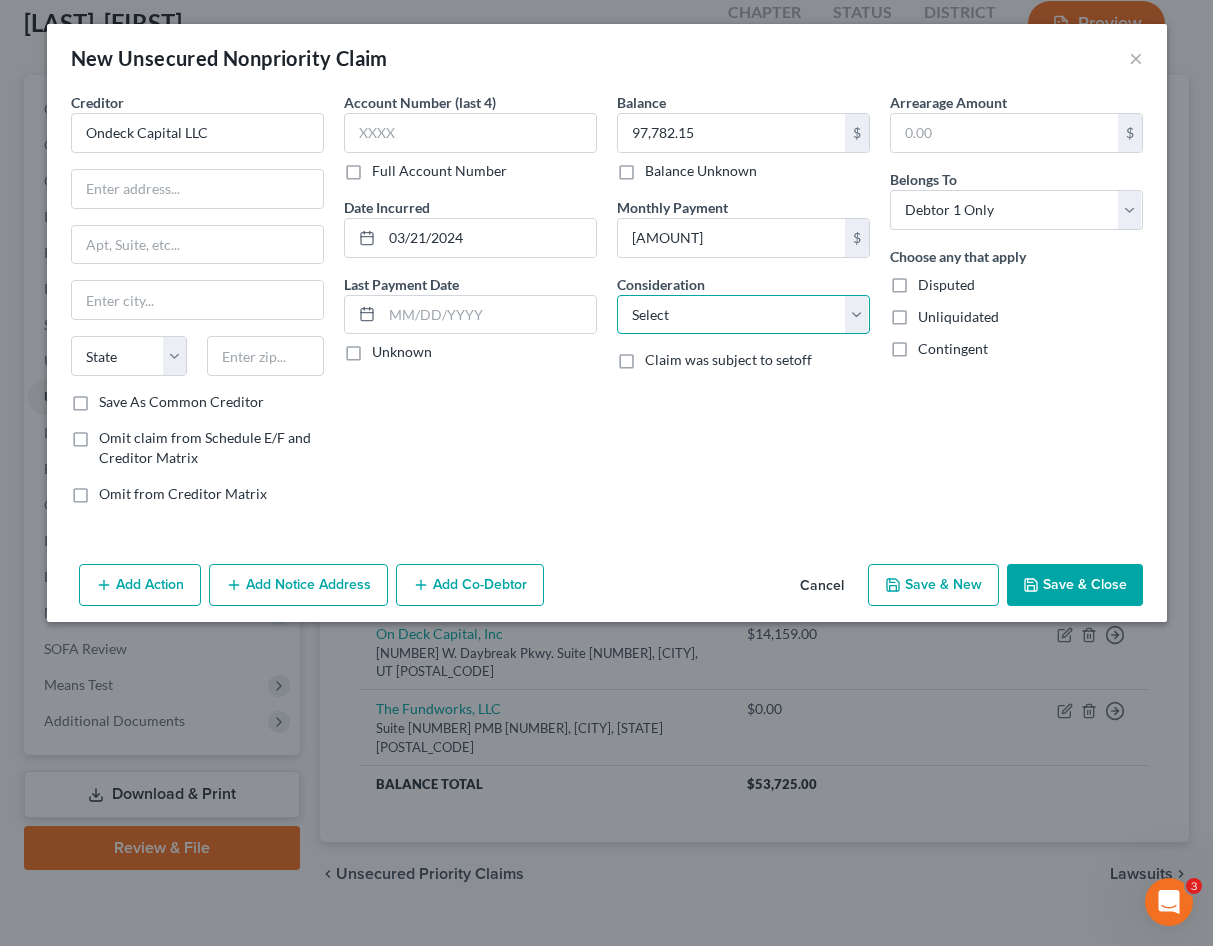select on "10" 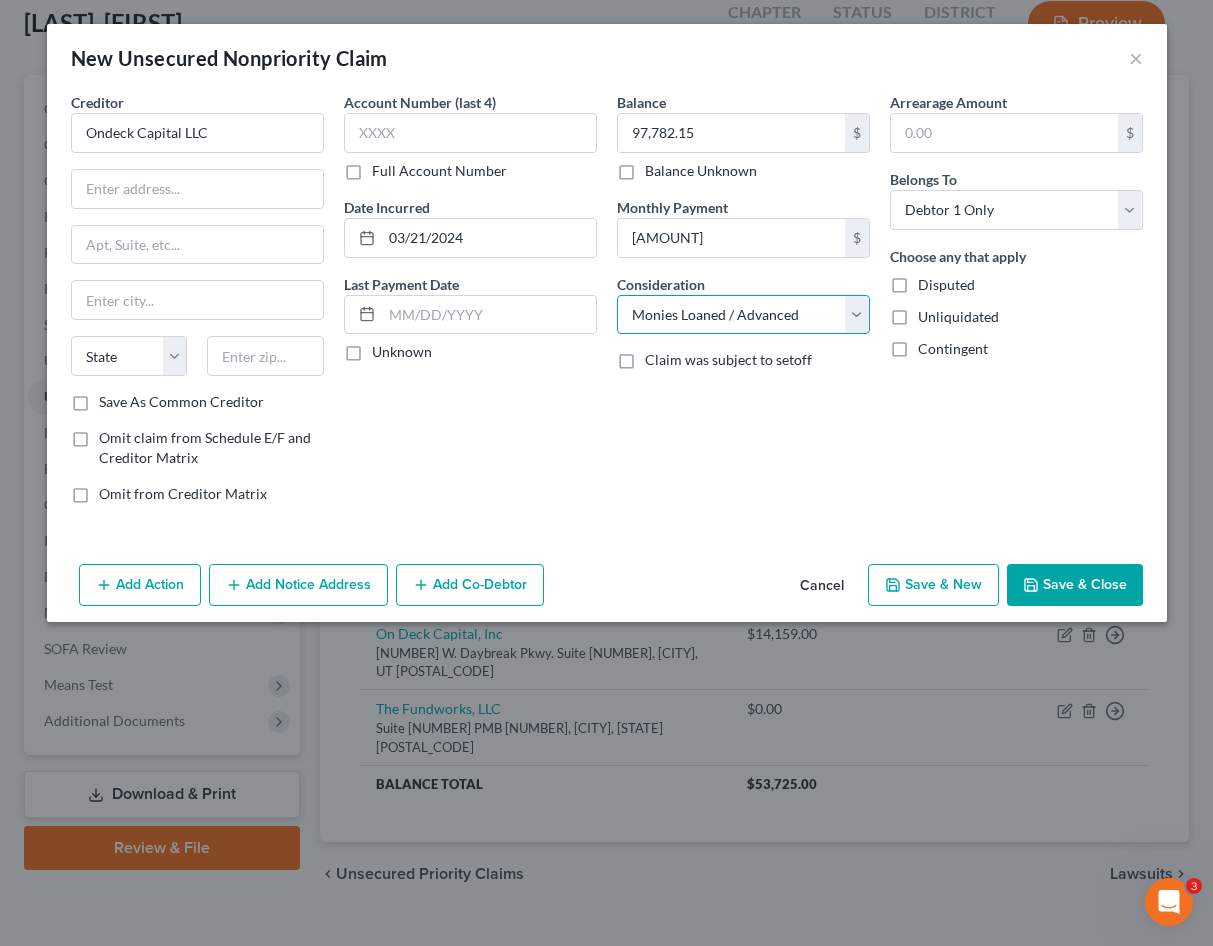 click on "Select Cable / Satellite Services Collection Agency Credit Card Debt Debt Counseling / Attorneys Deficiency Balance Domestic Support Obligations Home / Car Repairs Income Taxes Judgment Liens Medical Services Monies Loaned / Advanced Mortgage Obligation From Divorce Or Separation Obligation To Pensions Other Overdrawn Bank Account Promised To Help Pay Creditors Student Loans Suppliers And Vendors Telephone / Internet Services Utility Services" at bounding box center [743, 315] 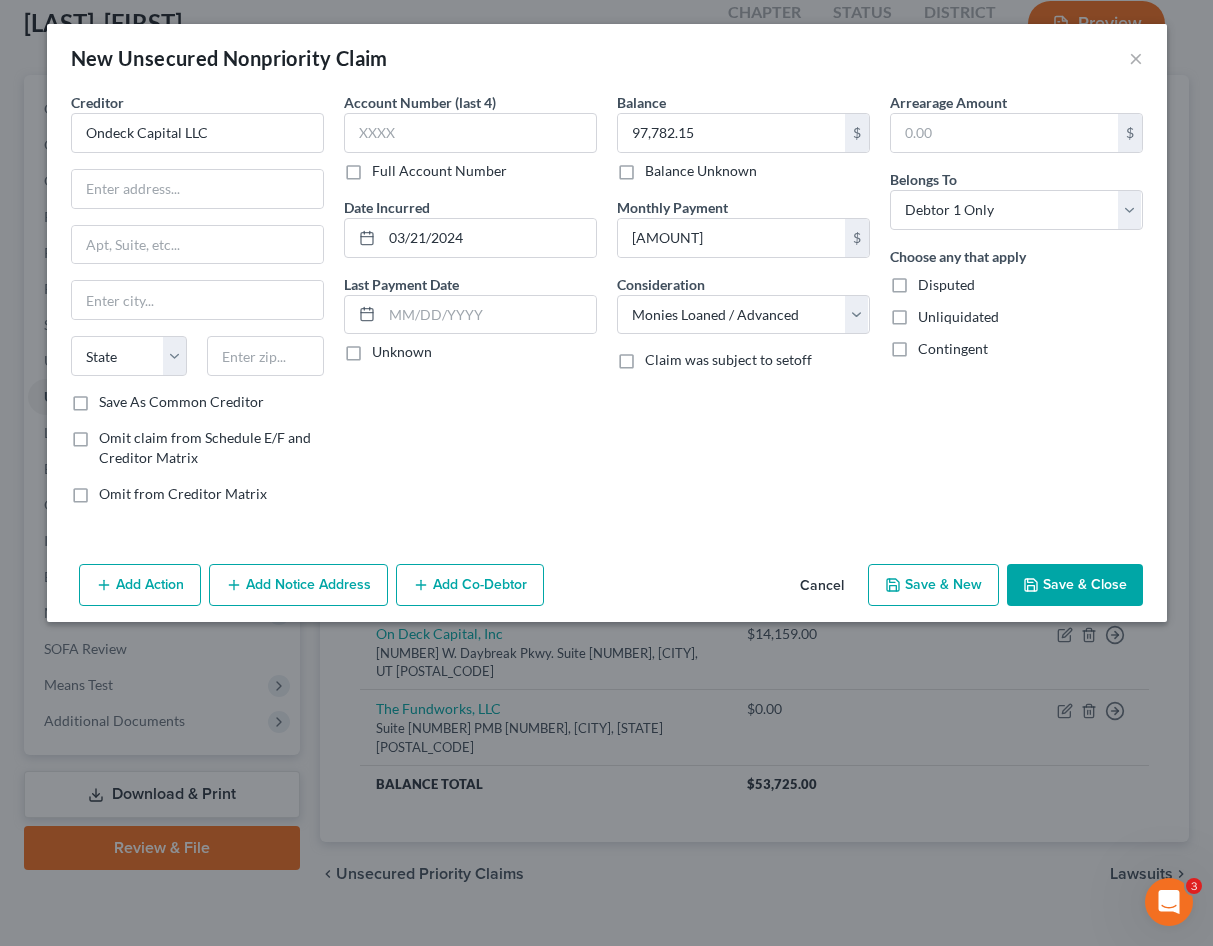 click on "Creditor *    Ondeck Capital LLC                      State AL AK AR AZ CA CO CT DE DC FL GA GU HI ID IL IN IA KS KY LA ME MD MA MI MN MS MO MT NC ND NE NV NH WI WY Save As Common Creditor Omit claim from Schedule E/F and Creditor Matrix Omit from Creditor Matrix
Account Number (last 4)
Full Account Number
Date Incurred         03/21/2024 Last Payment Date         Unknown Balance
97,782.15 $
Balance Unknown
Balance Undetermined
97,782.15 $
Balance Unknown
Monthly Payment 6,005.11 $ Consideration Select Cable / Satellite Services Collection Agency Credit Card Debt Debt Counseling / Attorneys Deficiency Balance Domestic Support Obligations Home / Car Repairs Income Taxes Judgment Liens Medical Services Monies Loaned / Advanced Mortgage Obligation From Divorce Or Separation Obligation To Pensions Other $" at bounding box center [607, 324] 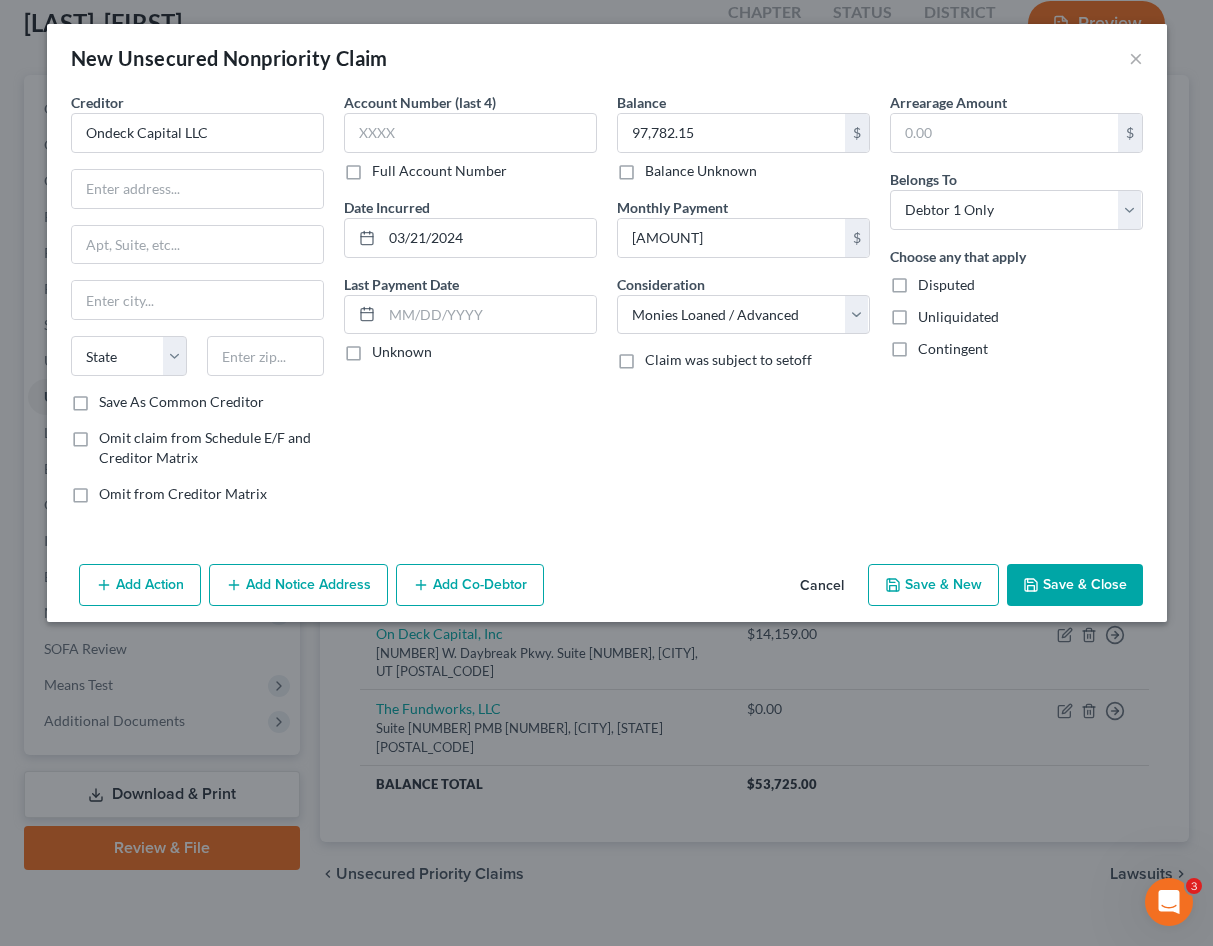 click on "Balance
97,782.15 $
Balance Unknown
Balance Undetermined
97,782.15 $
Balance Unknown
Monthly Payment 6,005.11 $ Consideration Select Cable / Satellite Services Collection Agency Credit Card Debt Debt Counseling / Attorneys Deficiency Balance Domestic Support Obligations Home / Car Repairs Income Taxes Judgment Liens Medical Services Monies Loaned / Advanced Mortgage Obligation From Divorce Or Separation Obligation To Pensions Other Overdrawn Bank Account Promised To Help Pay Creditors Student Loans Suppliers And Vendors Telephone / Internet Services Utility Services Claim was subject to setoff" at bounding box center [743, 306] 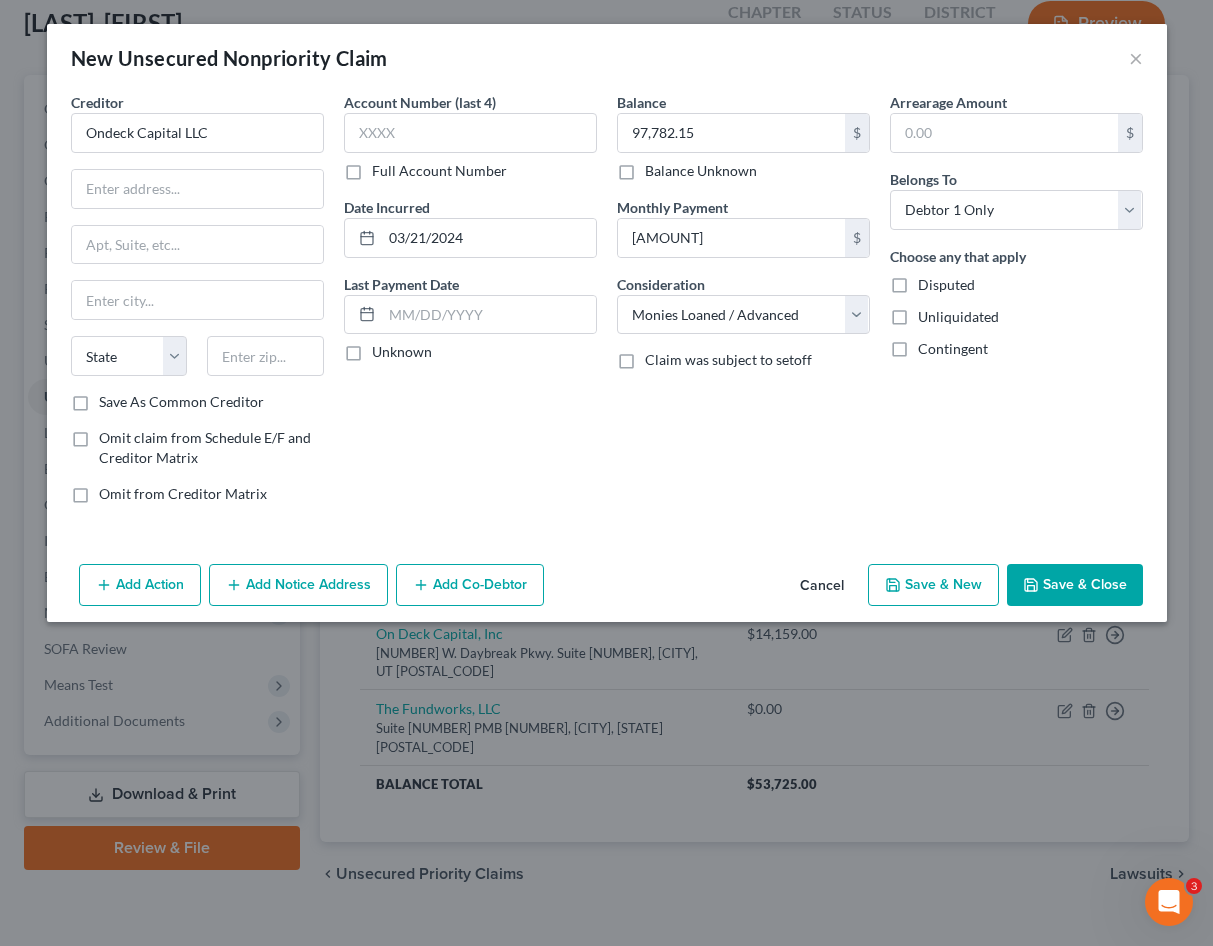 click on "Save & Close" at bounding box center (1075, 585) 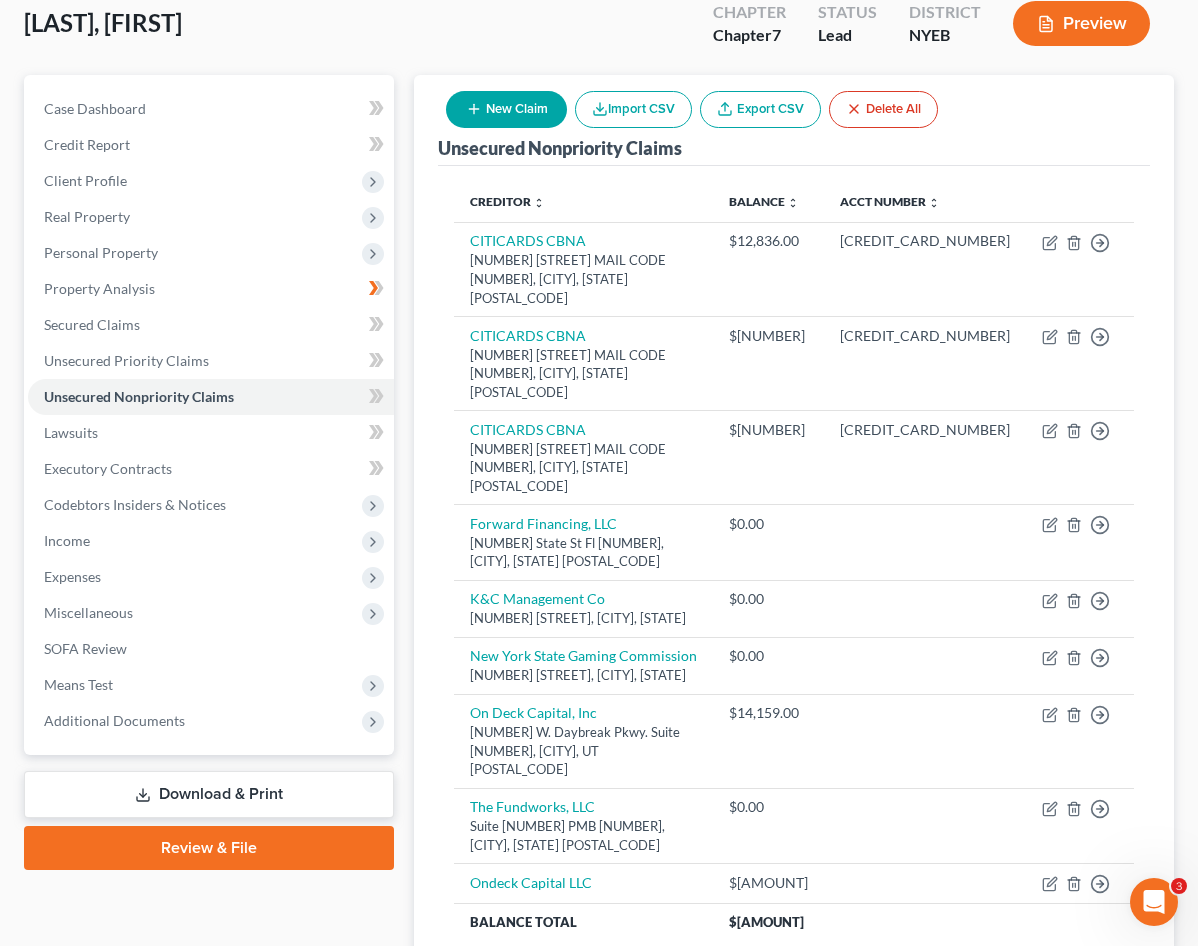 drag, startPoint x: 454, startPoint y: 616, endPoint x: 659, endPoint y: 798, distance: 274.13318 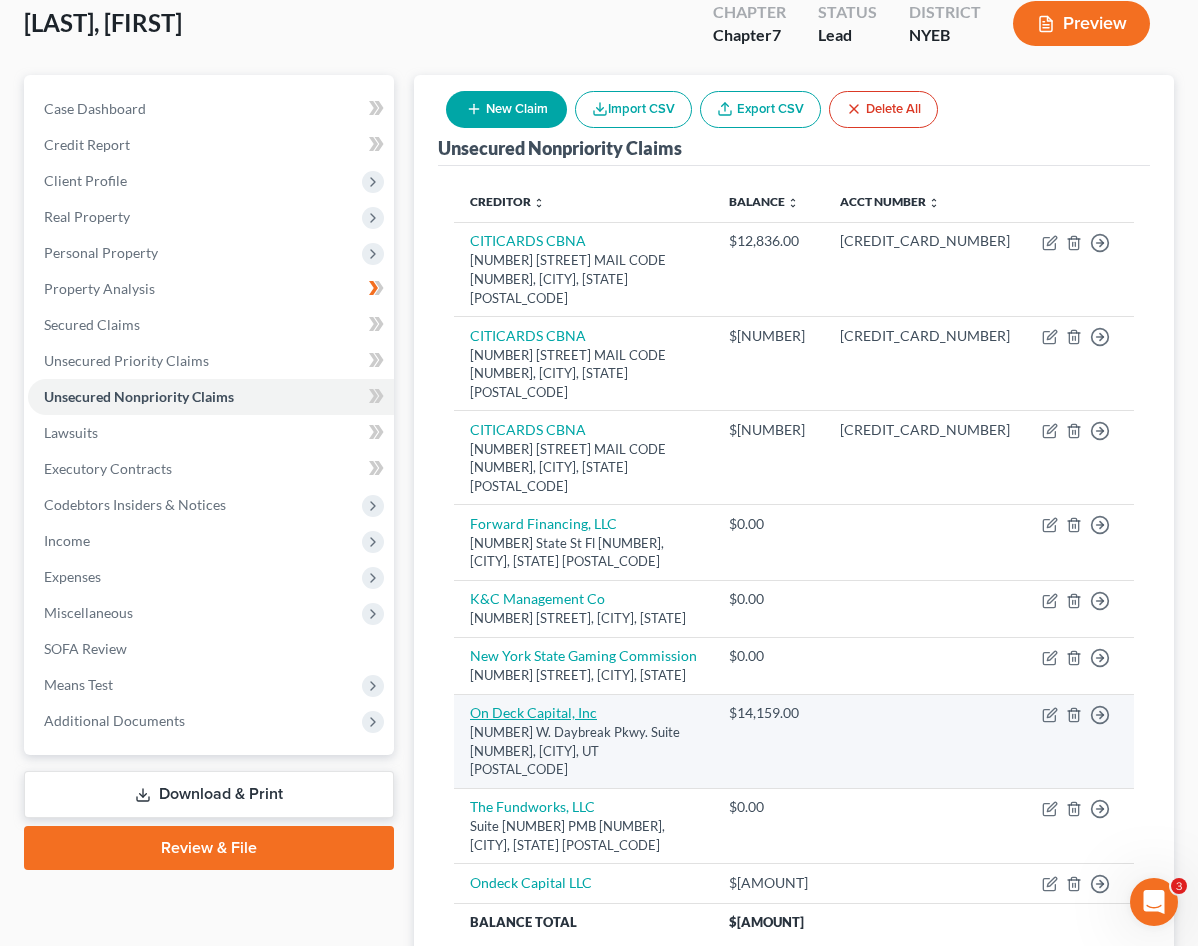 click on "On Deck Capital, Inc" at bounding box center (533, 712) 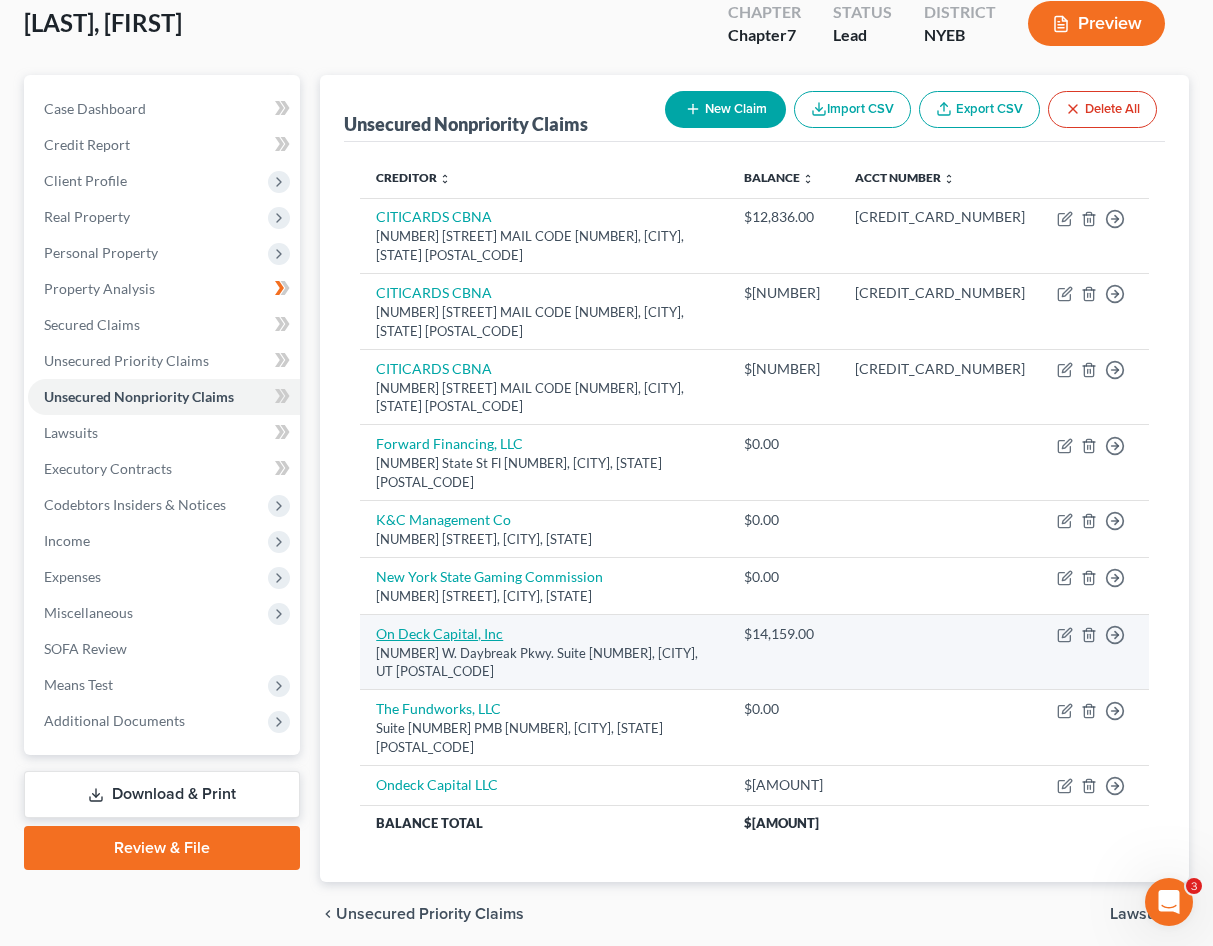 select on "46" 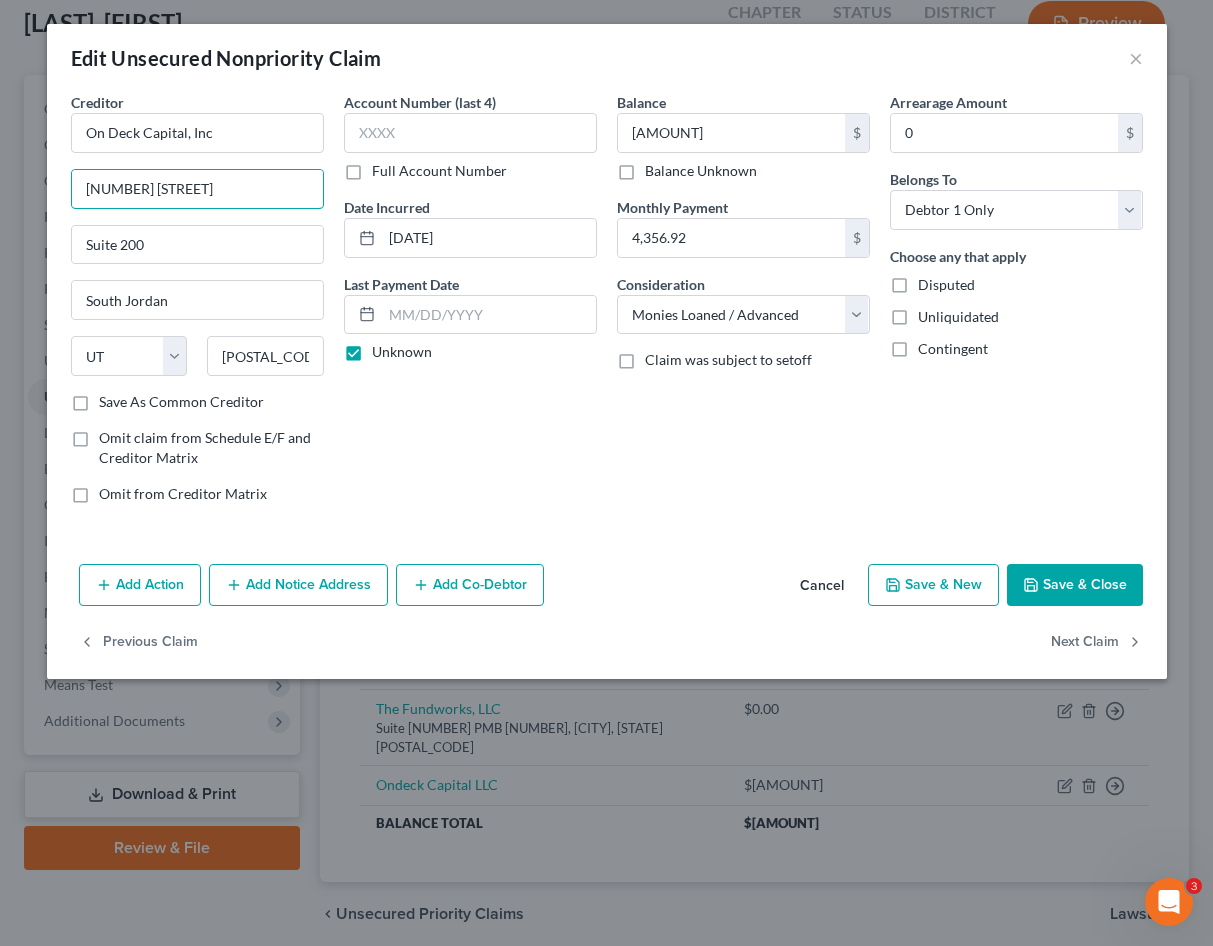 drag, startPoint x: 270, startPoint y: 189, endPoint x: 15, endPoint y: 189, distance: 255 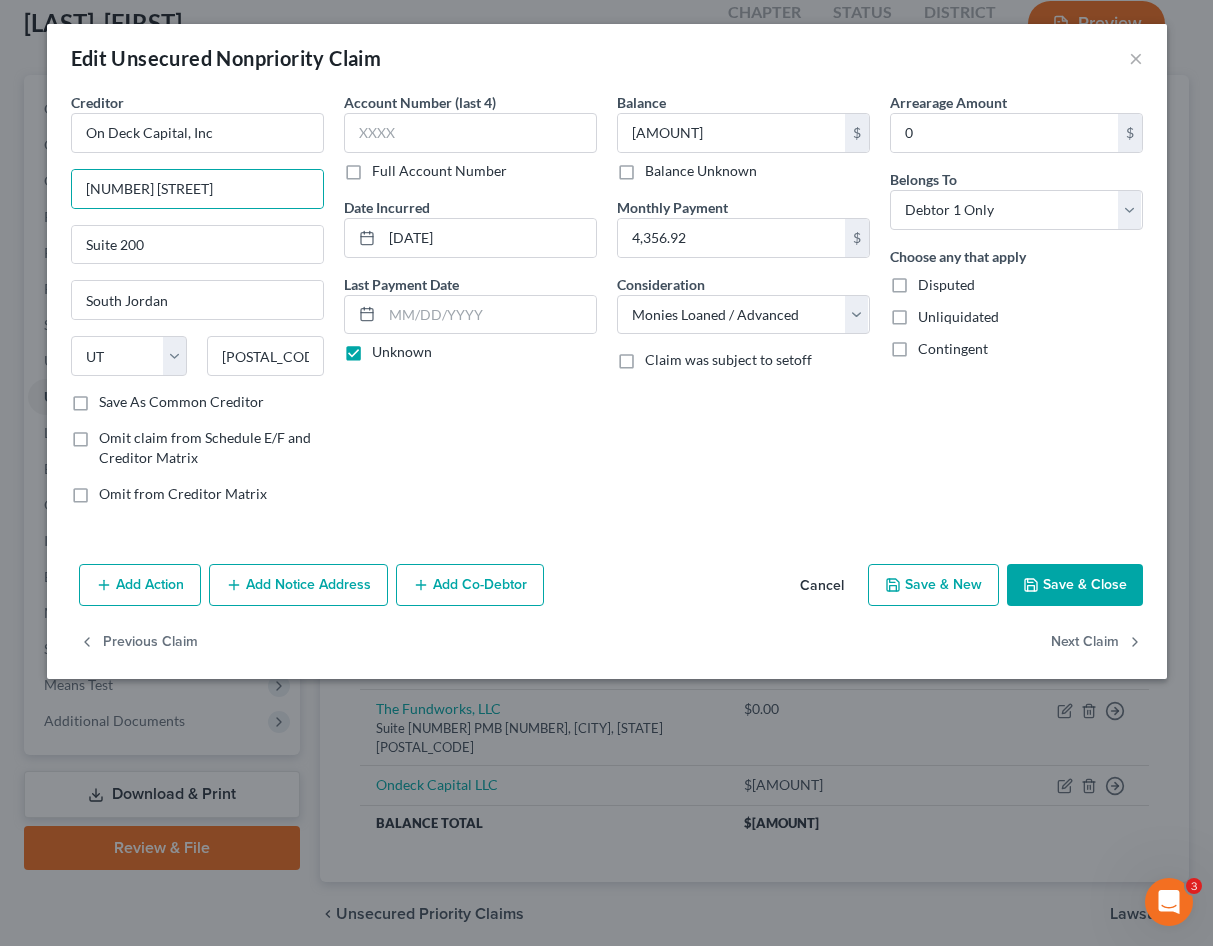 click on "Cancel" at bounding box center (822, 586) 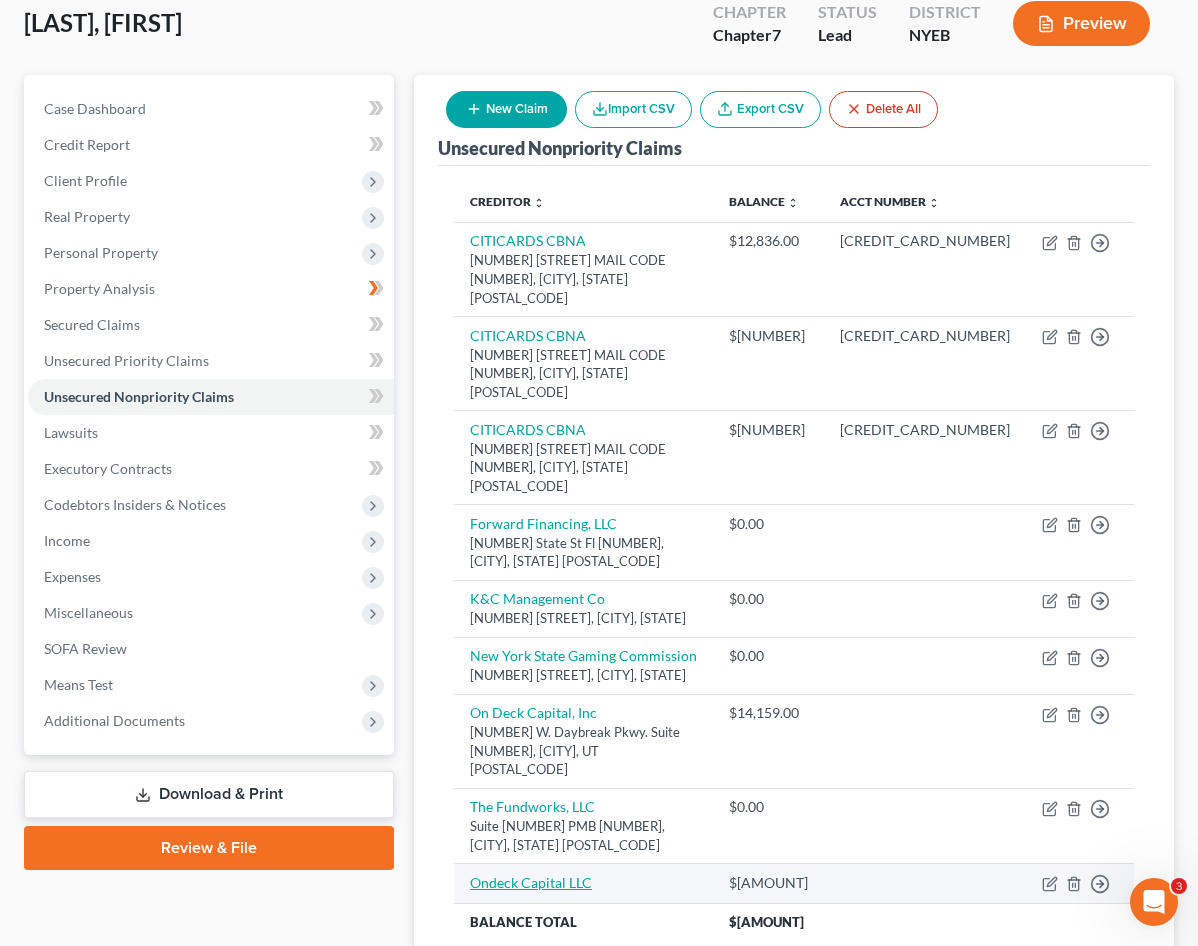 click on "Ondeck Capital LLC" at bounding box center [531, 882] 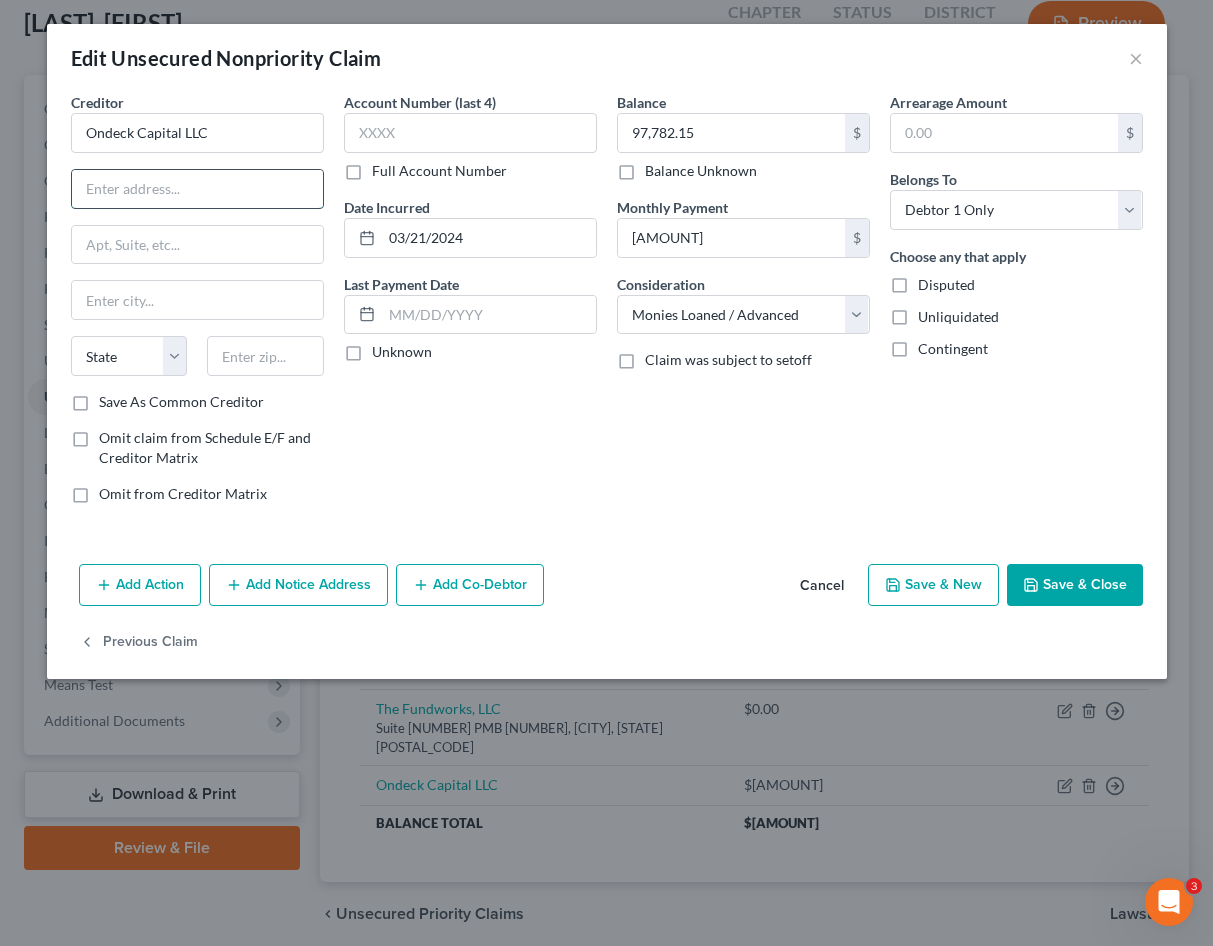 click at bounding box center [197, 189] 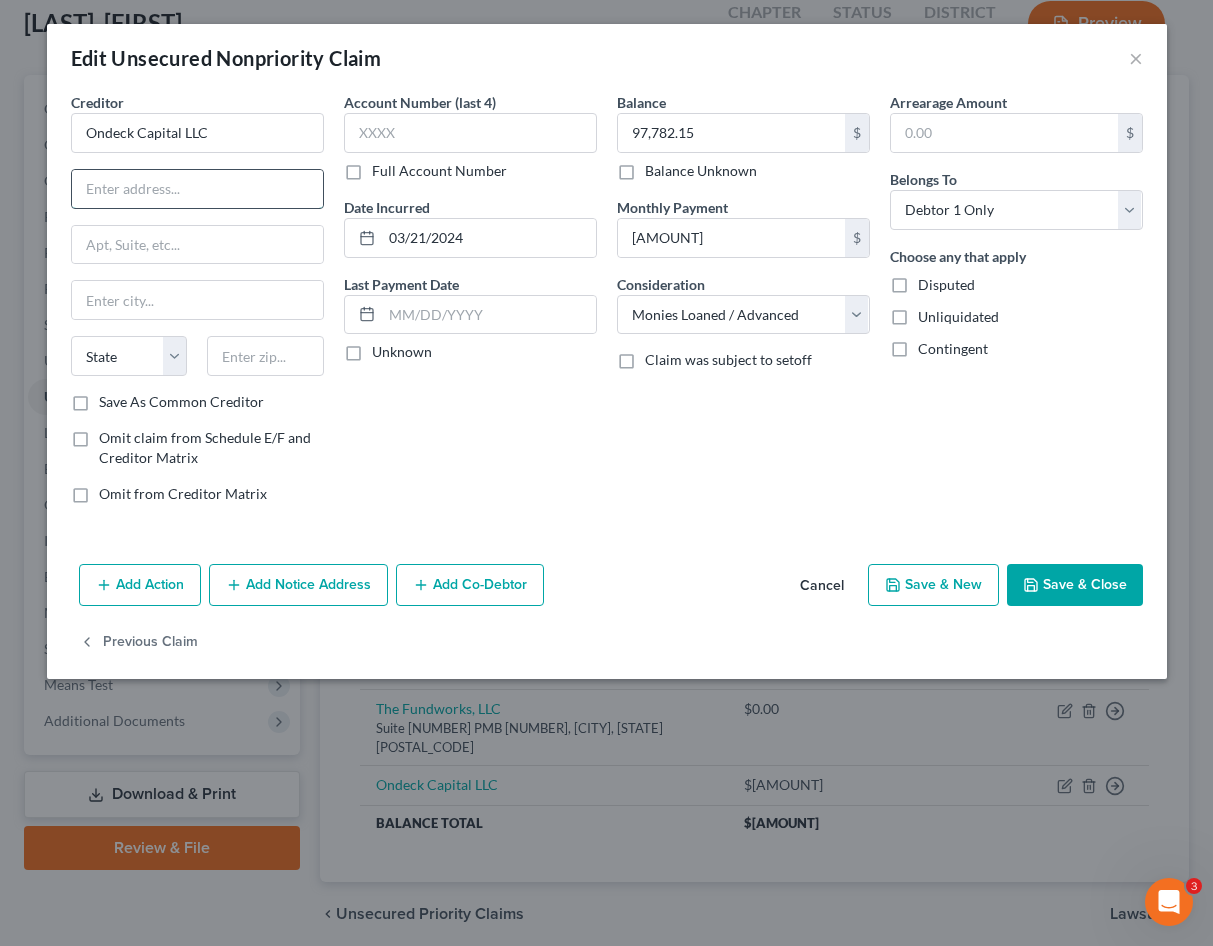 paste on "[NUMBER] [STREET]" 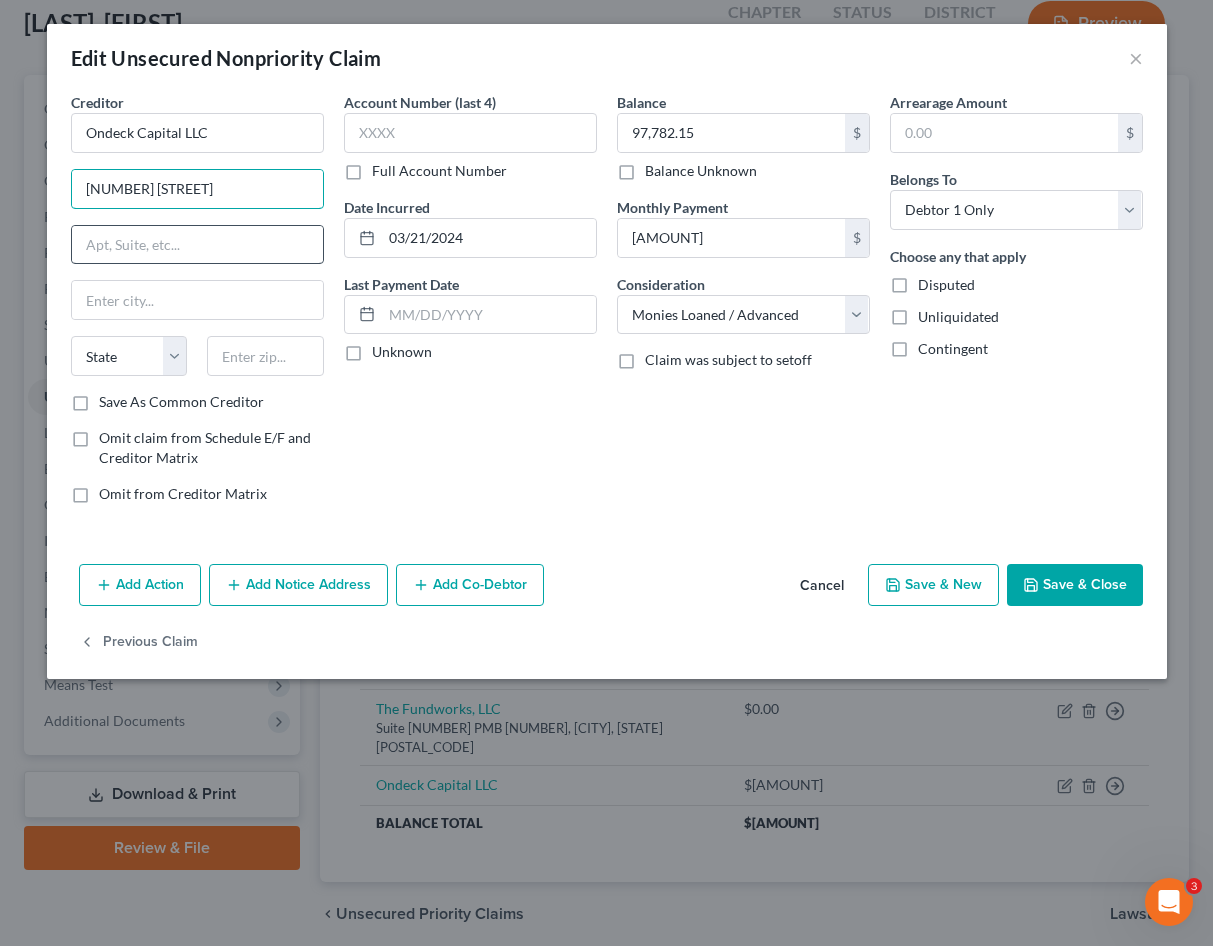 type on "[NUMBER] [STREET]" 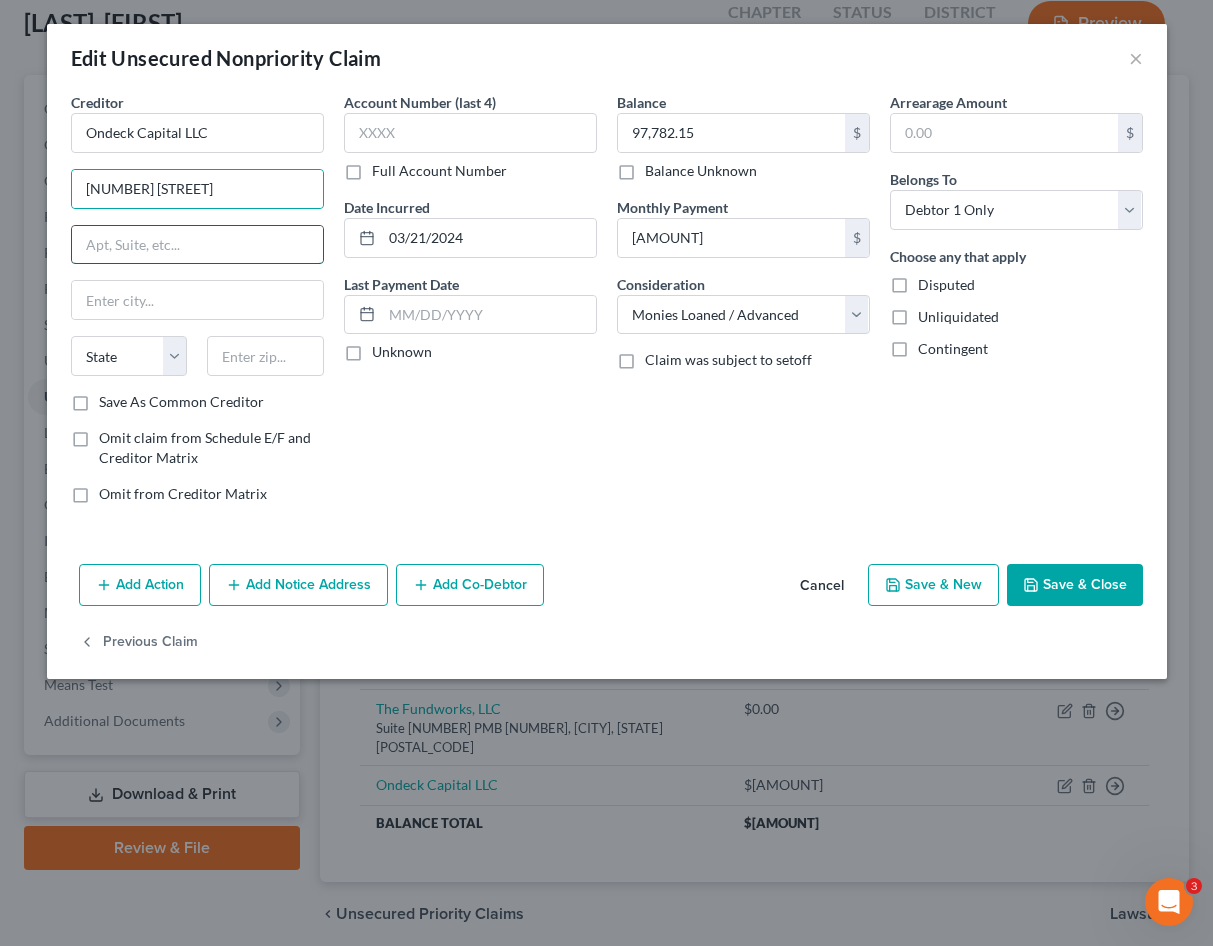 click at bounding box center [197, 245] 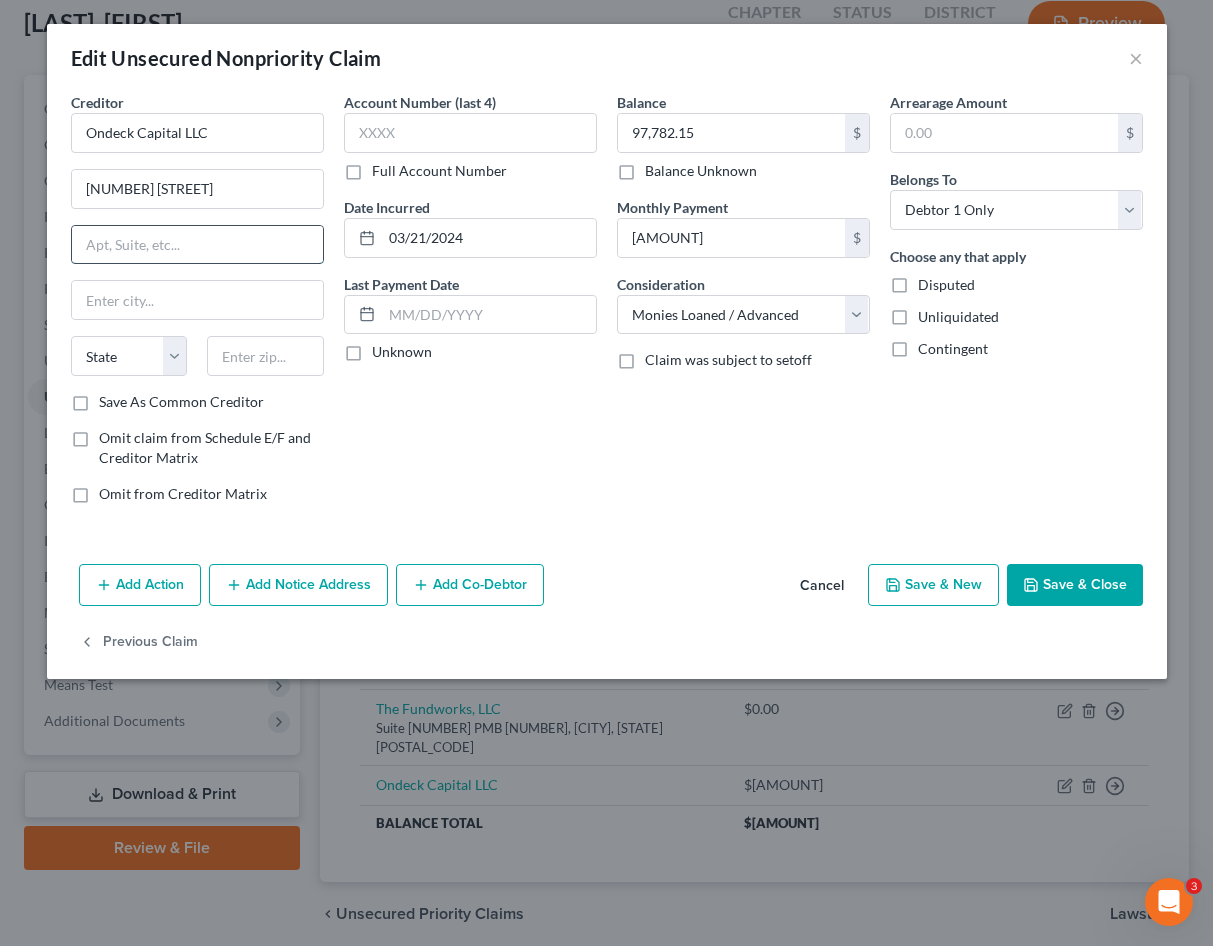type on "s" 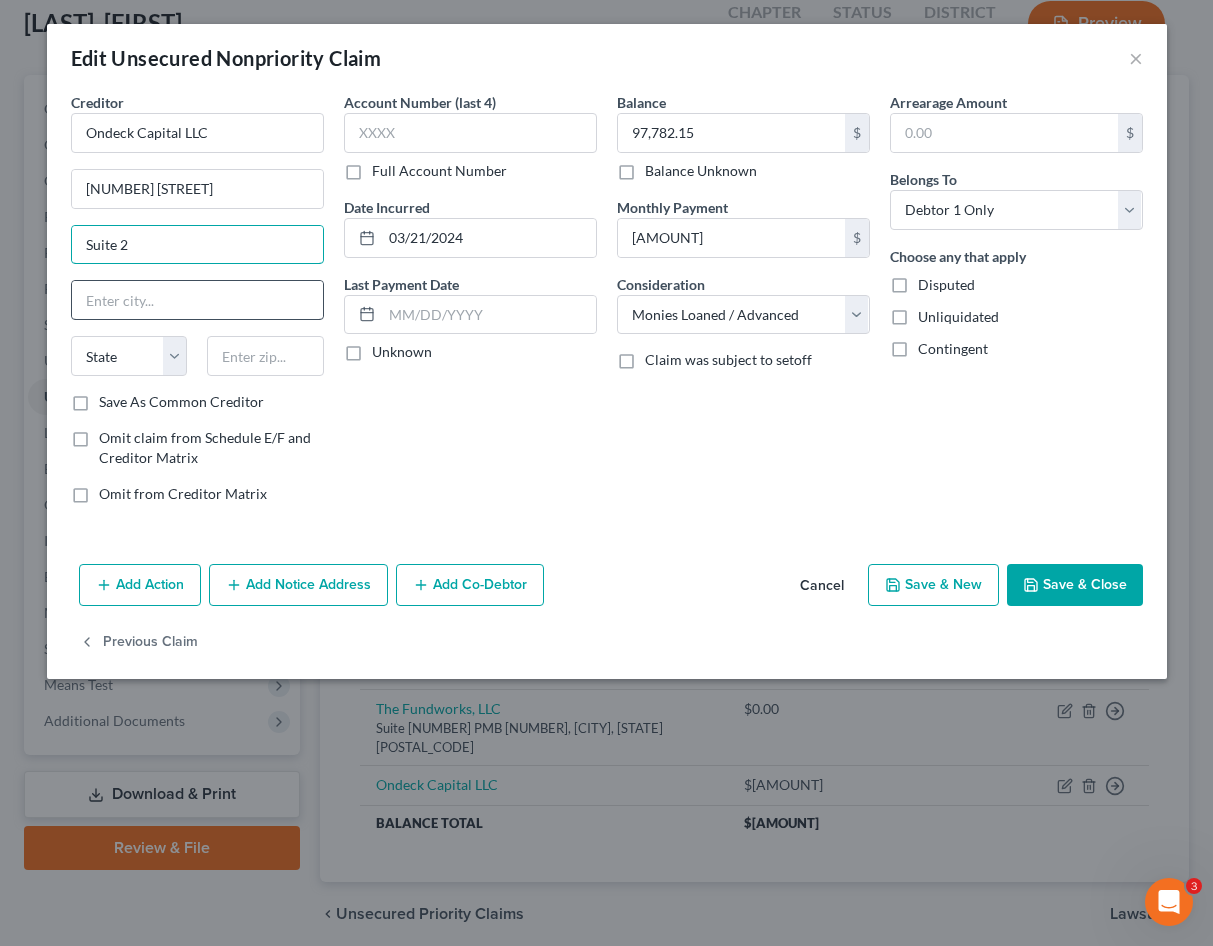 type on "Suite 200" 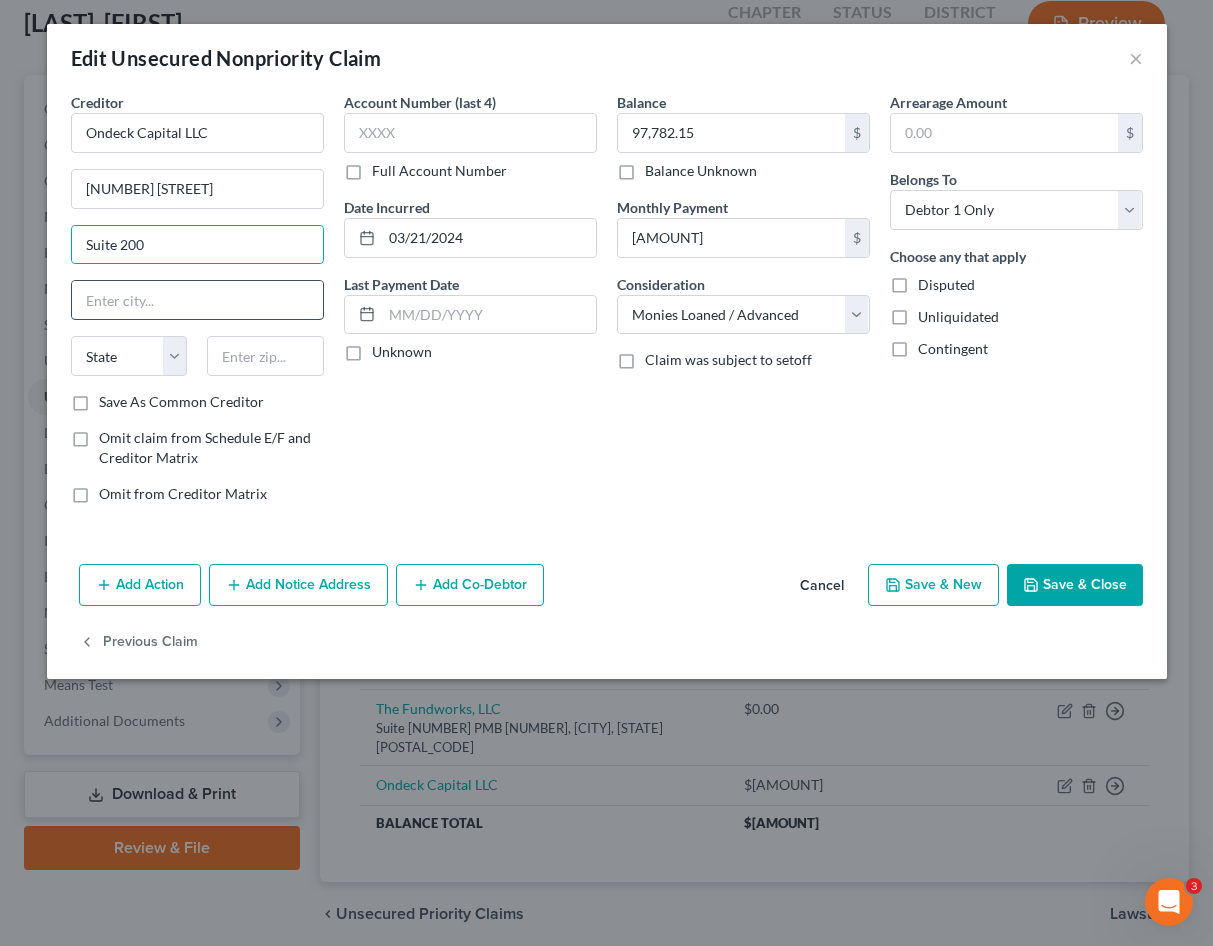 click at bounding box center [197, 300] 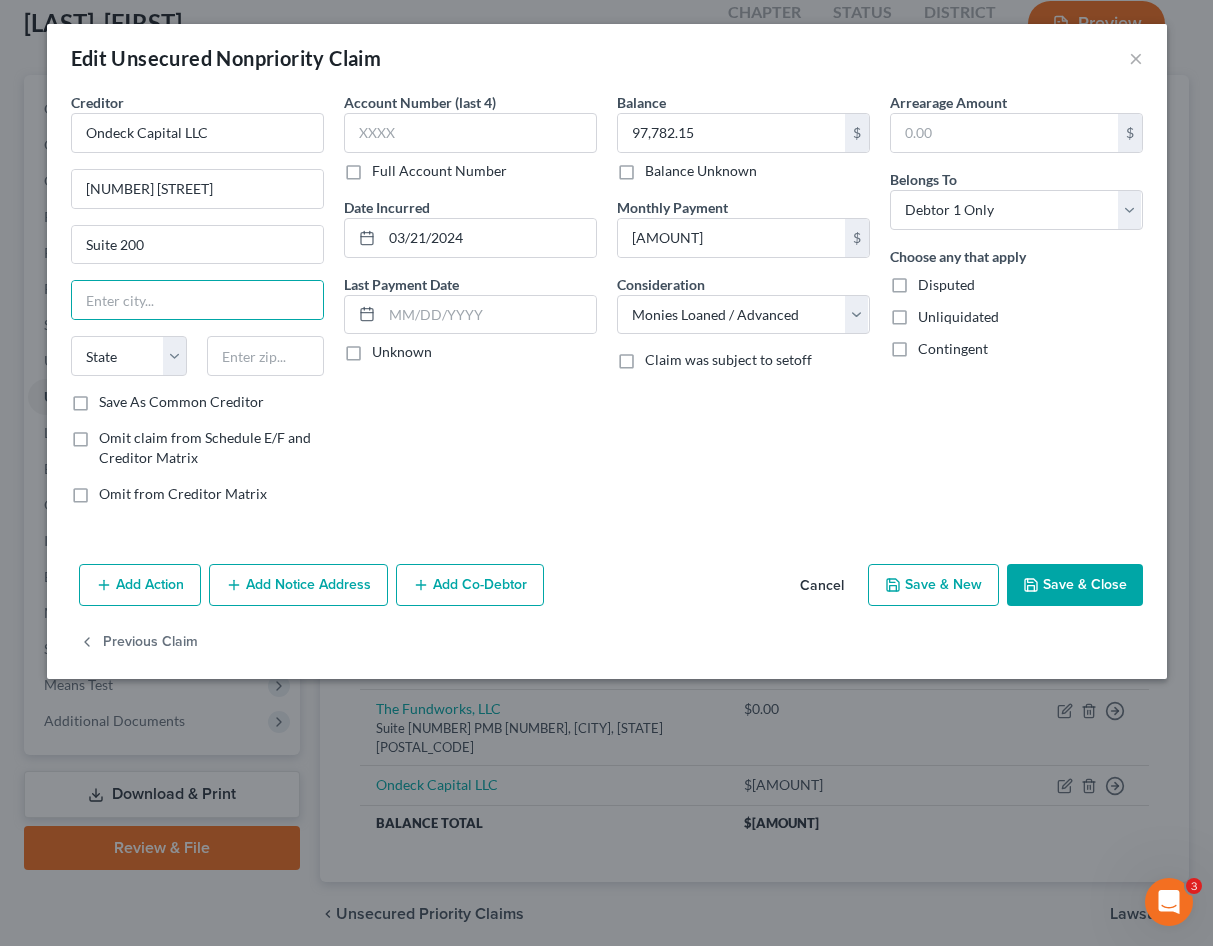 drag, startPoint x: 599, startPoint y: 483, endPoint x: 670, endPoint y: 493, distance: 71.70077 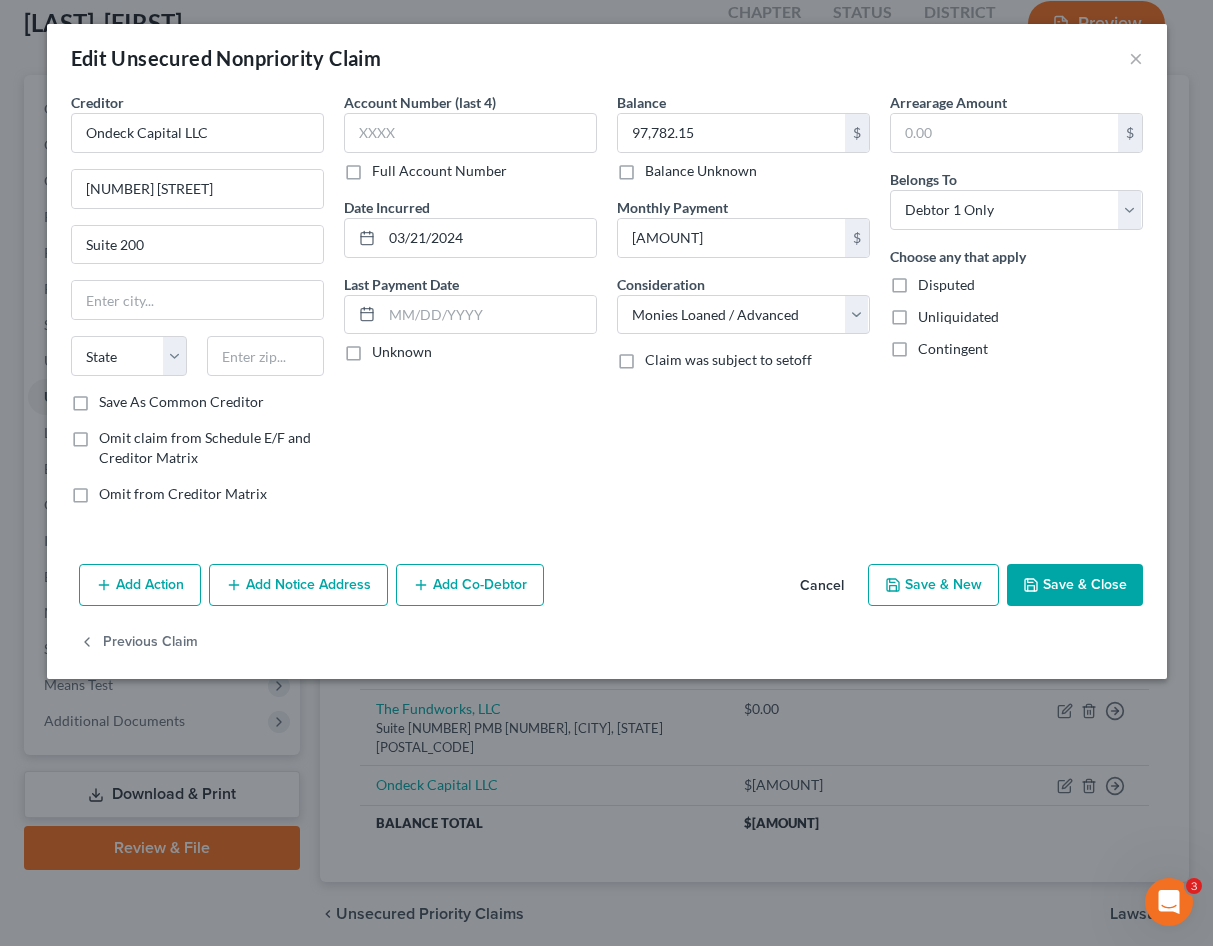 click on "Save & Close" at bounding box center [1075, 585] 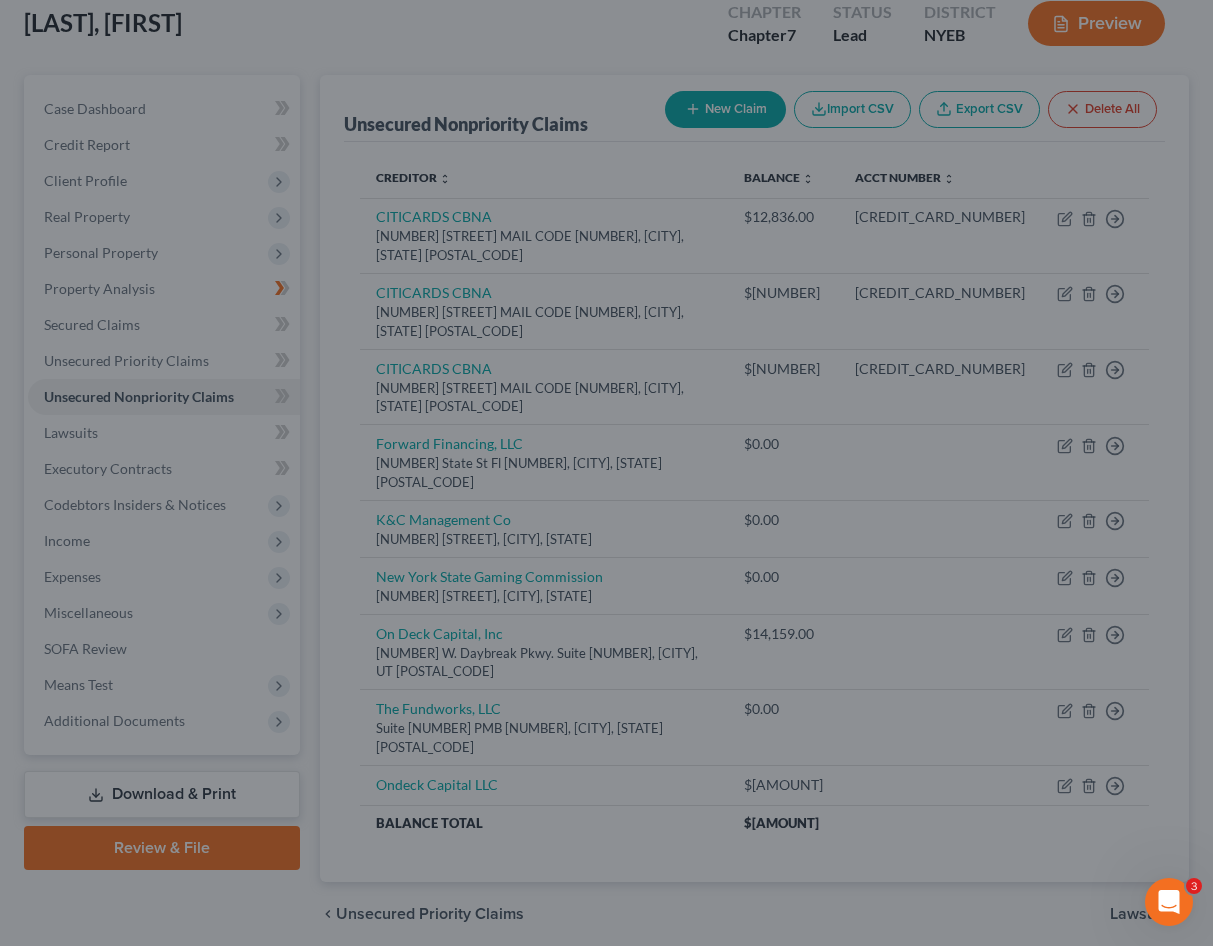 type on "0" 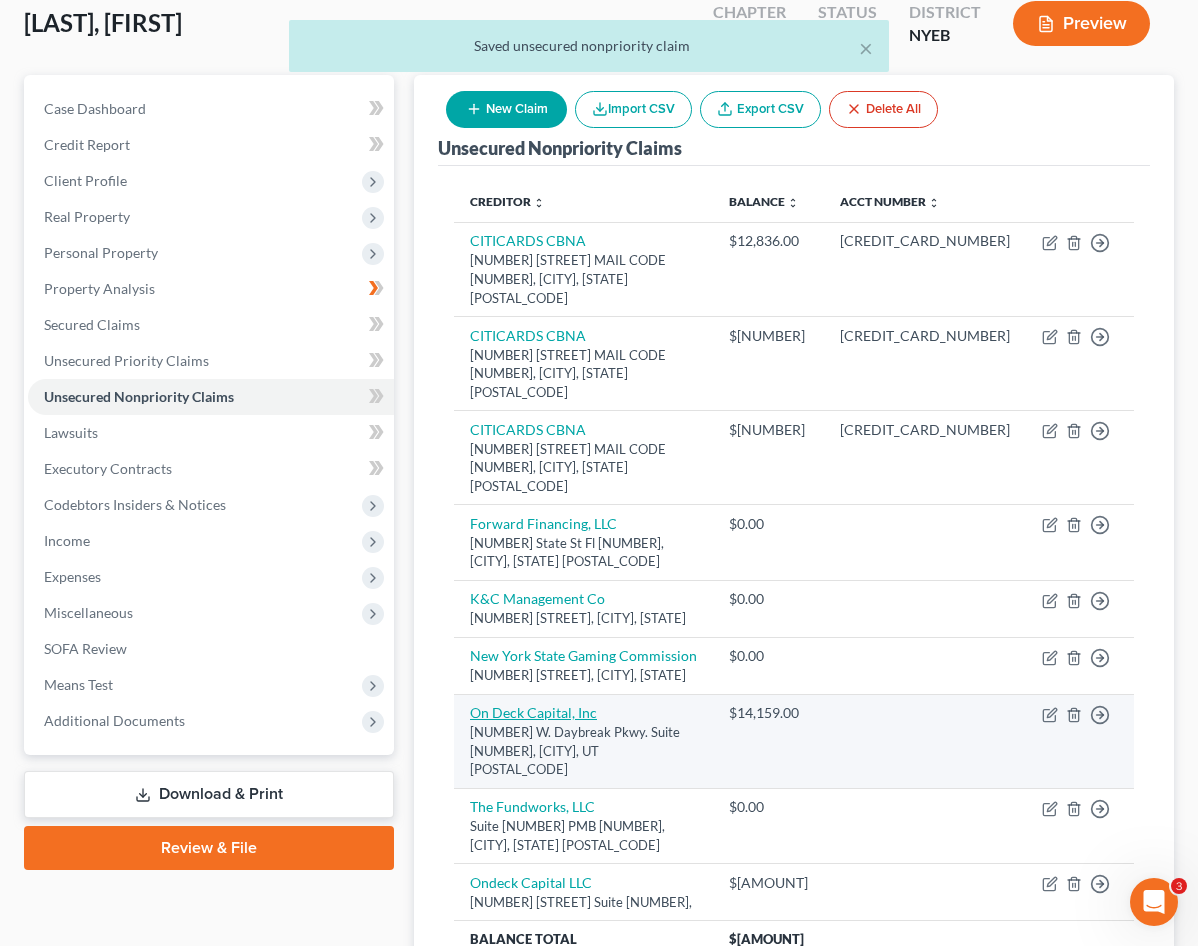 click on "On Deck Capital, Inc" at bounding box center [533, 712] 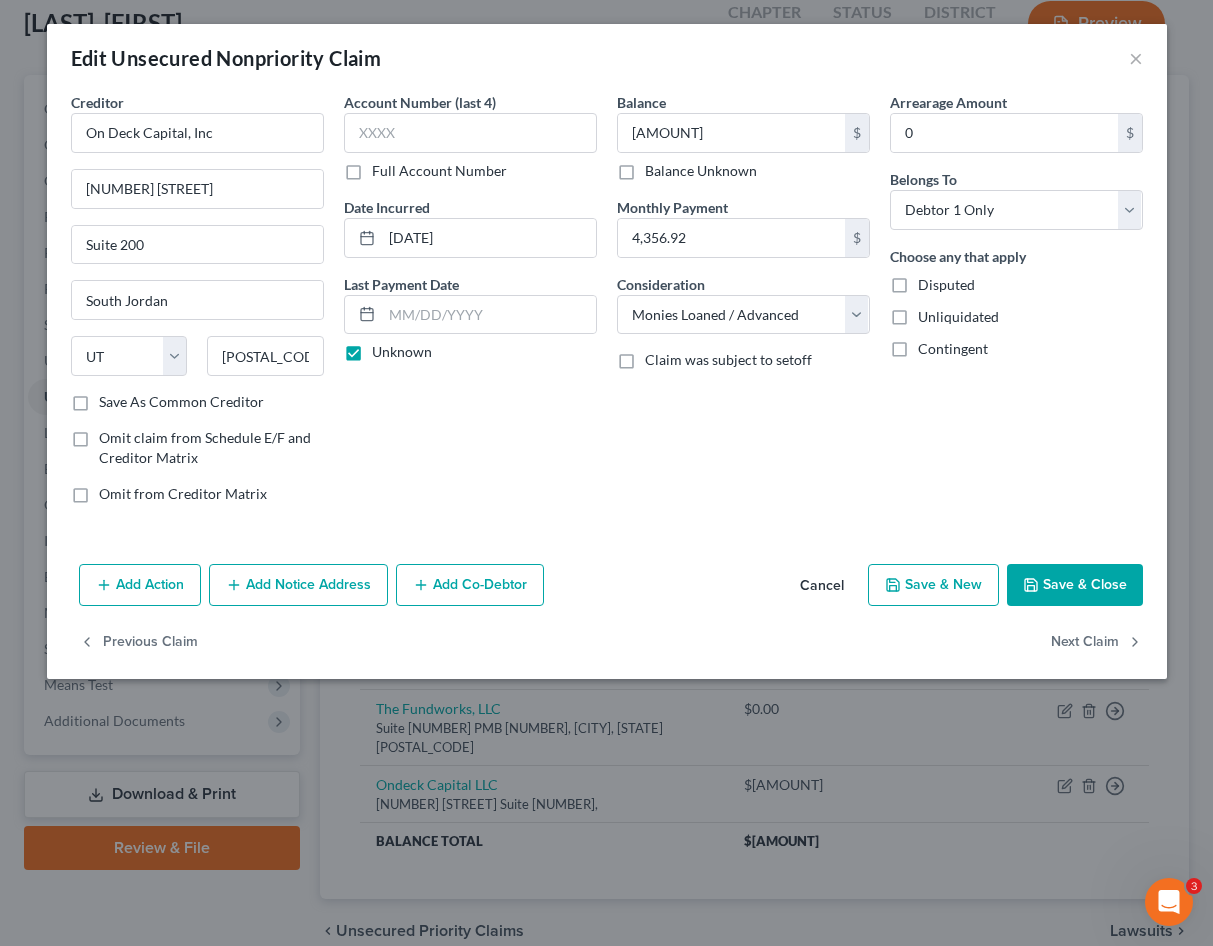 click on "Cancel" at bounding box center [822, 586] 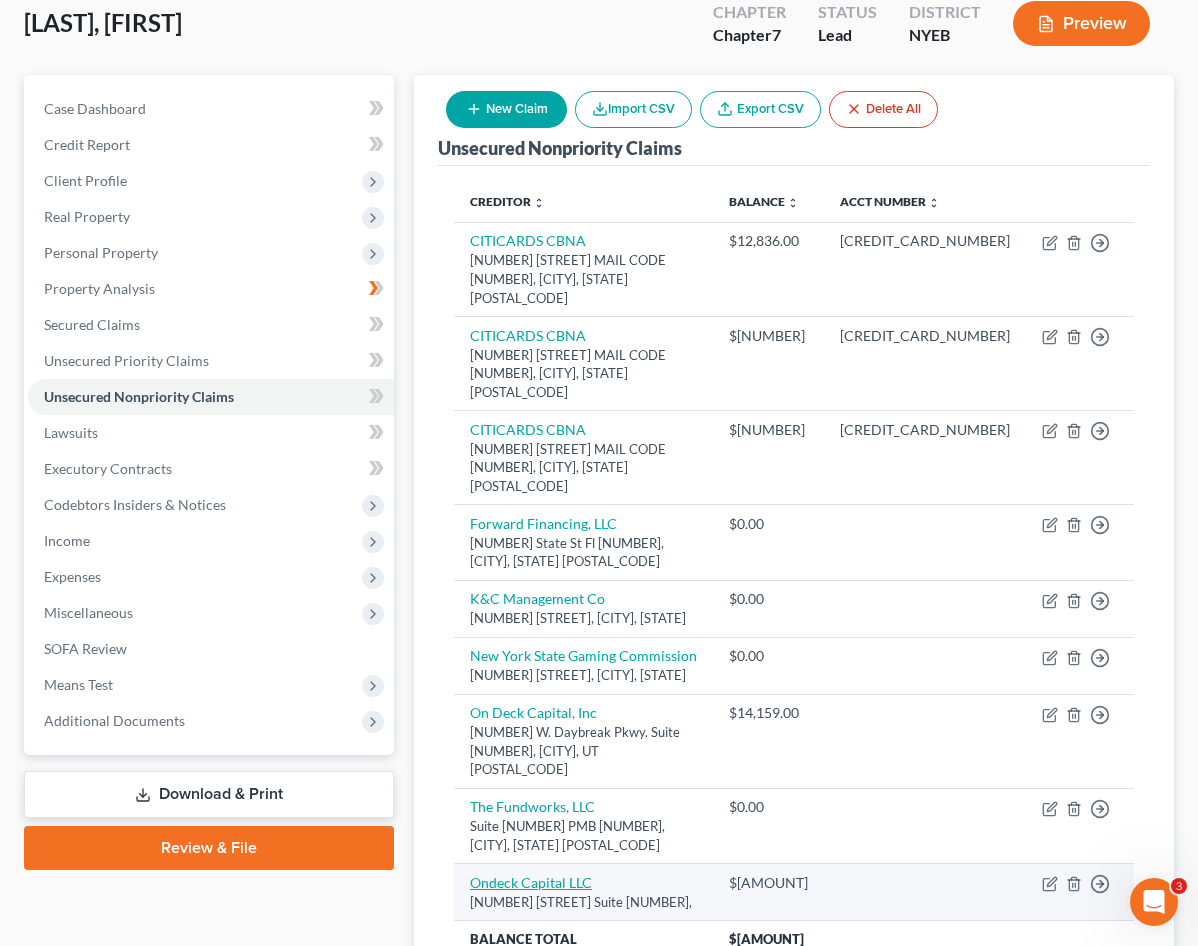 click on "Ondeck Capital LLC" at bounding box center [531, 882] 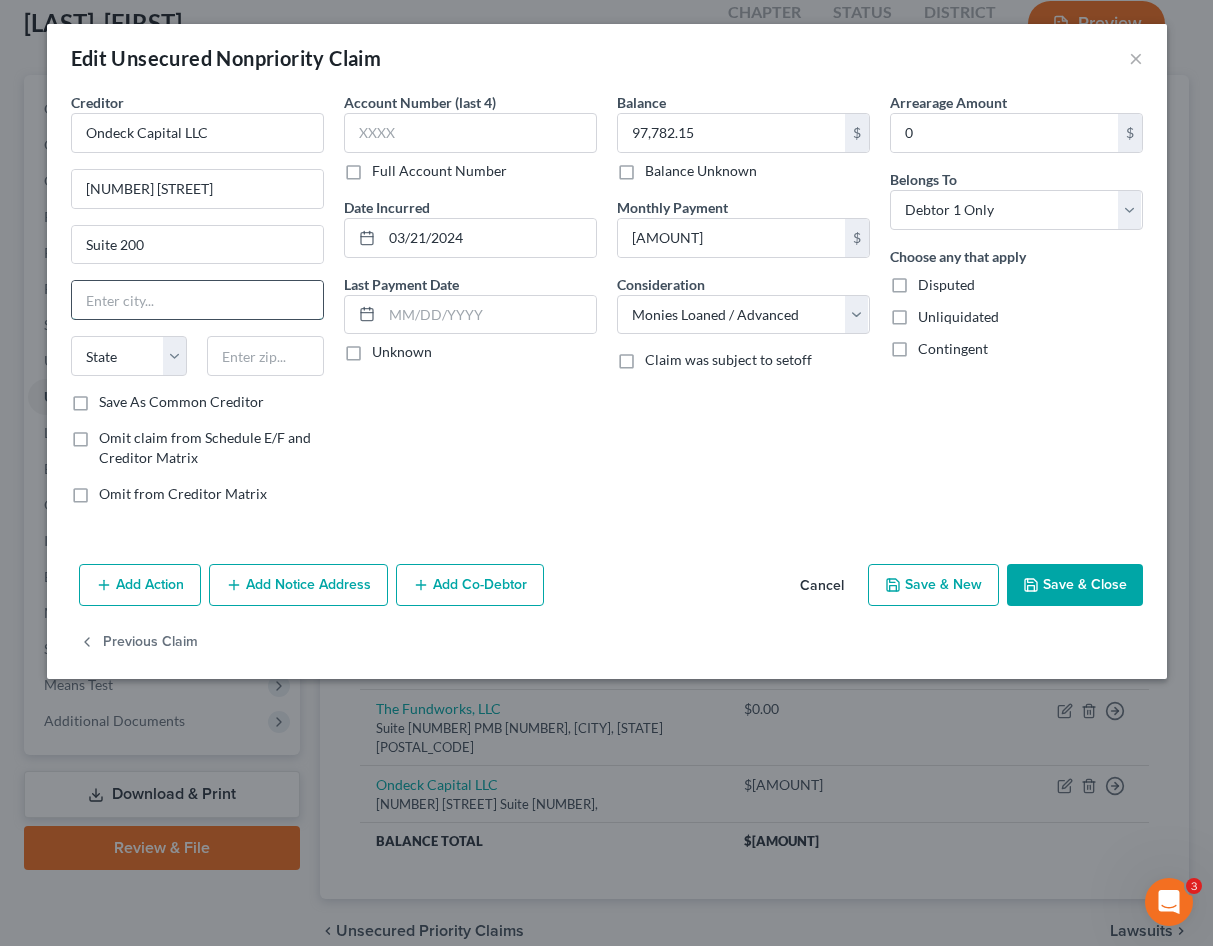 click at bounding box center (197, 300) 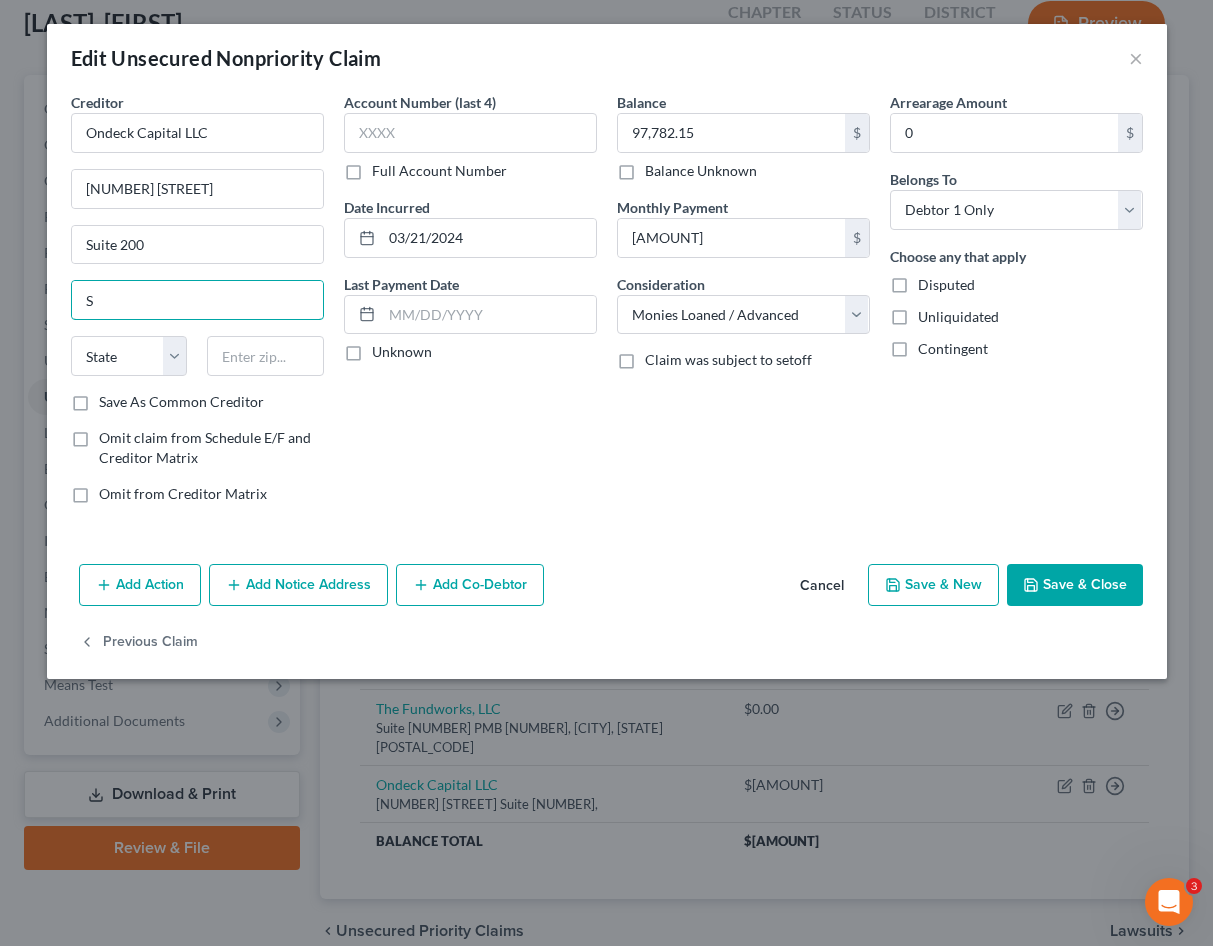 type on "S" 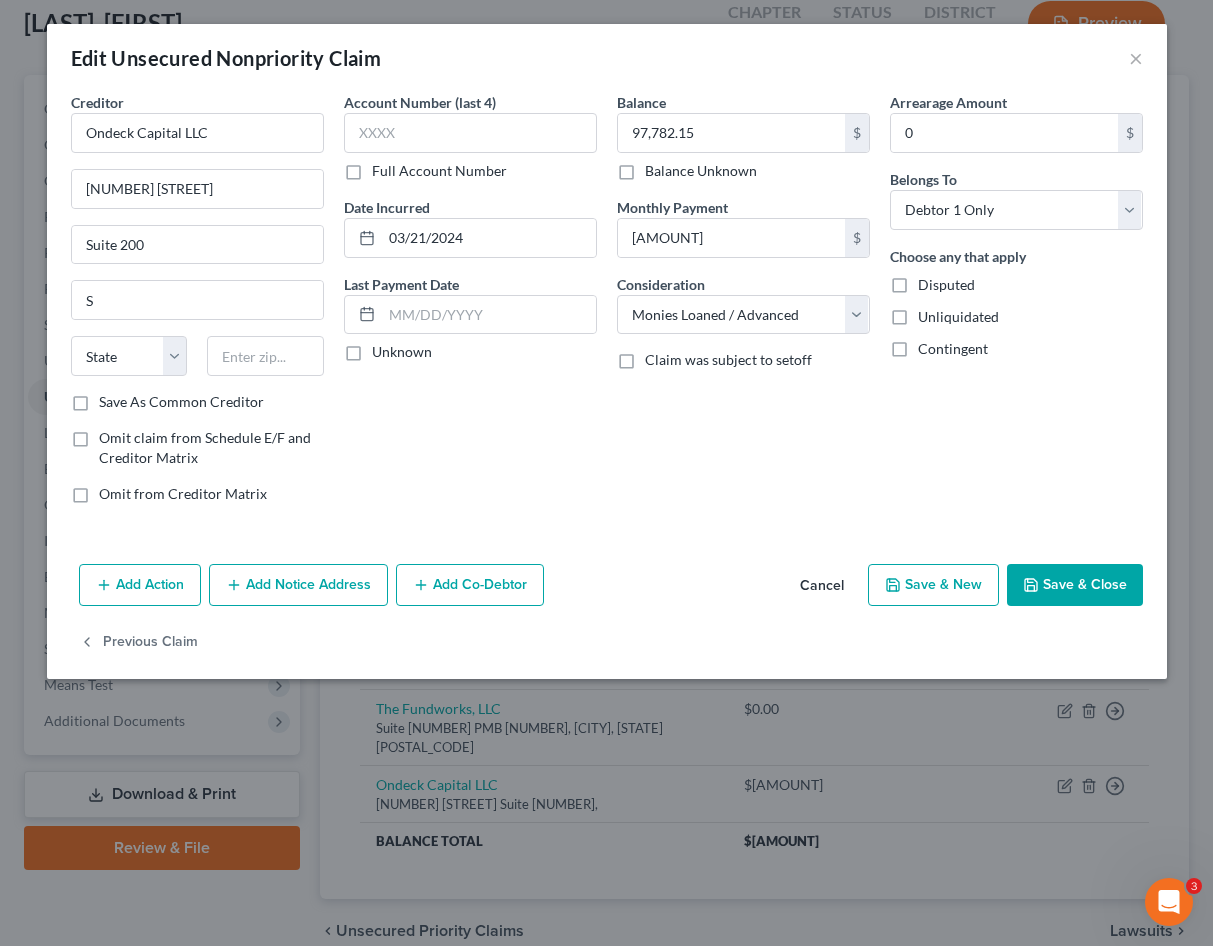 click on "Cancel" at bounding box center [822, 586] 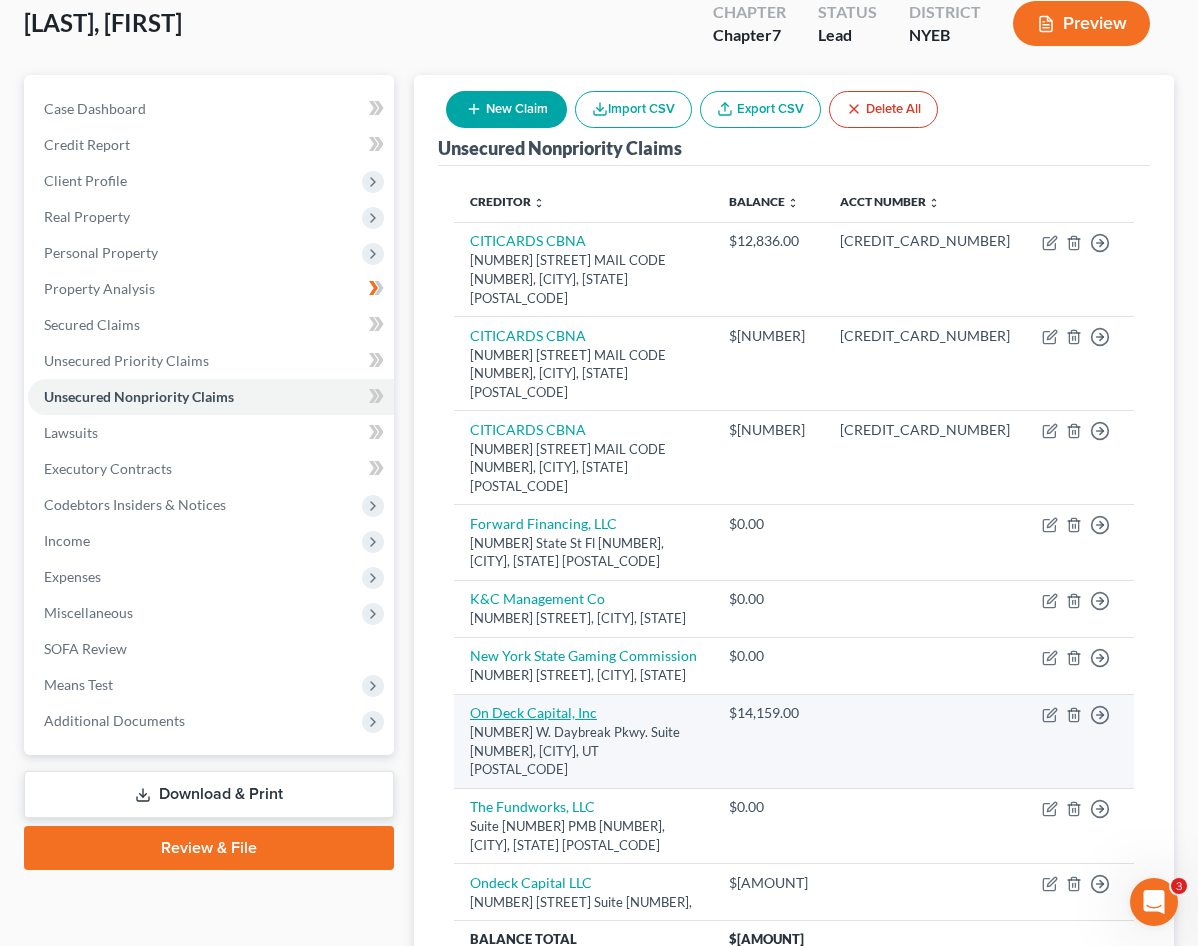click on "On Deck Capital, Inc" at bounding box center [533, 712] 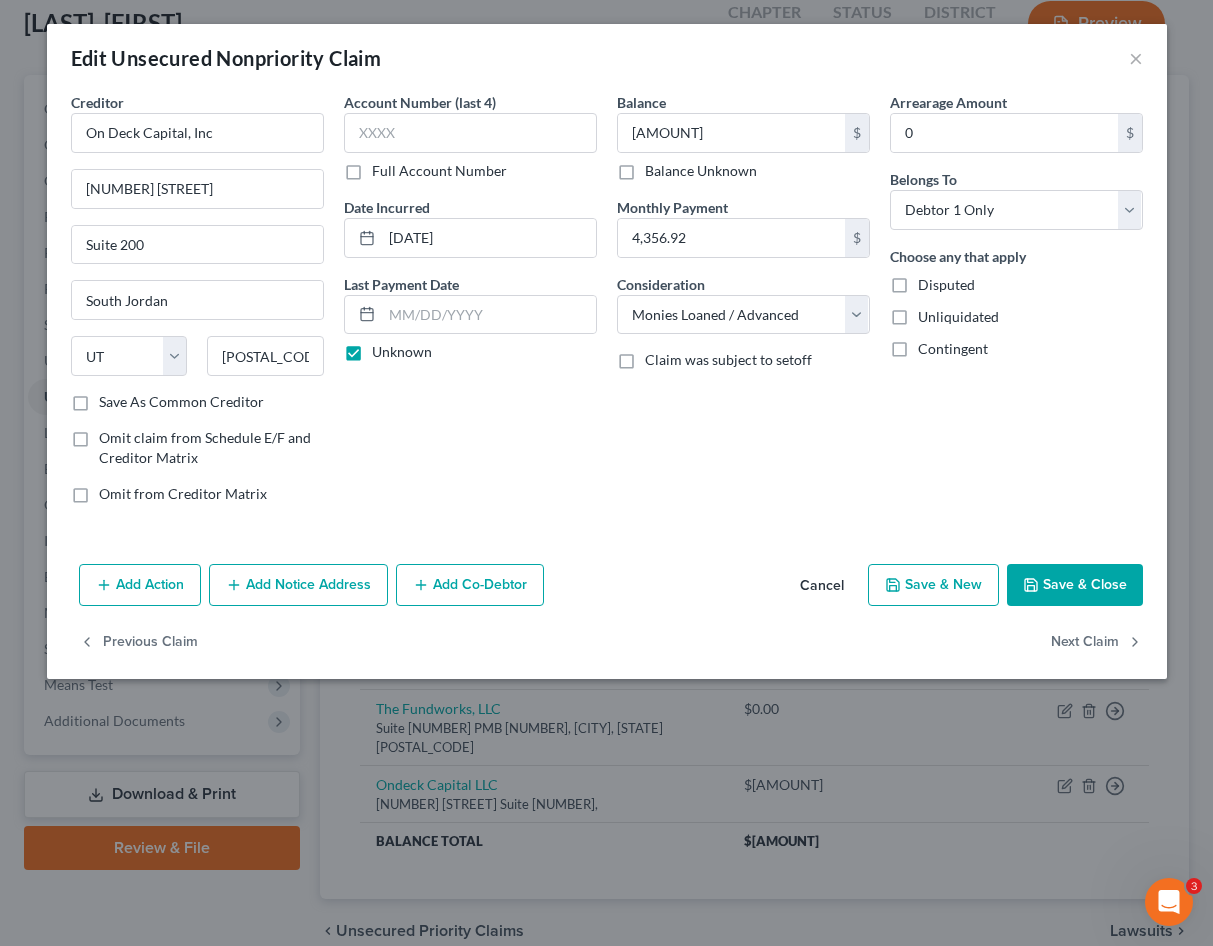 click on "Cancel" at bounding box center [822, 586] 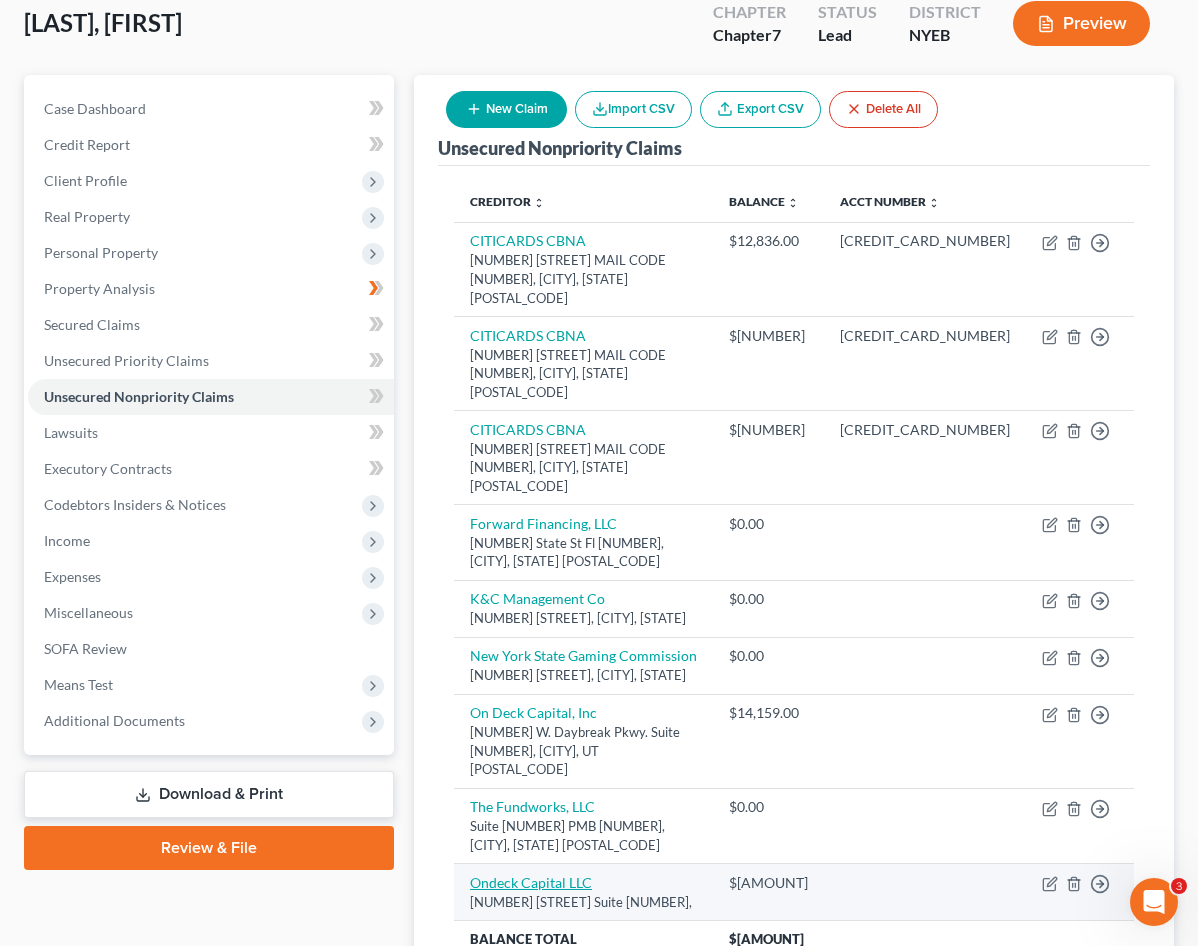 click on "Ondeck Capital LLC" at bounding box center (531, 882) 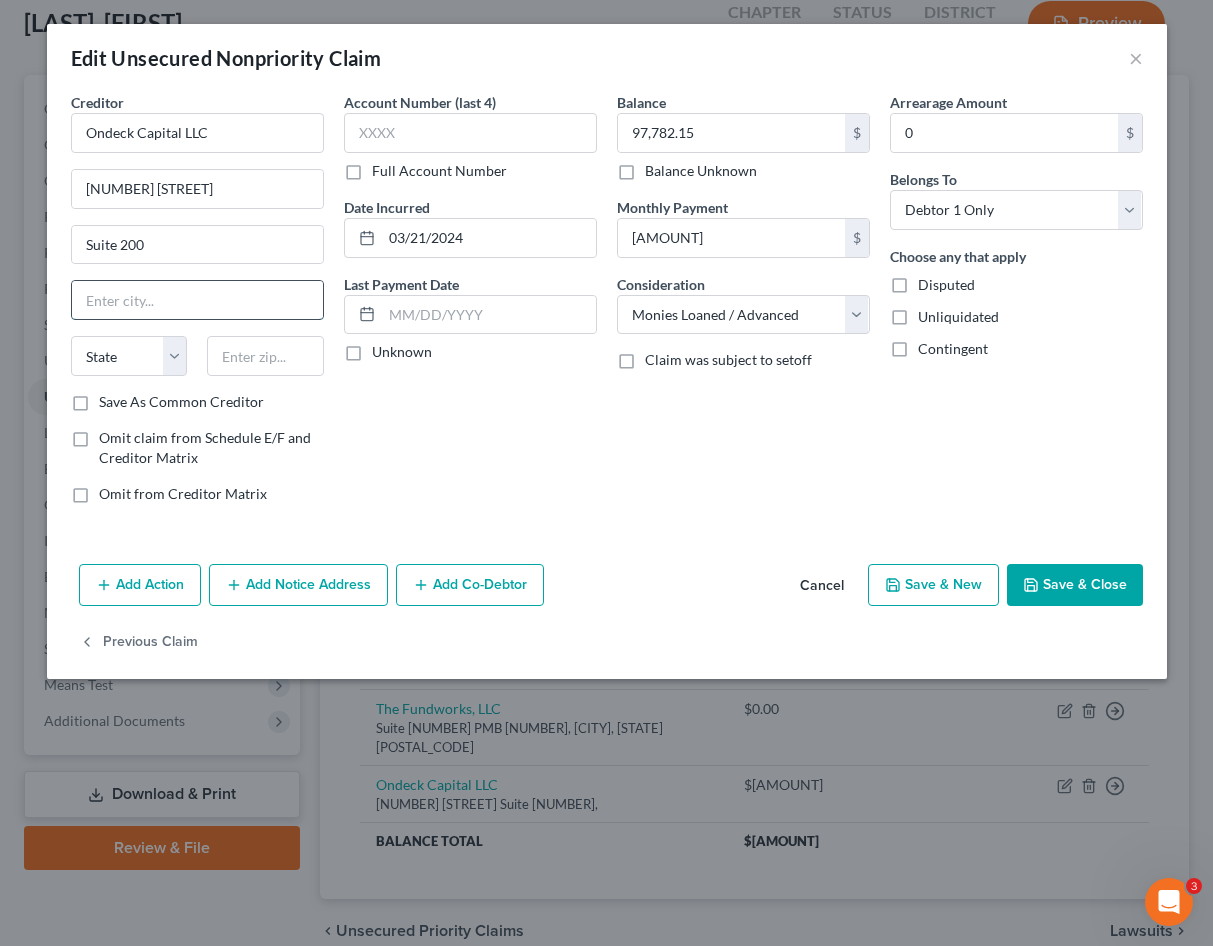 click at bounding box center [197, 300] 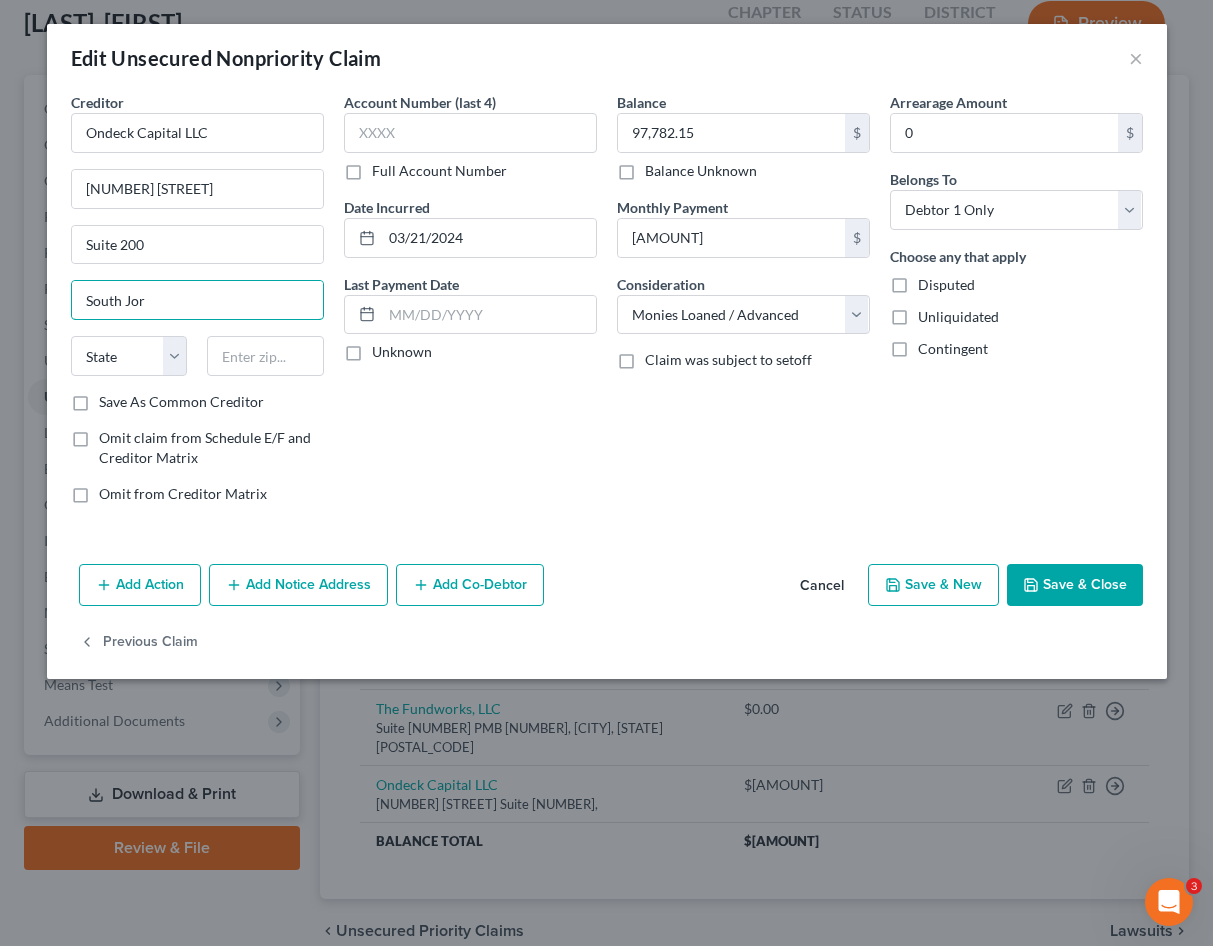 type on "South Jordan" 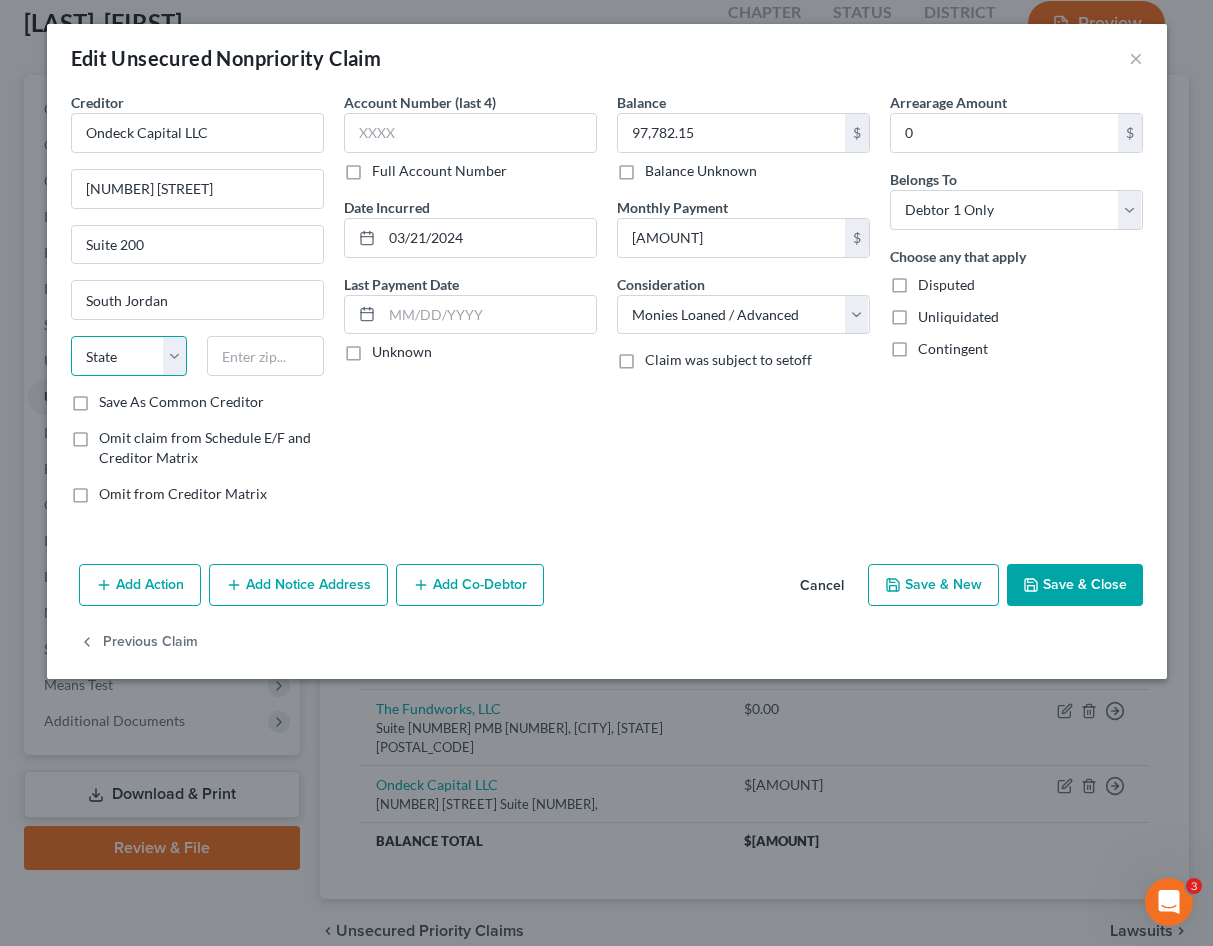 click on "State AL AK AR AZ CA CO CT DE DC FL GA GU HI ID IL IN IA KS KY LA ME MD MA MI MN MS MO MT NC ND NE NV NH NJ NM NY OH OK OR PA PR RI SC SD TN TX UT VI VA VT WA WV WI WY" at bounding box center [129, 356] 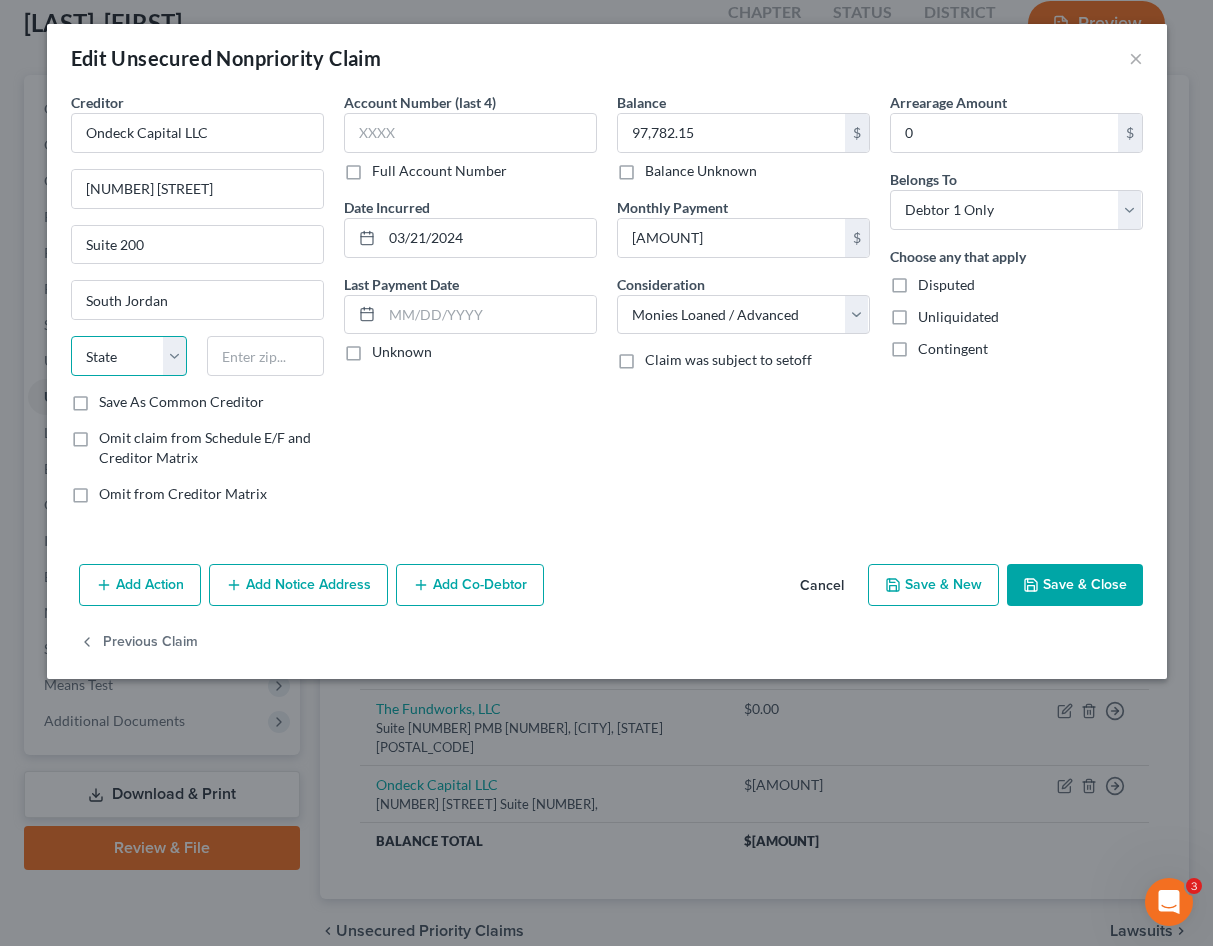 select on "46" 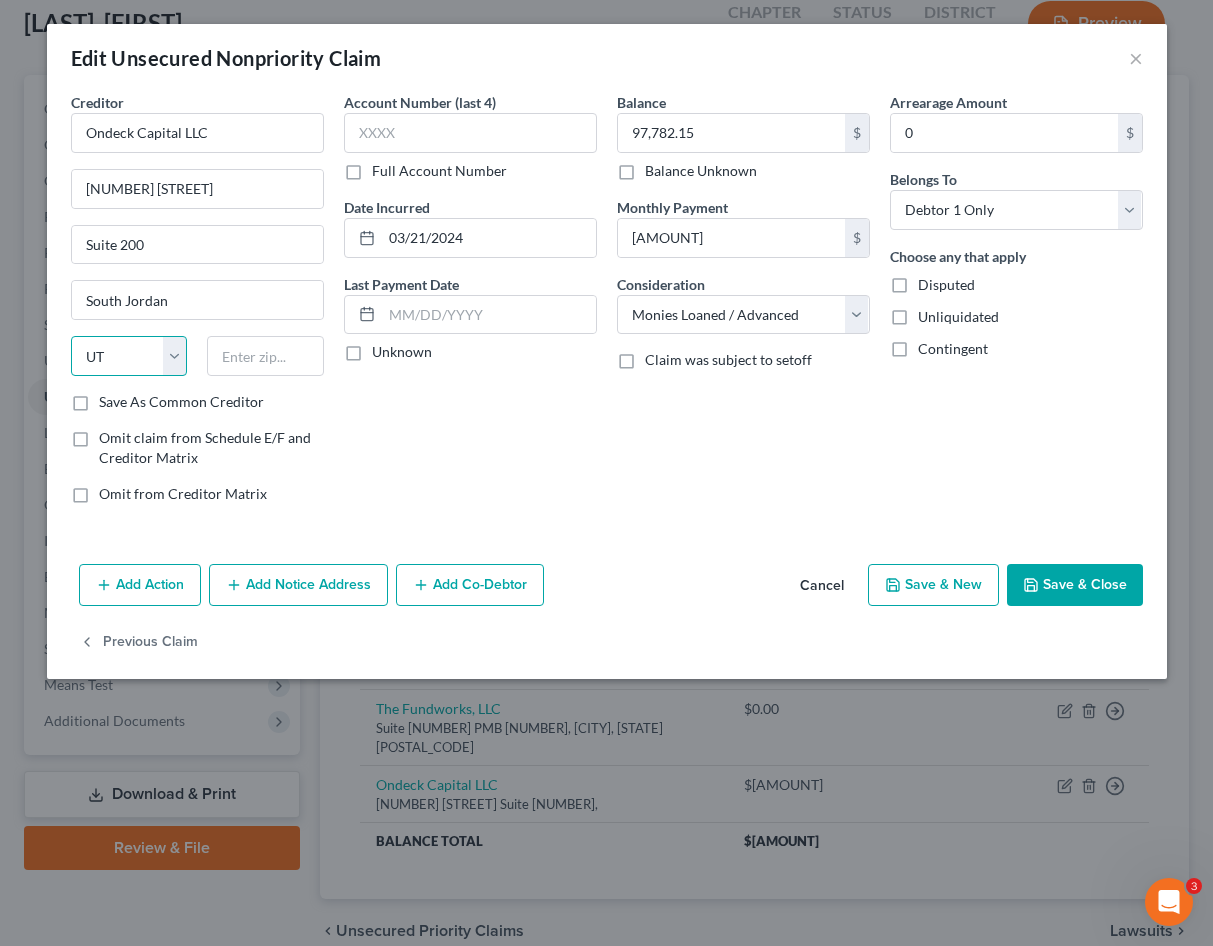 click on "State AL AK AR AZ CA CO CT DE DC FL GA GU HI ID IL IN IA KS KY LA ME MD MA MI MN MS MO MT NC ND NE NV NH NJ NM NY OH OK OR PA PR RI SC SD TN TX UT VI VA VT WA WV WI WY" at bounding box center (129, 356) 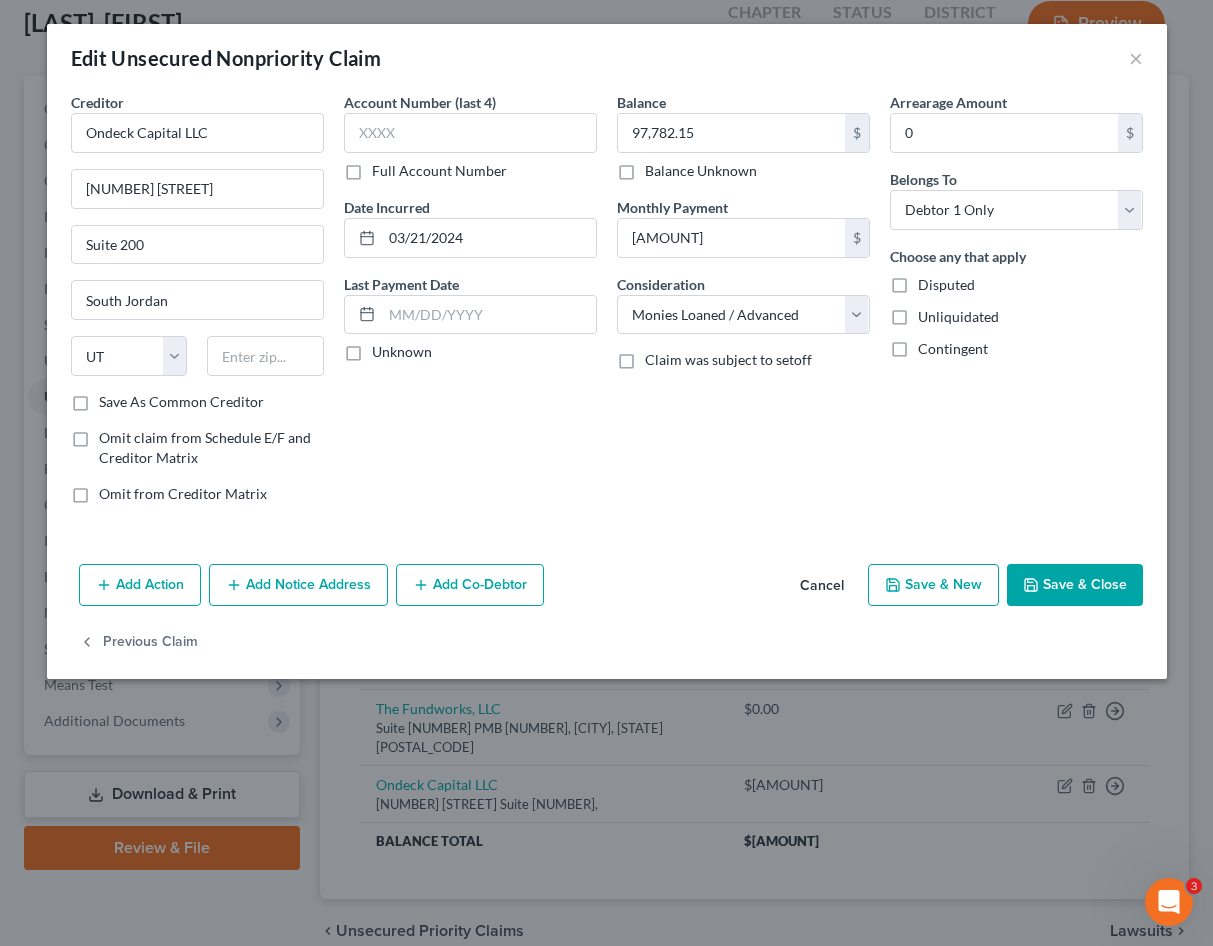 click on "Save & Close" at bounding box center [1075, 585] 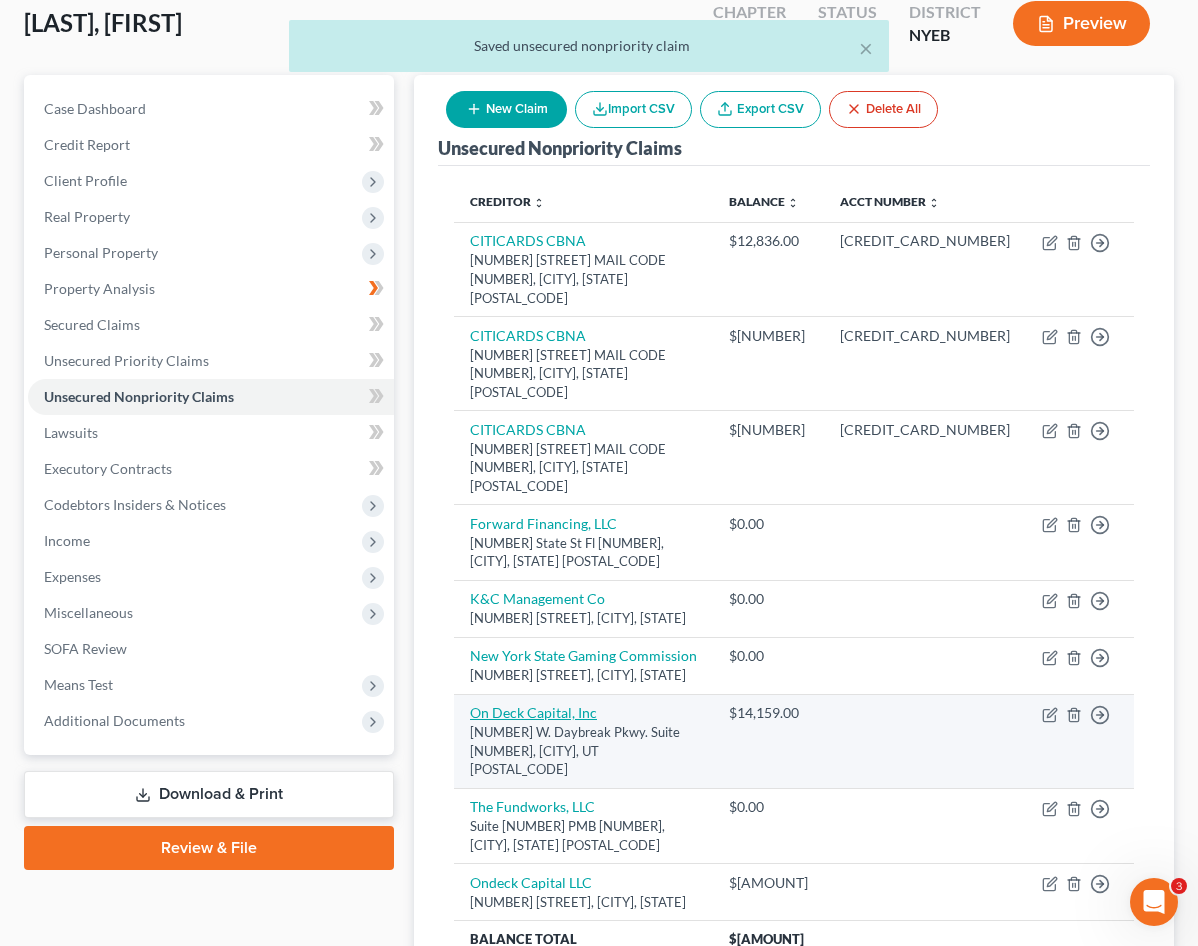 click on "On Deck Capital, Inc" at bounding box center [533, 712] 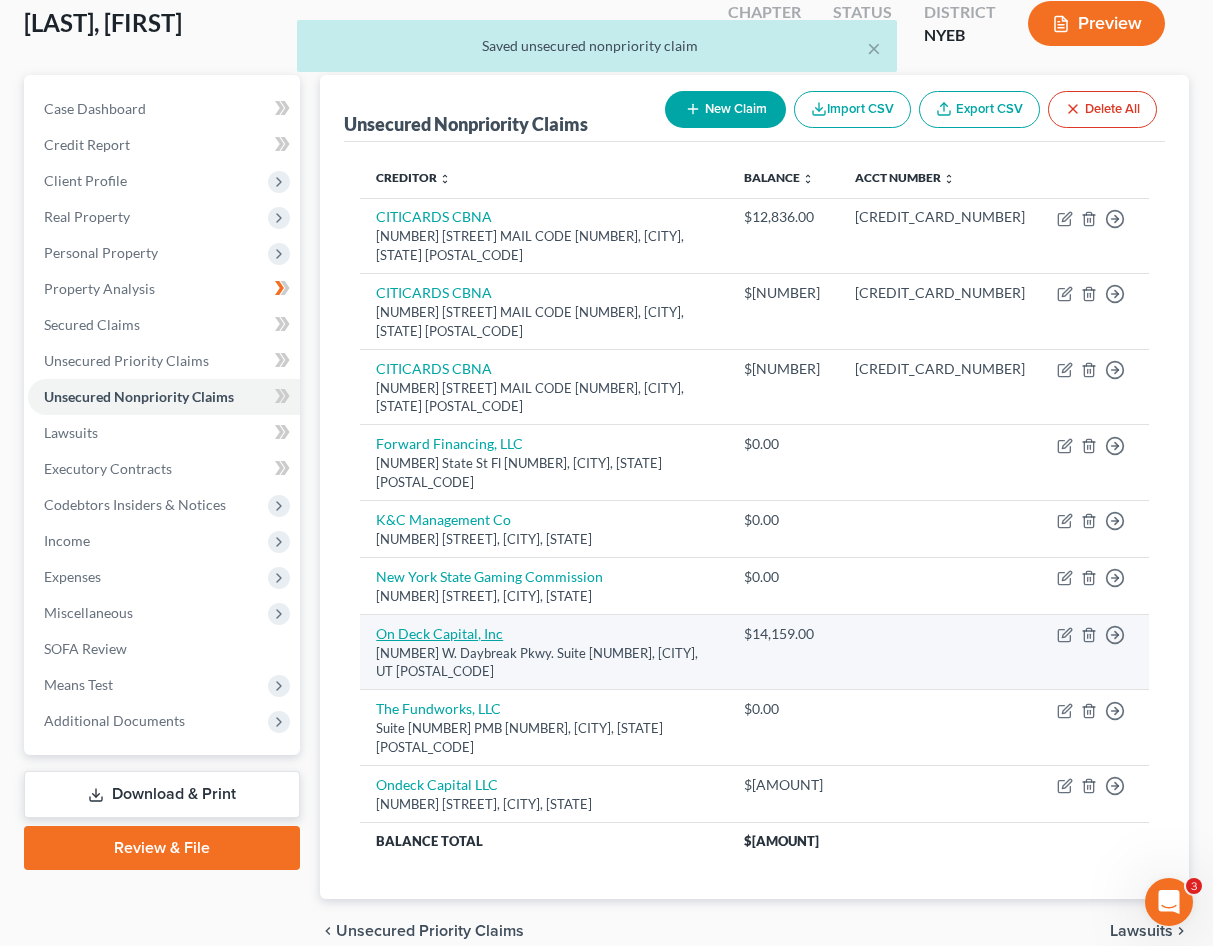 select on "46" 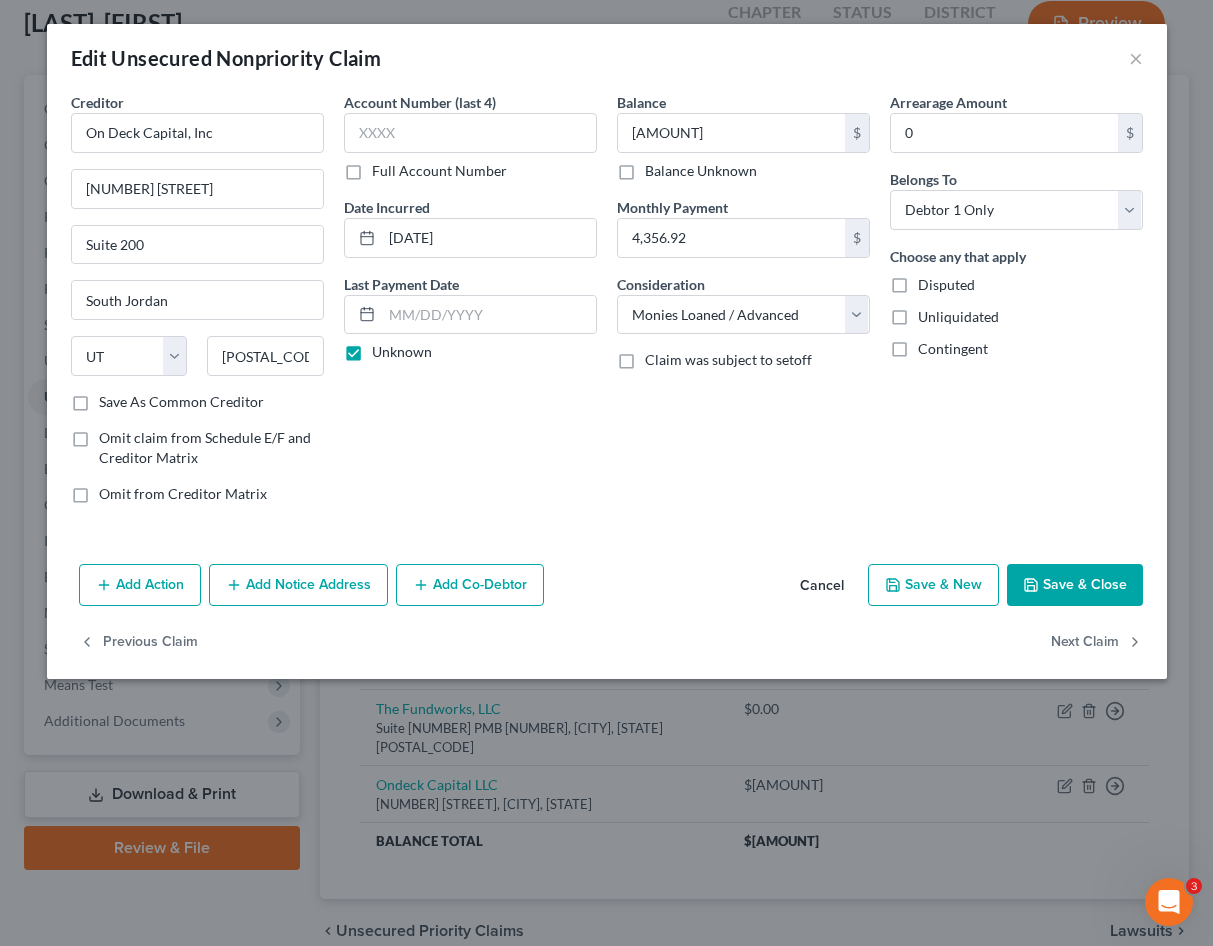 click on "Cancel" at bounding box center [822, 586] 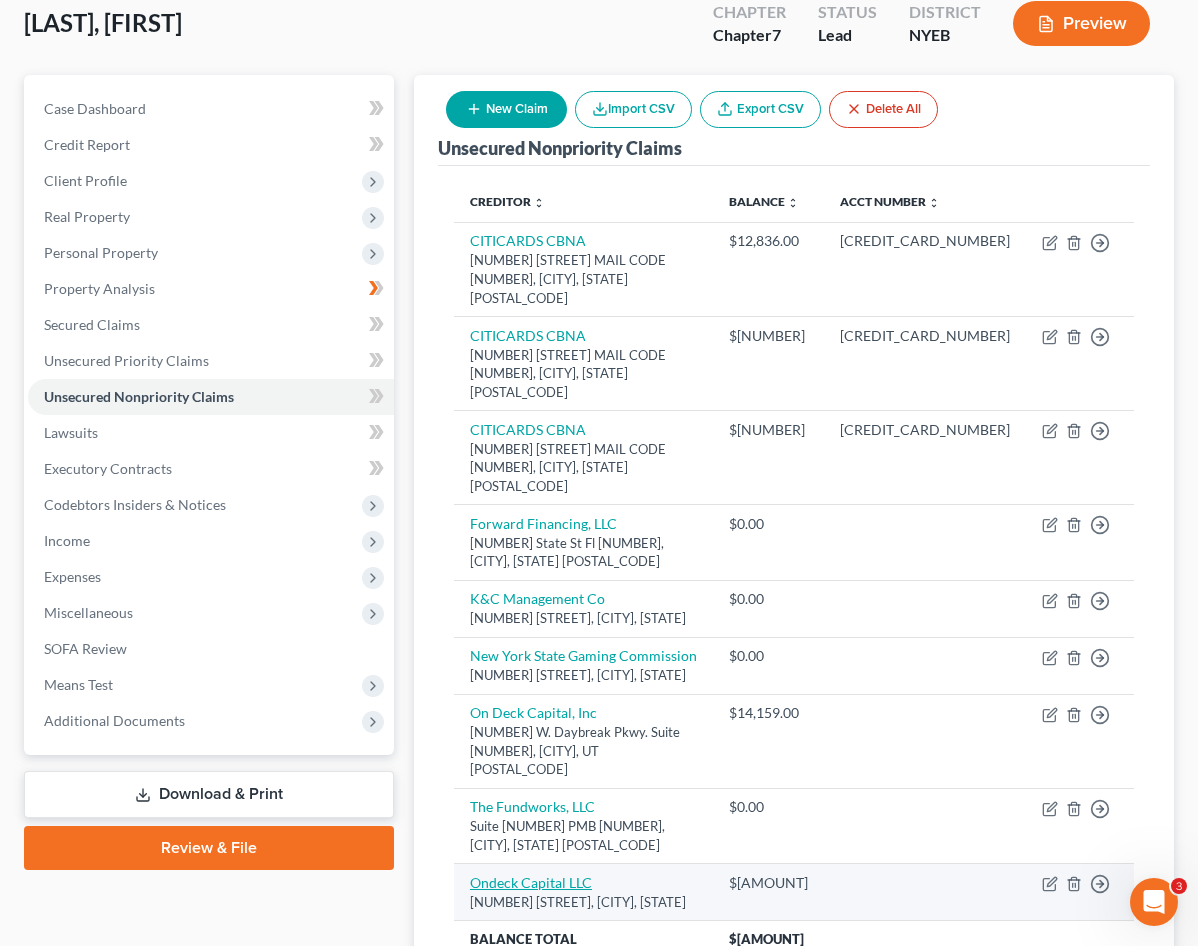 click on "Ondeck Capital LLC" at bounding box center (531, 882) 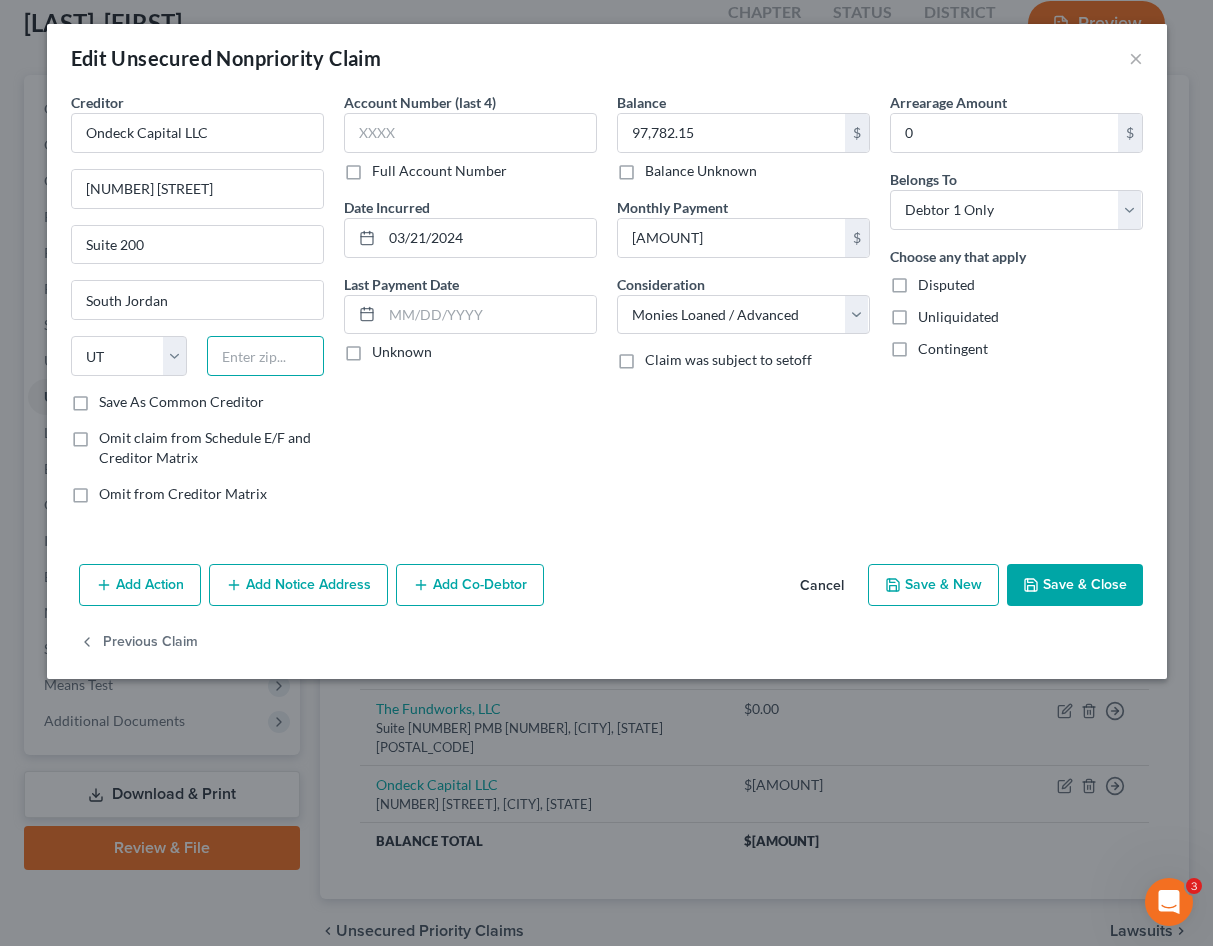 click at bounding box center [265, 356] 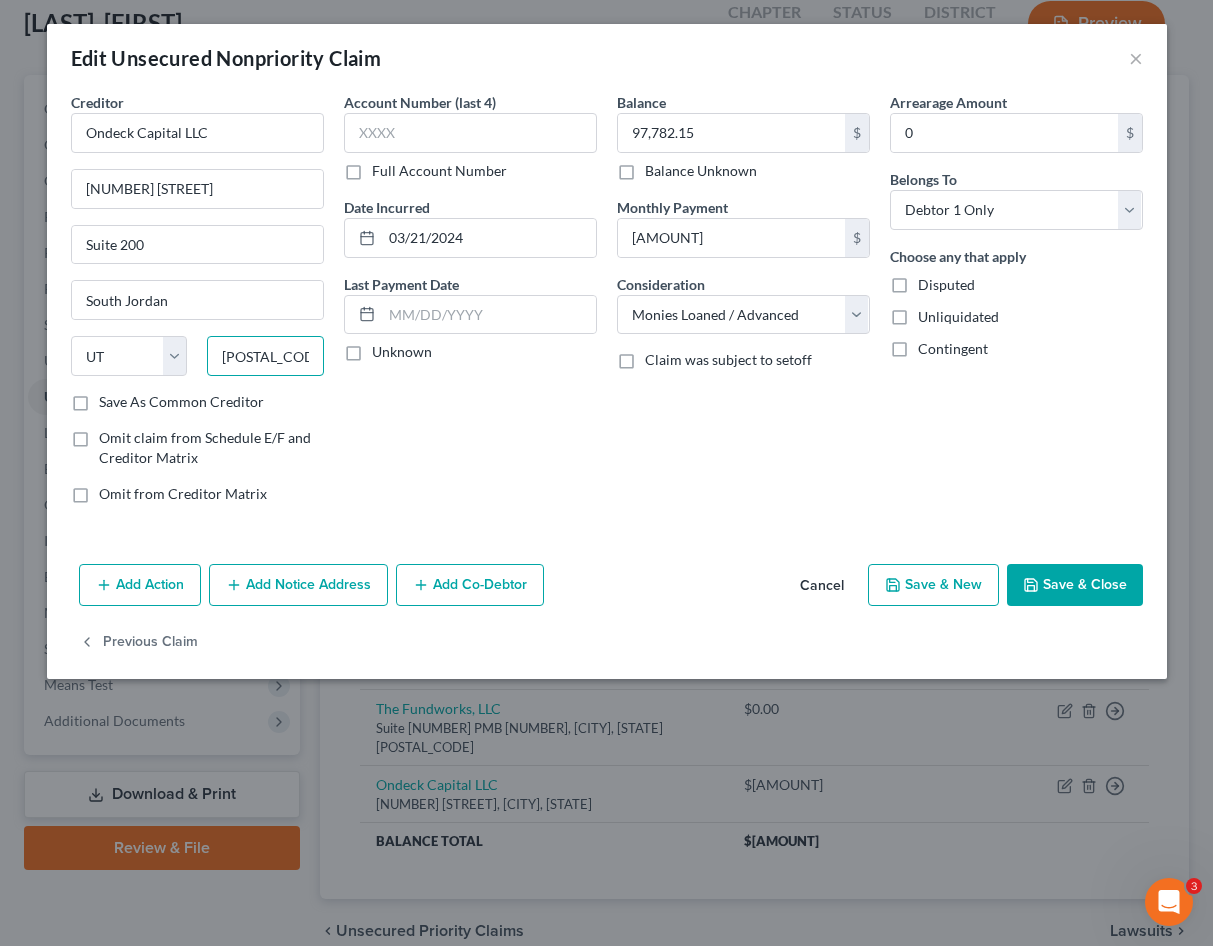 type on "[POSTAL_CODE]" 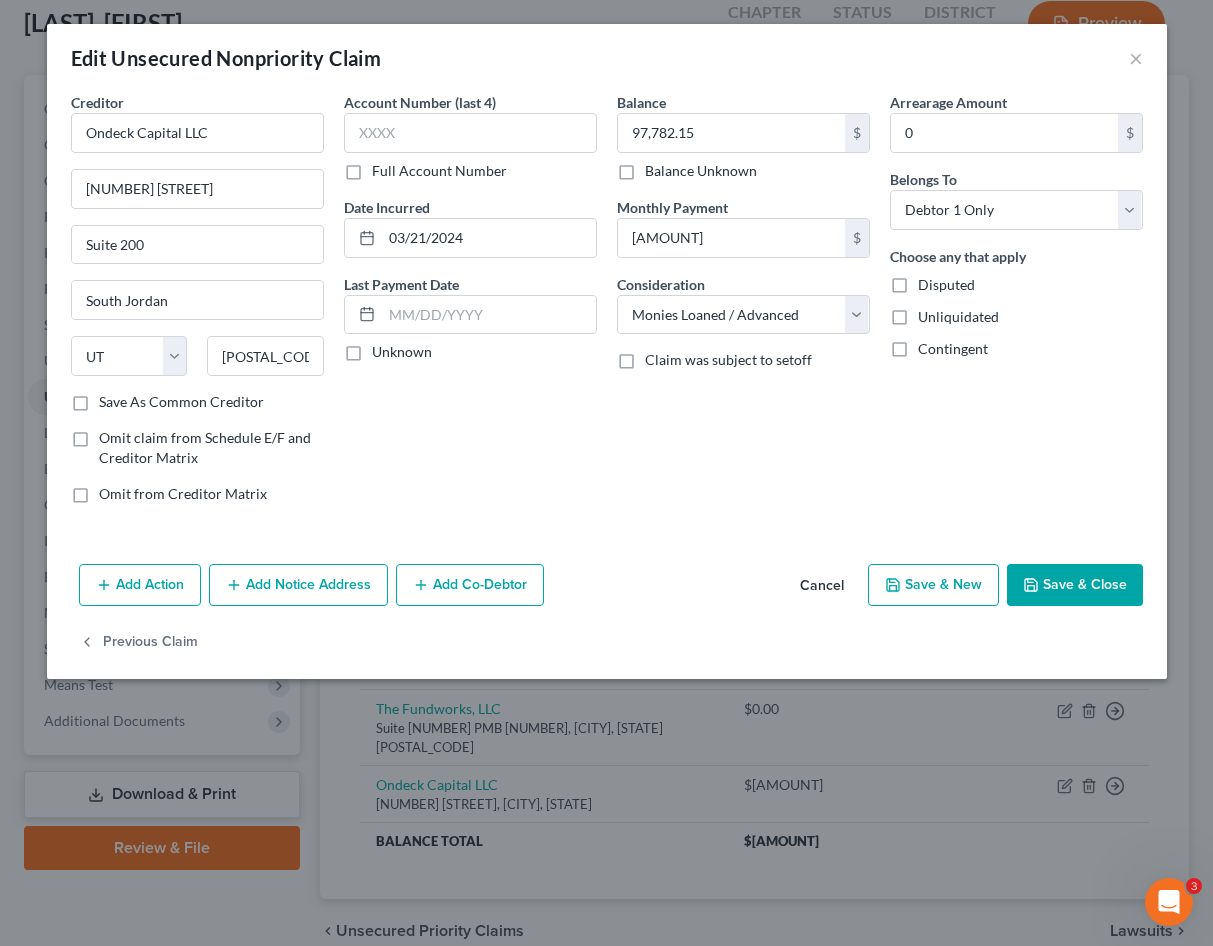 click on "Add Action Add Notice Address Add Co-Debtor Cancel Save & New Save & Close" at bounding box center [607, 589] 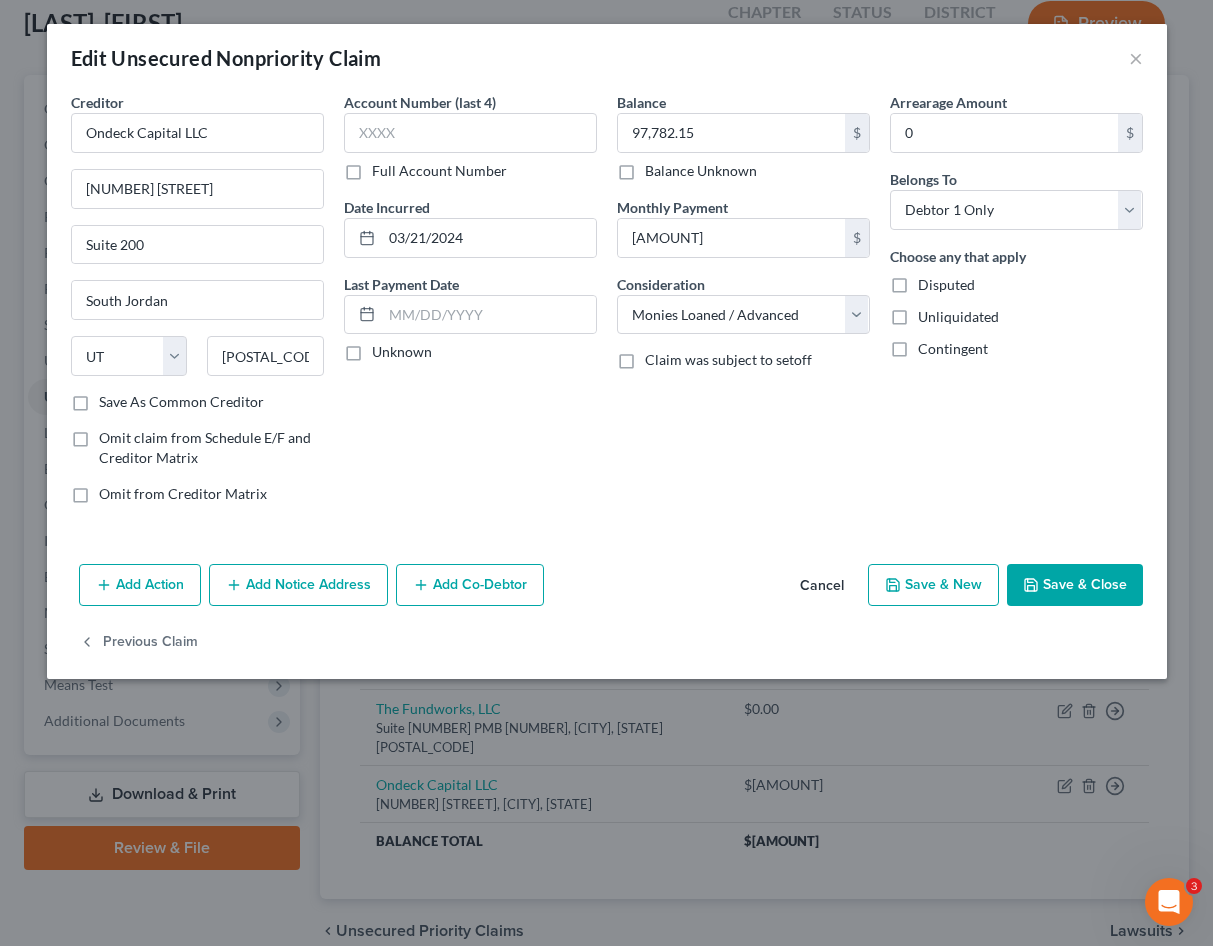 click on "Save & Close" at bounding box center (1075, 585) 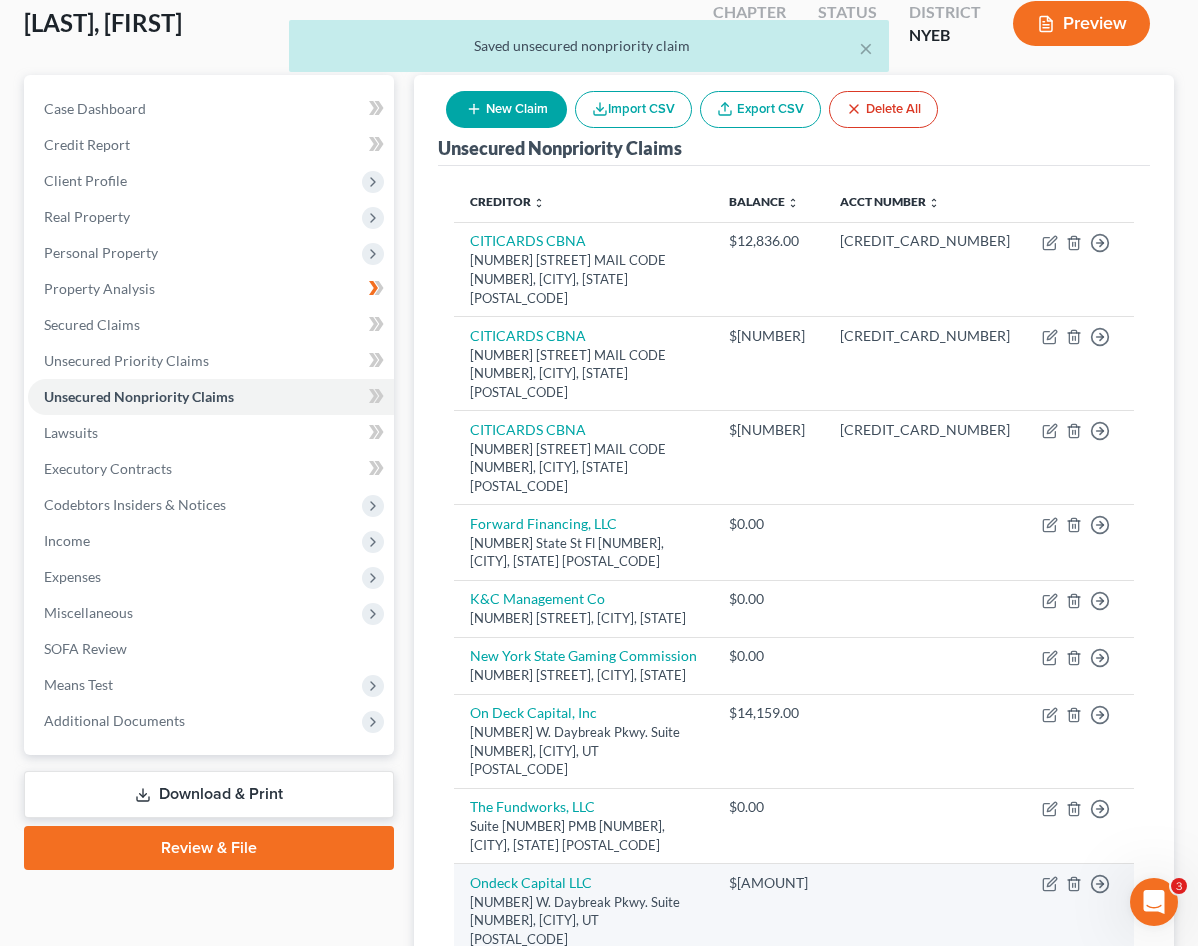 drag, startPoint x: 560, startPoint y: 776, endPoint x: 518, endPoint y: 738, distance: 56.63921 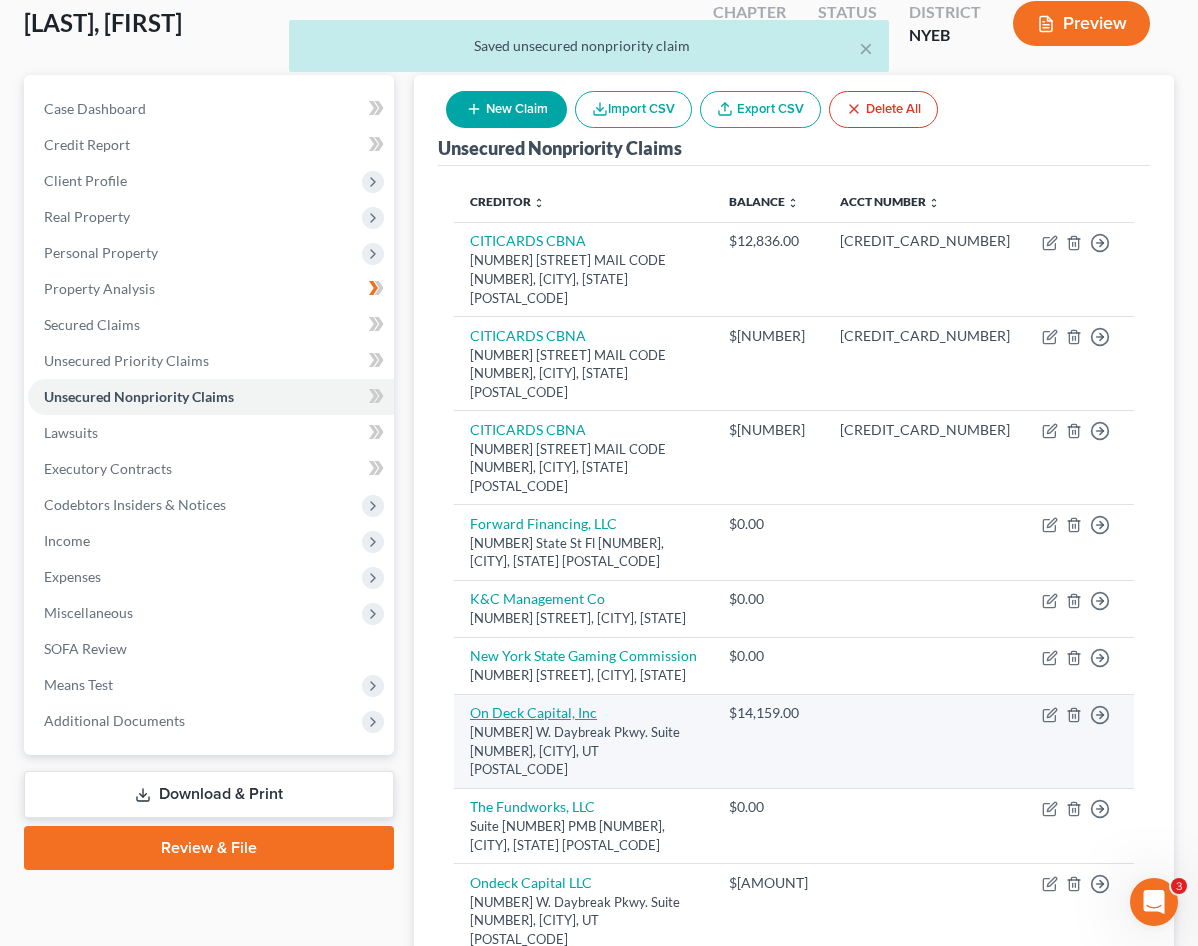 click on "On Deck Capital, Inc" at bounding box center (533, 712) 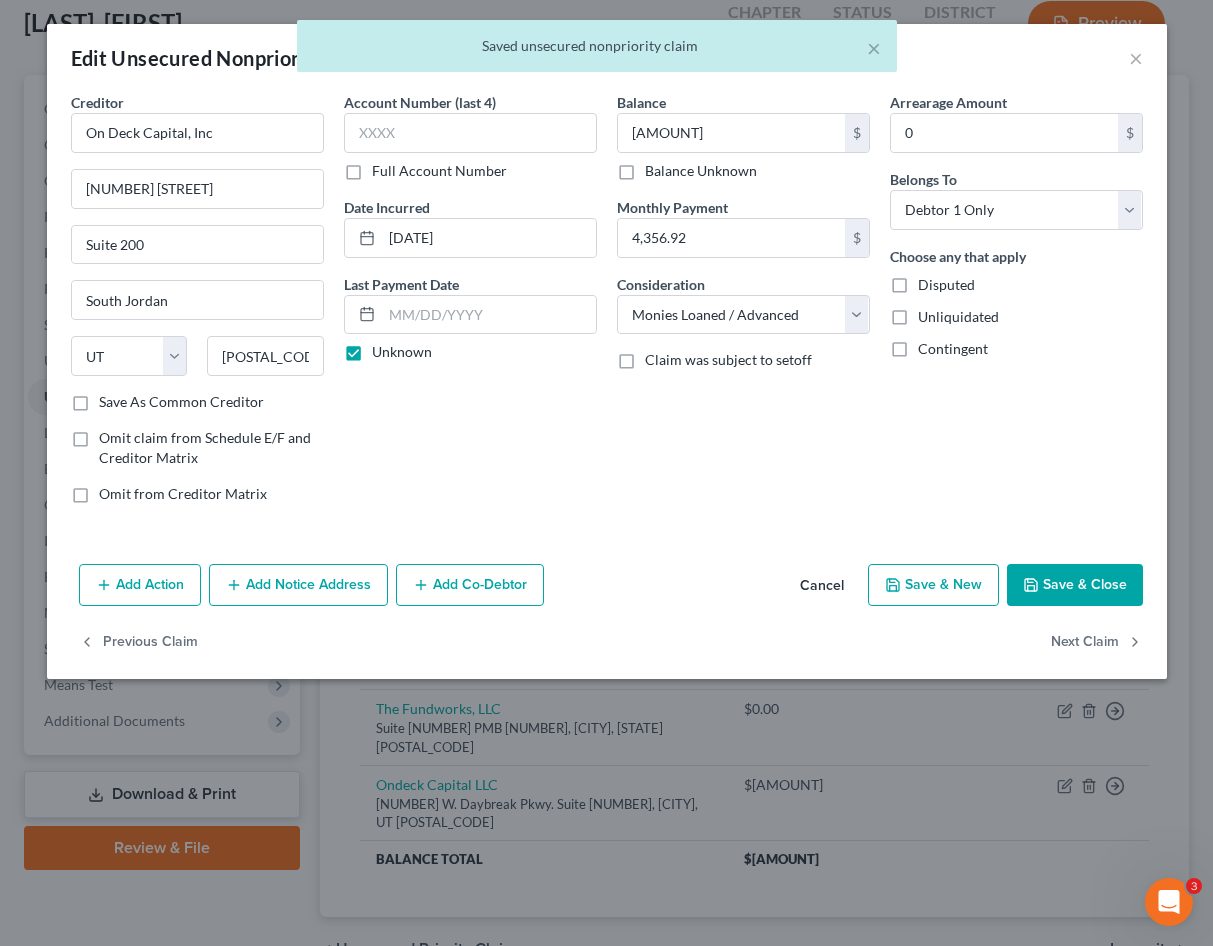 click on "Account Number (last 4)
Full Account Number
Date Incurred         11/03/2023 Last Payment Date         Unknown" at bounding box center (470, 306) 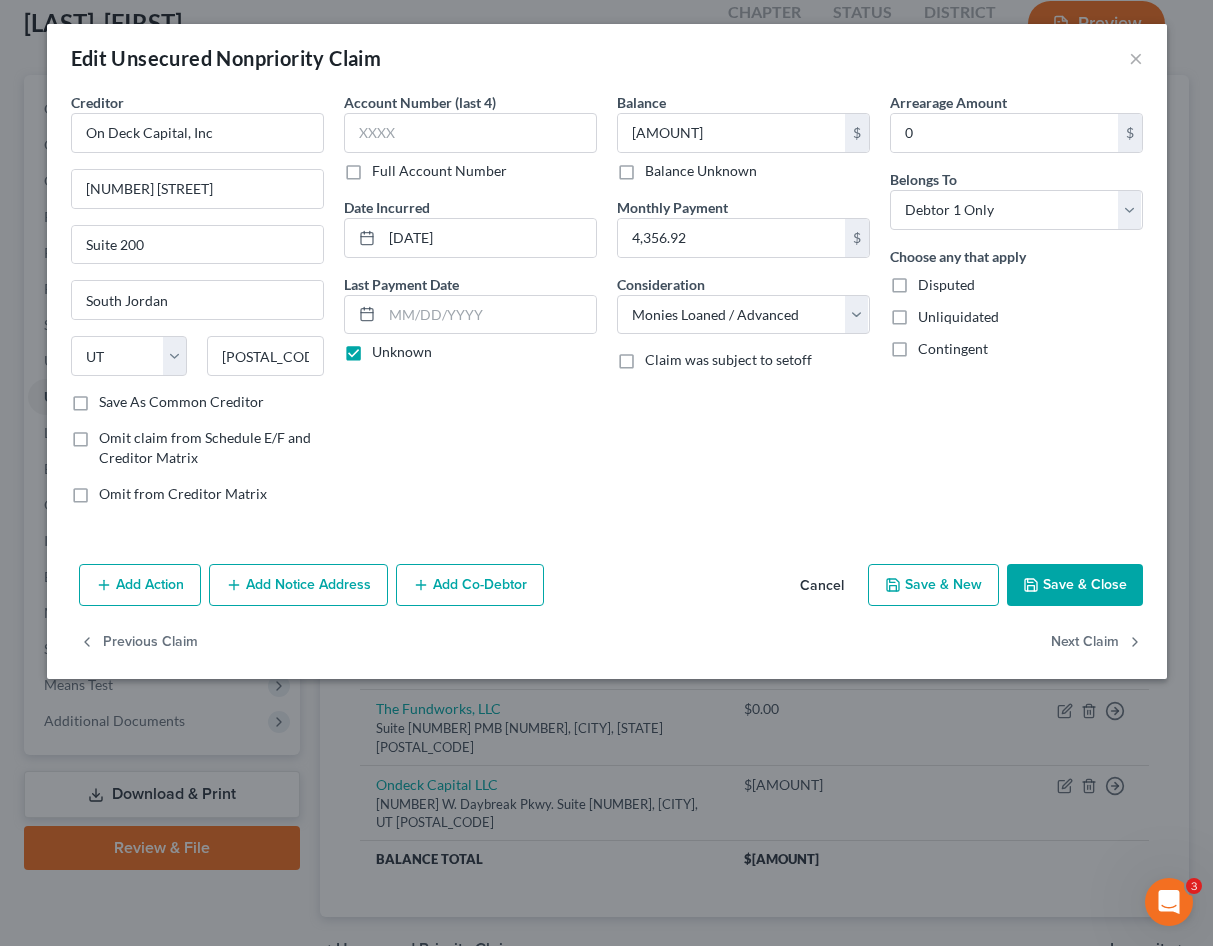 click on "Cancel" at bounding box center (822, 586) 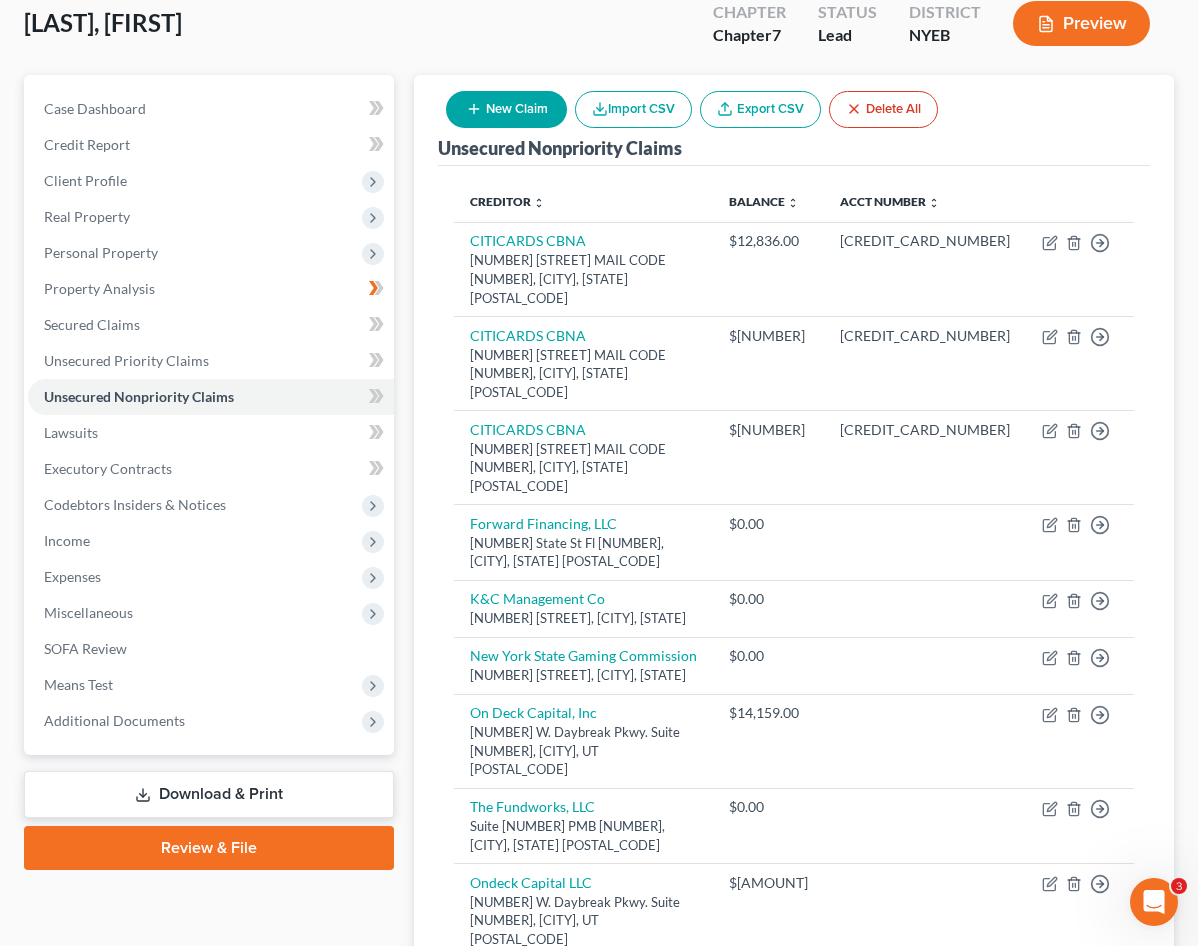 click on "Creditor  expand_more   expand_less   unfold_more Balance  expand_more   expand_less   unfold_more Acct Number  expand_more   expand_less   unfold_more CITICARDS CBNA [NUMBER] [STREET] MAIL CODE [NUMBER], [CITY], [STATE] $[NUMBER] [ACCOUNT_NUMBER] Move to D Move to E Move to G Move to Notice Only CITICARDS CBNA [NUMBER] [STREET] MAIL CODE [NUMBER], [CITY], [STATE] $[NUMBER] [ACCOUNT_NUMBER] Move to D Move to E Move to G Move to Notice Only CITICARDS CBNA [NUMBER] [STREET] MAIL CODE [NUMBER], [CITY], [STATE] $[NUMBER] [ACCOUNT_NUMBER] Move to D Move to E Move to G Move to Notice Only Forward Financing, LLC [NUMBER] State St Fl [NUMBER], [CITY], [STATE] $0.00 Move to D Move to E Move to G Move to Notice Only K&C Management Co [NUMBER] [STREET] B, [CITY], [STATE] $0.00 Move to D Move to E Move to G Move to Notice Only New York State Gaming Commission [NUMBER] [STREET], [CITY], [STATE] $0.00 Move to D Move to E Move to G Move to Notice Only On Deck Capital, Inc $[NUMBER] Move to D Move to E $0.00" at bounding box center [794, 600] 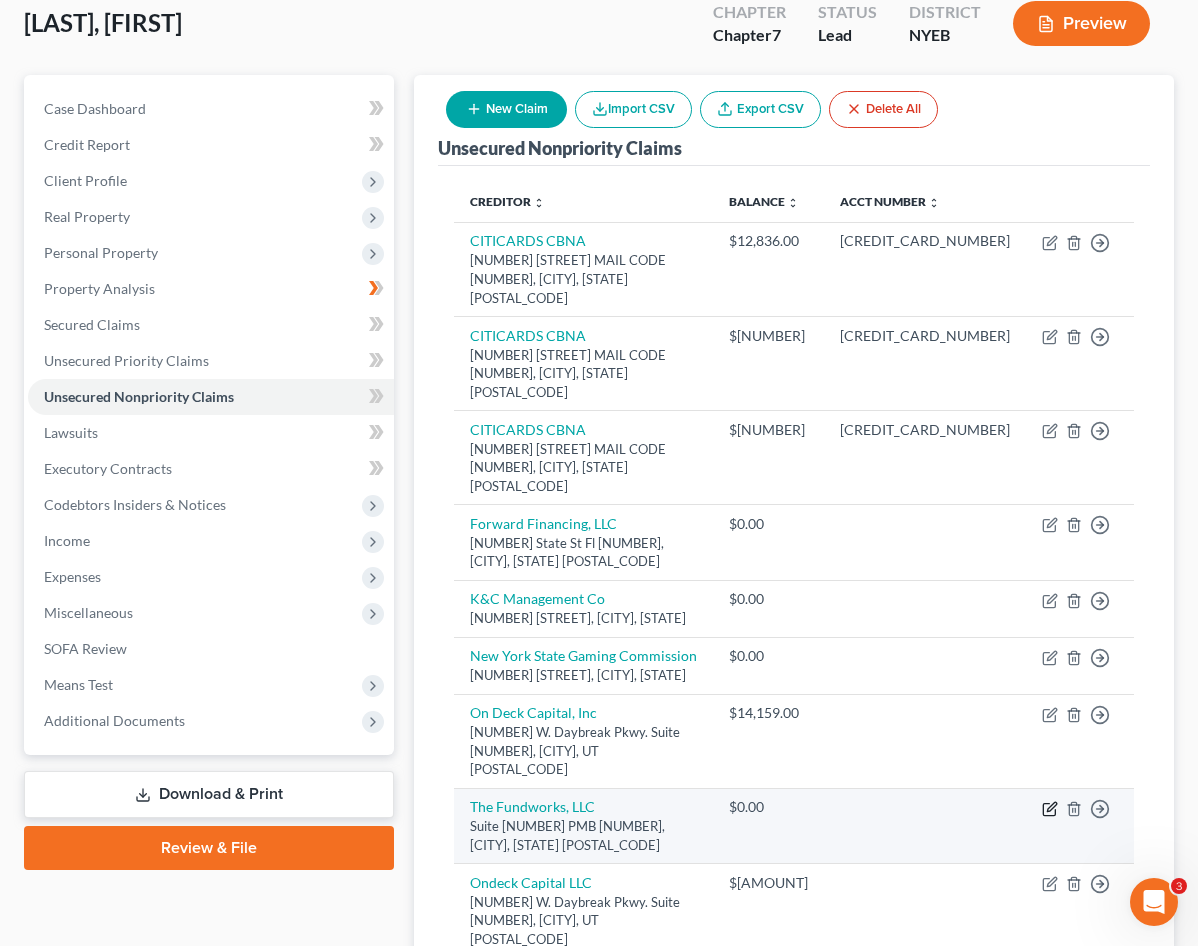 click 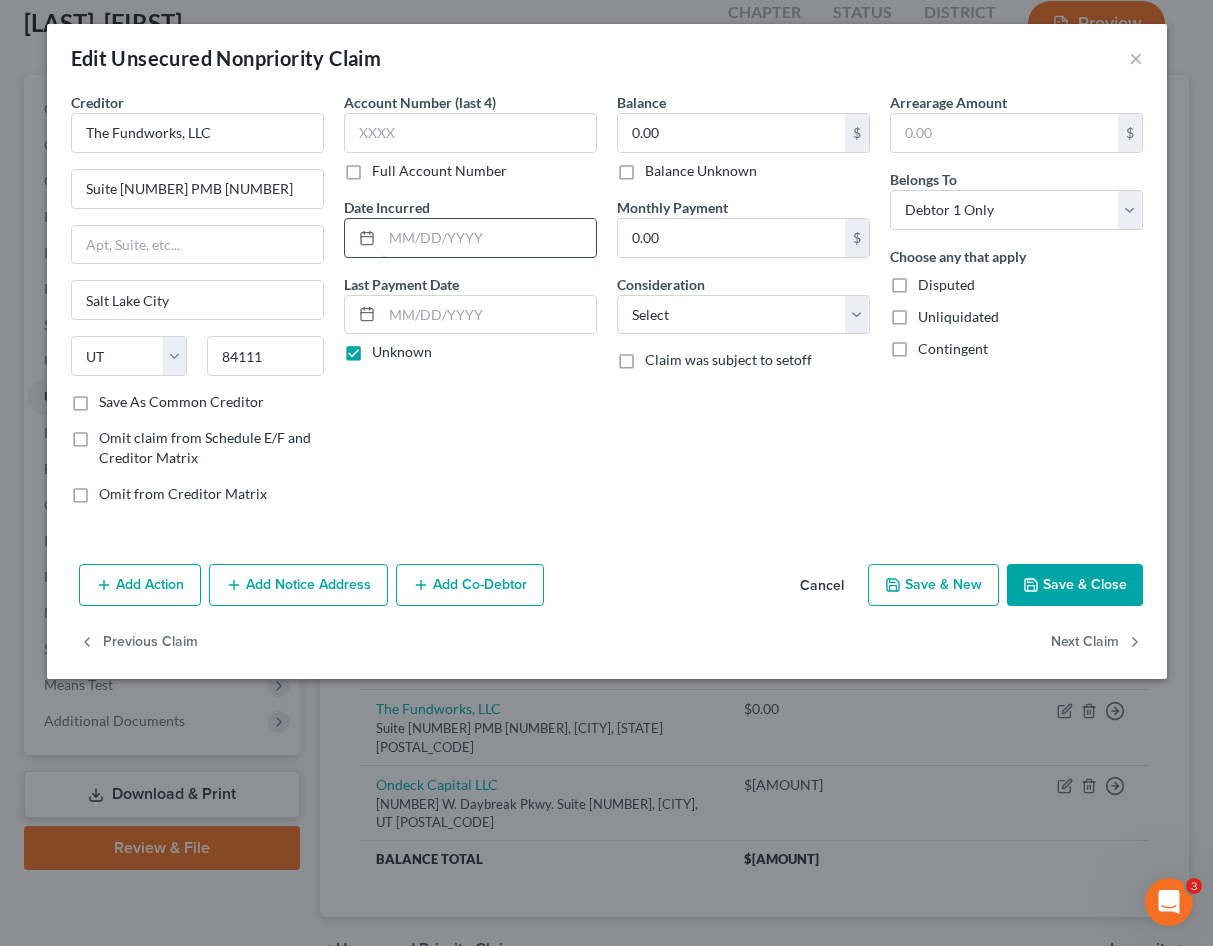 click at bounding box center [489, 238] 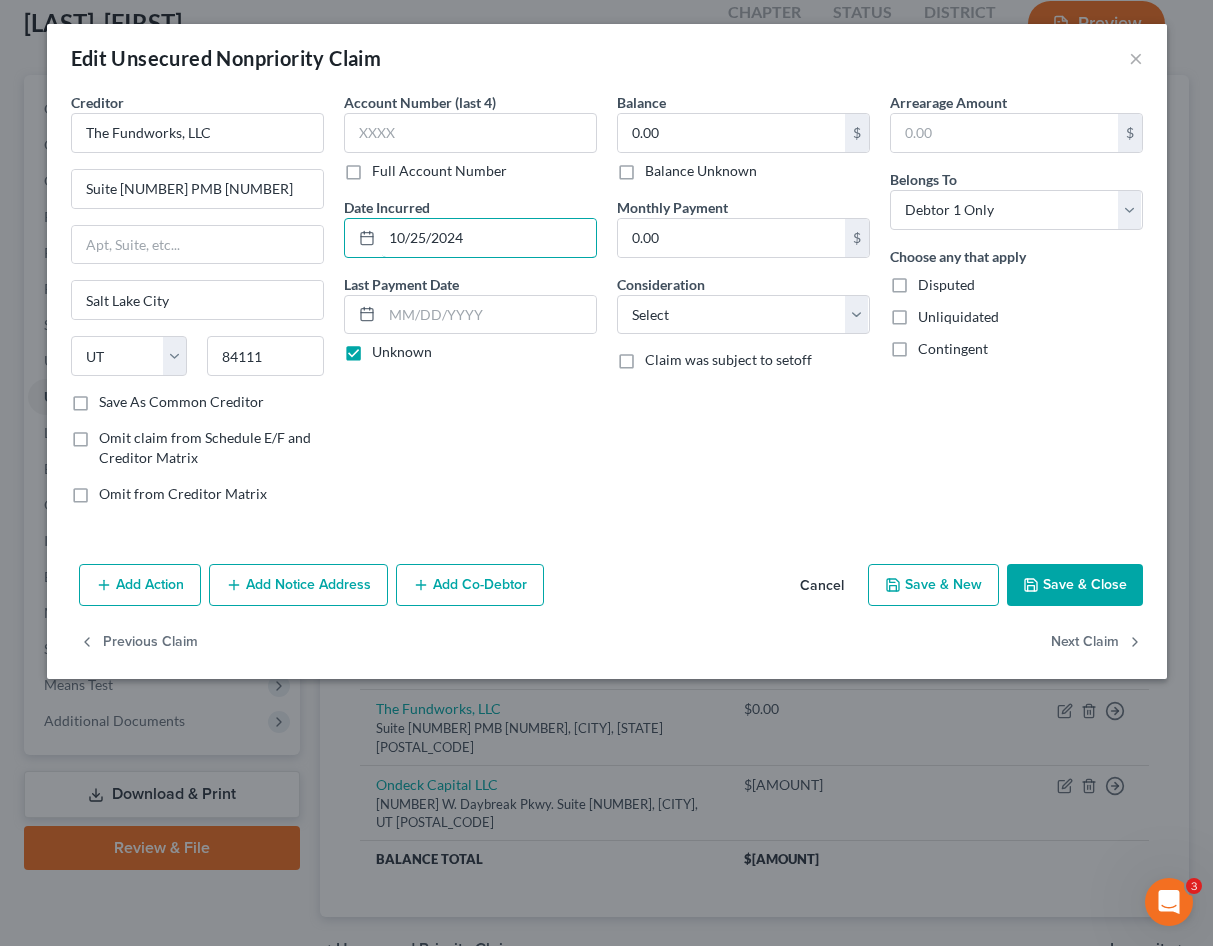 type on "10/25/2024" 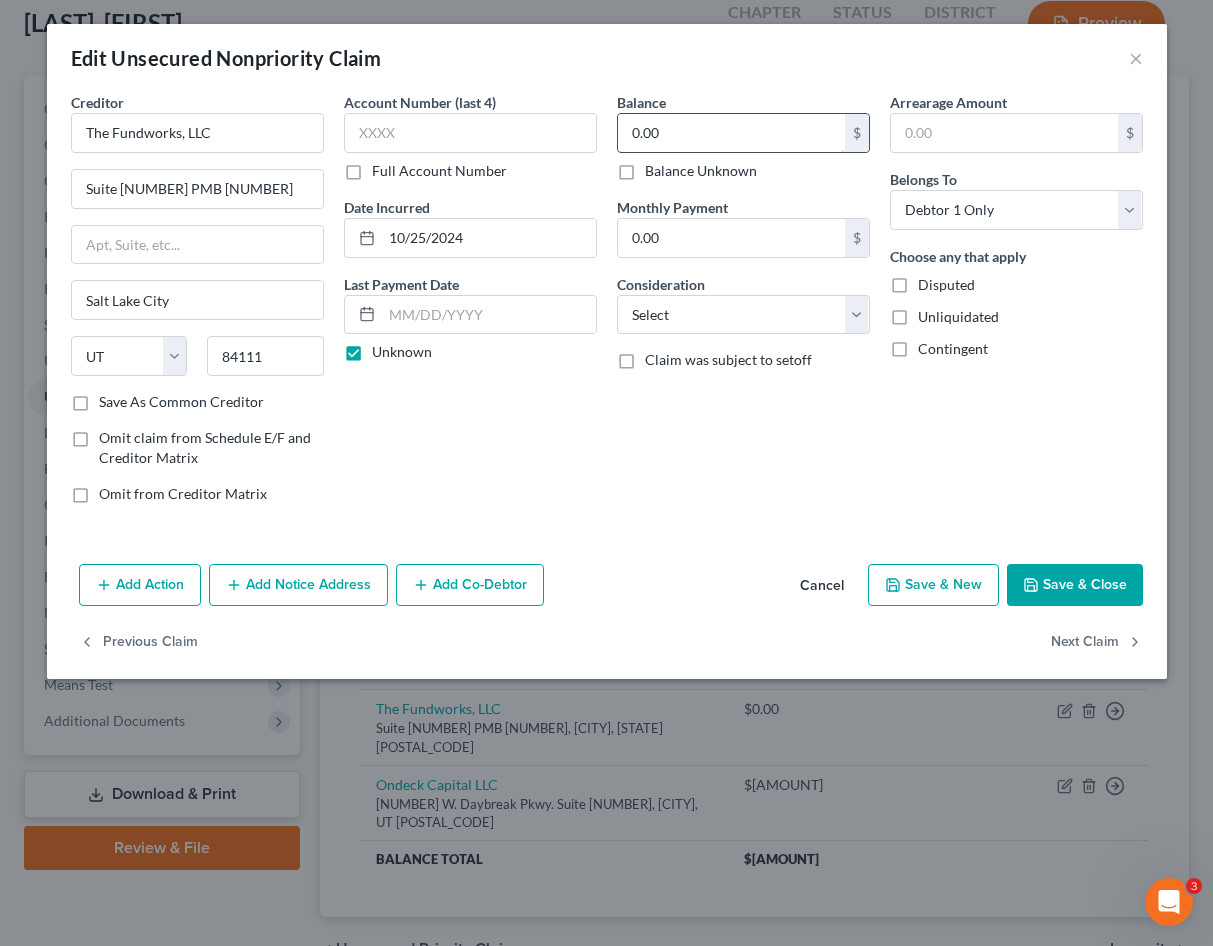 click on "0.00" at bounding box center (731, 133) 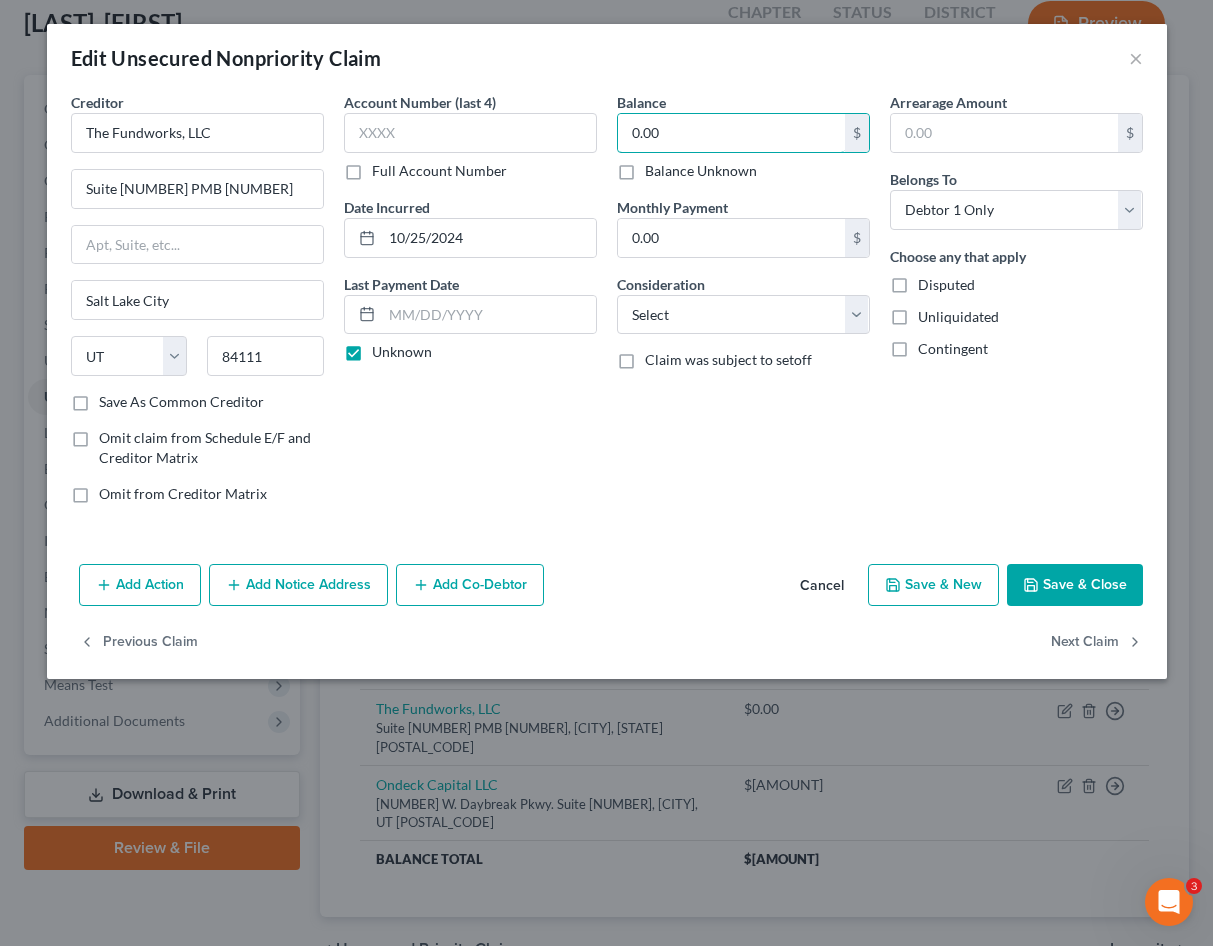 type on "Balance
53,686.85 $
Balance Unknown
Balance Undetermined
53,686.85 $
Balance Unknown
Monthly Payment 5,320 $ Consideration Select Cable / Satellite Services Collection Agency Credit Card Debt Debt Counseling / Attorneys Deficiency Balance Domestic Support Obligations Home / Car Repairs Income Taxes Judgment Liens Medical Services Monies Loaned / Advanced Mortgage Obligation From Divorce Or Separation Obligation To Pensions Other Overdrawn Bank Account Promised To Help Pay Creditors Student Loans Suppliers And Vendors Telephone / Internet Services Utility Services Claim was subject to setoff" 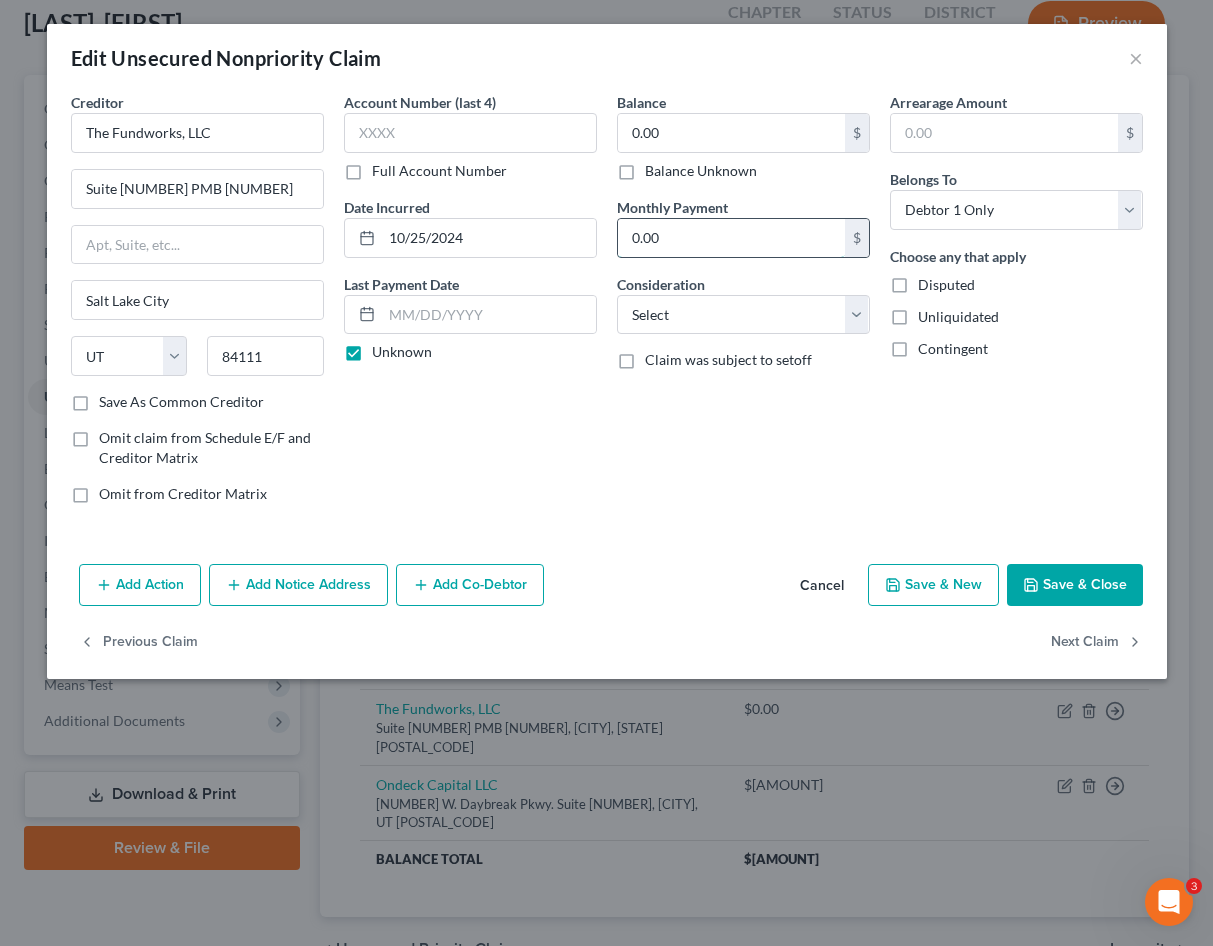drag, startPoint x: 721, startPoint y: 234, endPoint x: 735, endPoint y: 234, distance: 14 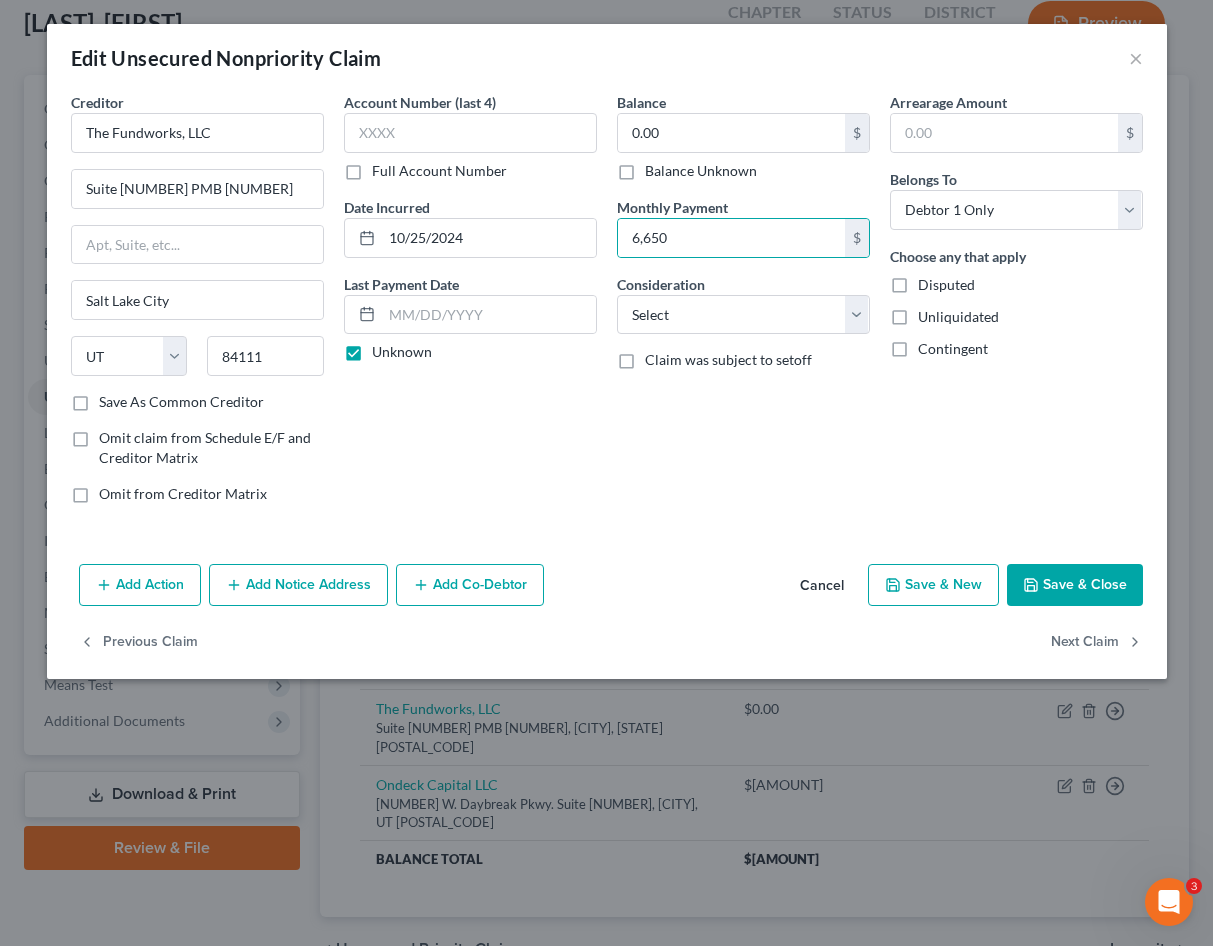 drag, startPoint x: 845, startPoint y: 477, endPoint x: 846, endPoint y: 457, distance: 20.024984 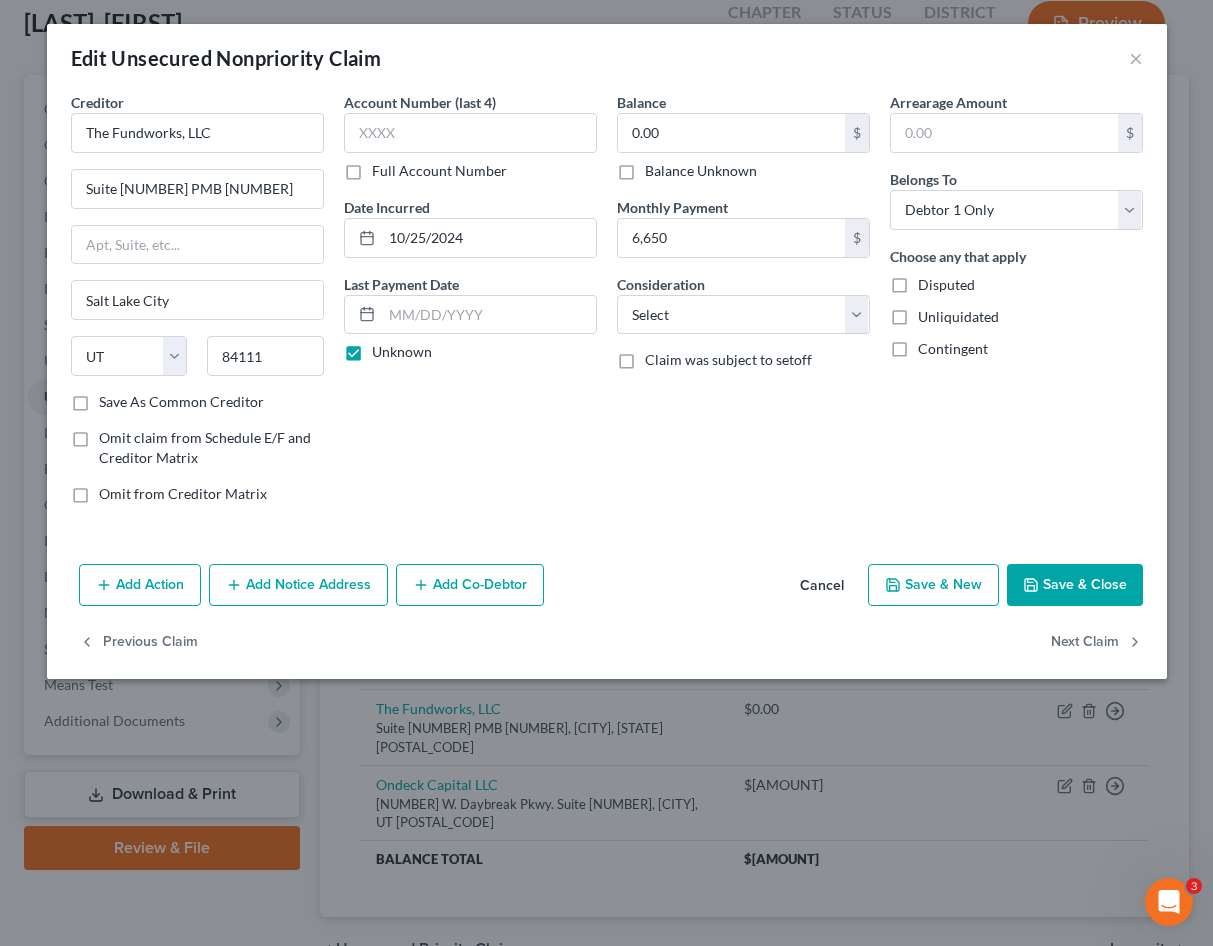 click on "Save & Close" at bounding box center [1075, 585] 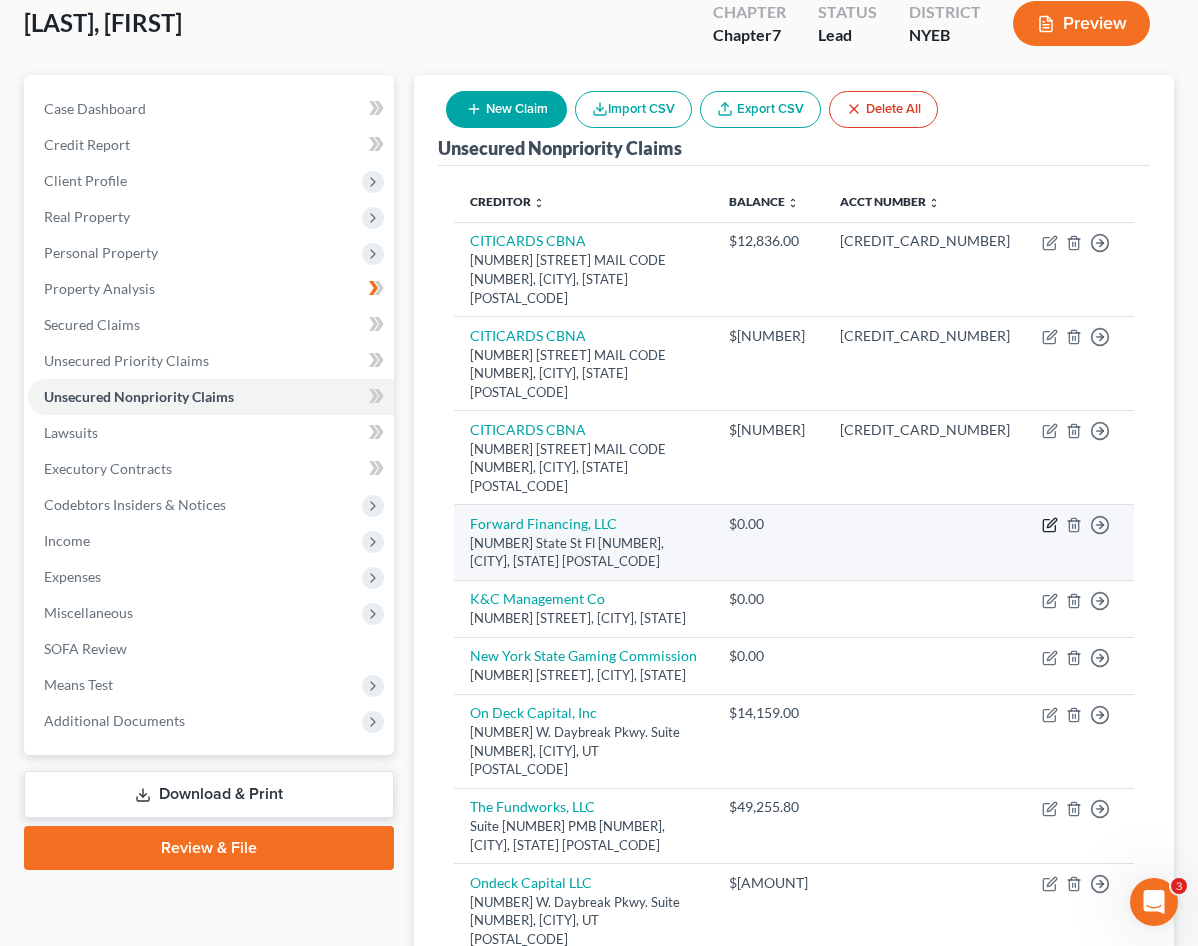 click 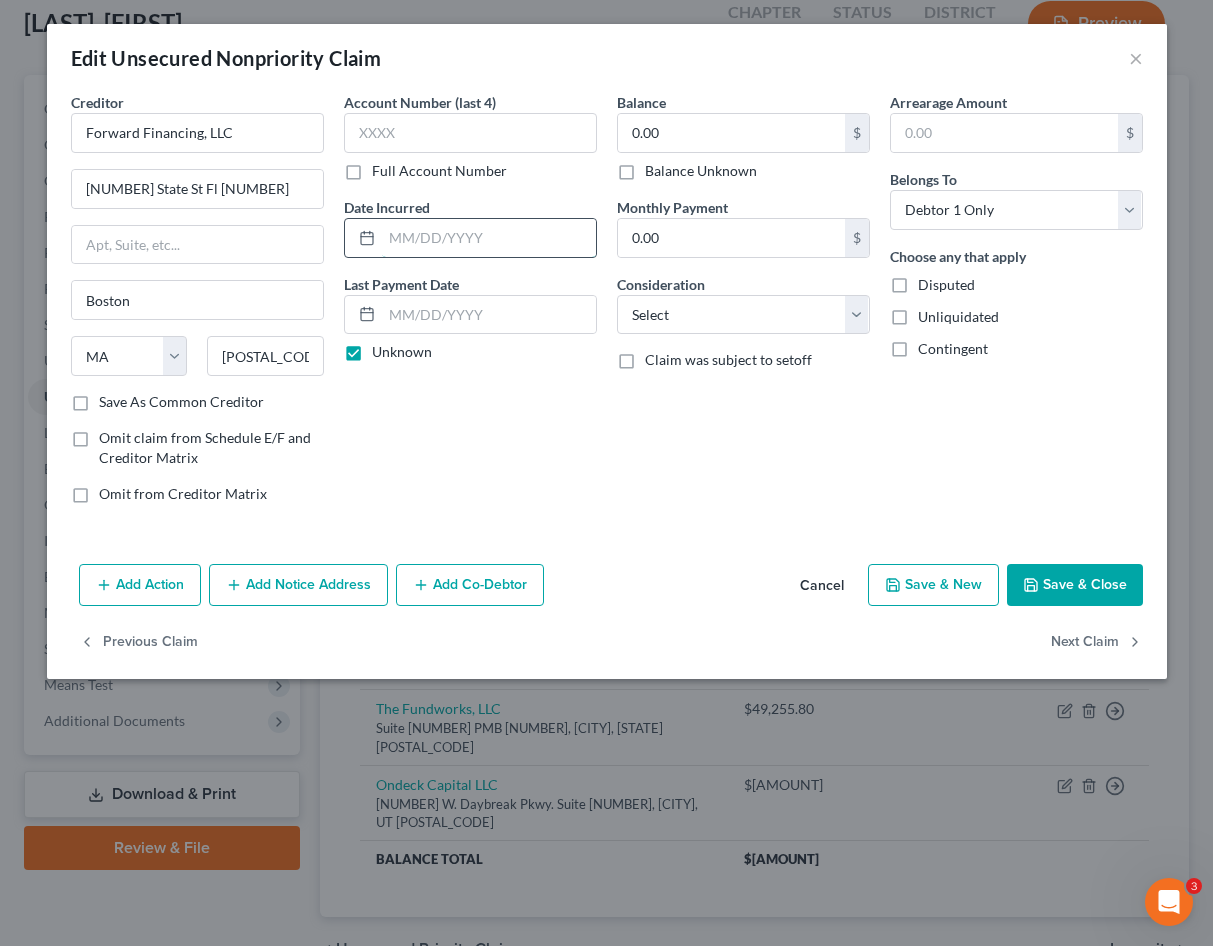 click at bounding box center [489, 238] 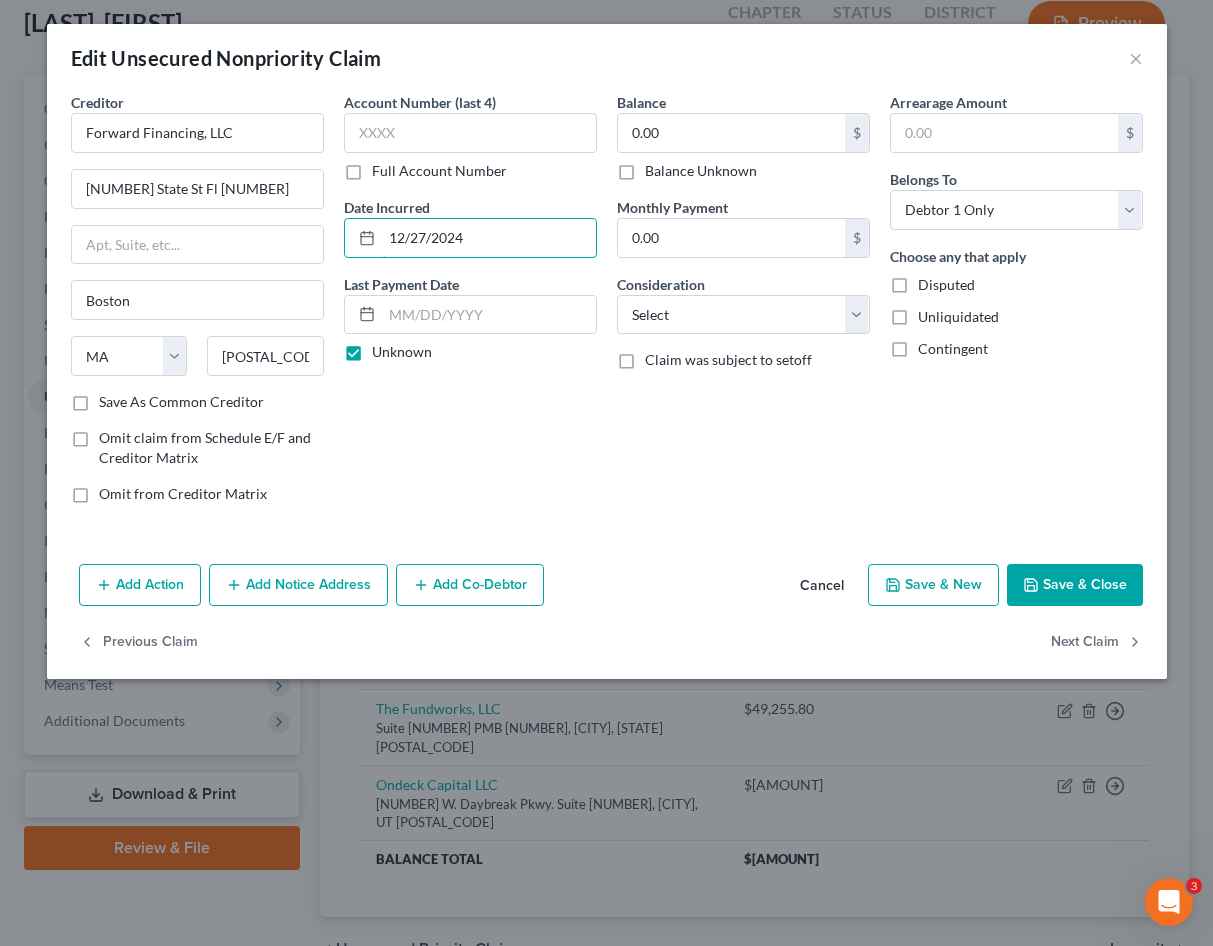 type on "12/27/2024" 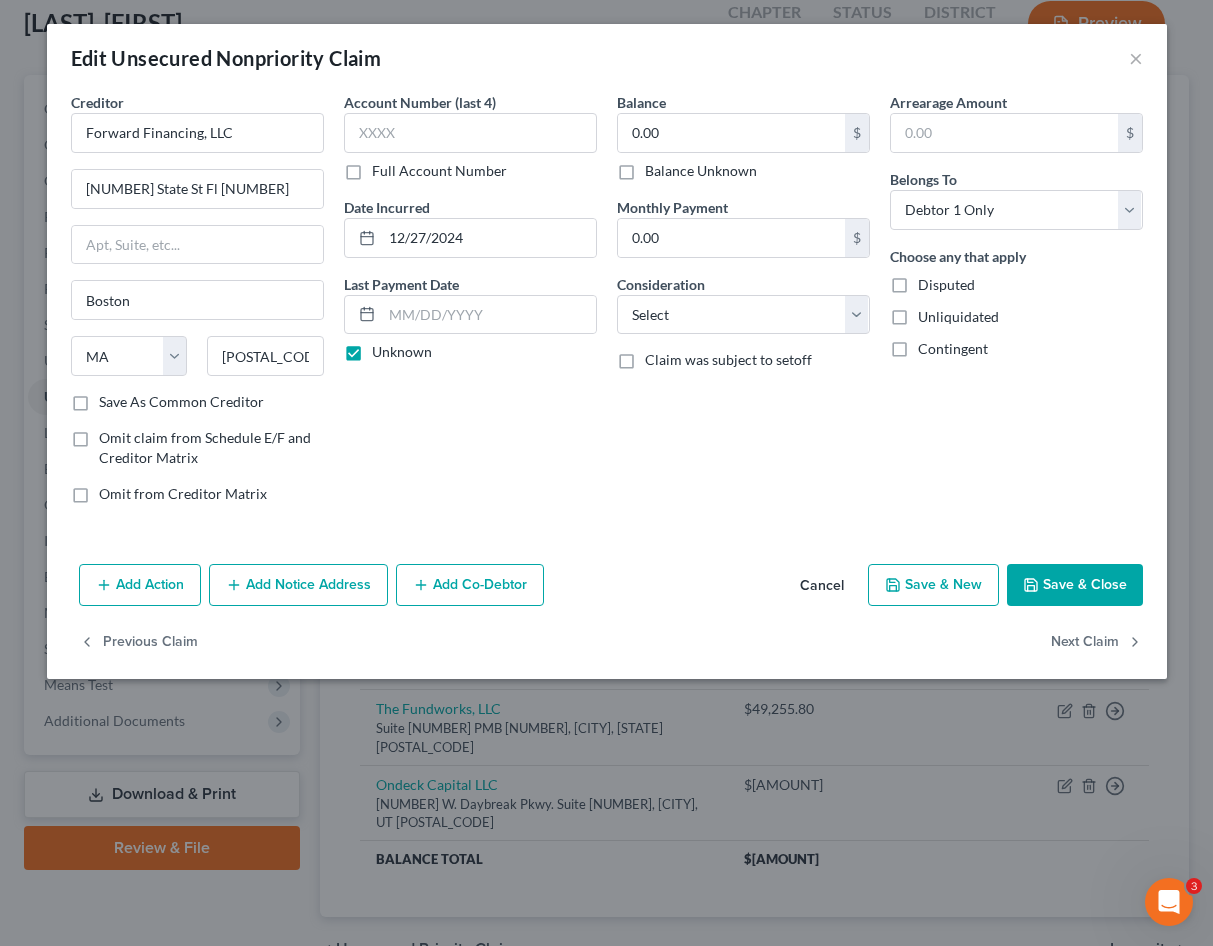 click on "Balance
0.00 $
Balance Unknown
Balance Undetermined
0.00 $
Balance Unknown" at bounding box center (743, 136) 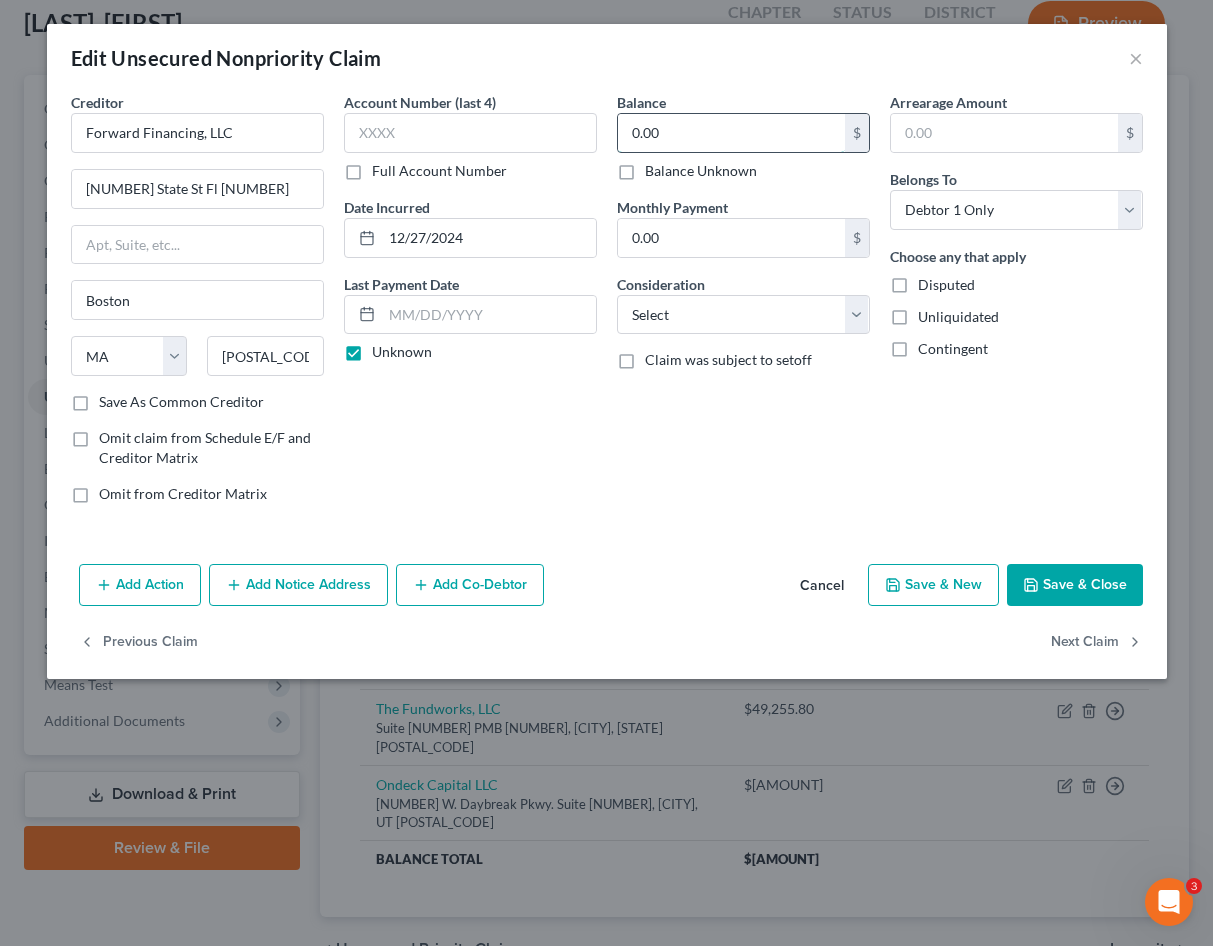 click on "0.00" at bounding box center [731, 133] 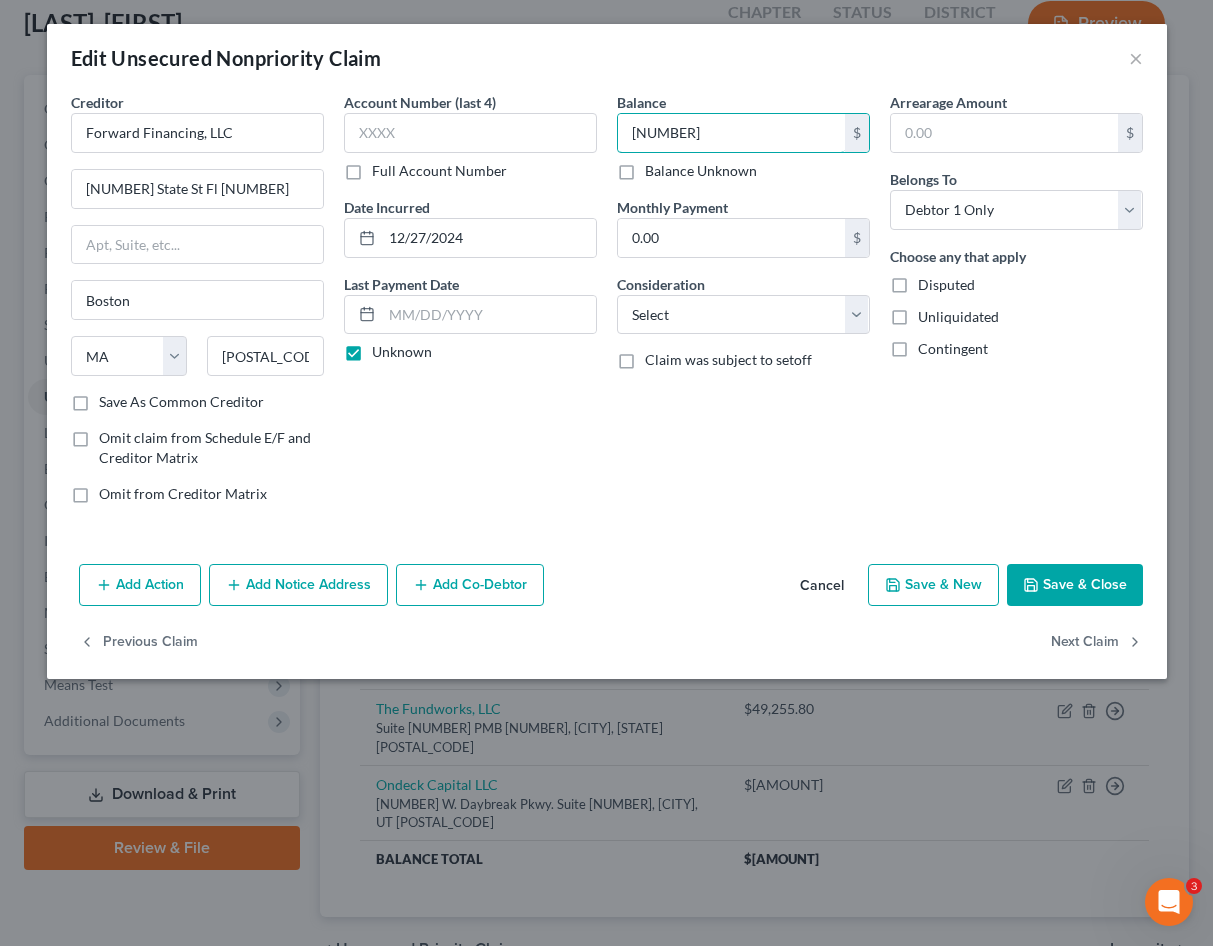 type on "[NUMBER]" 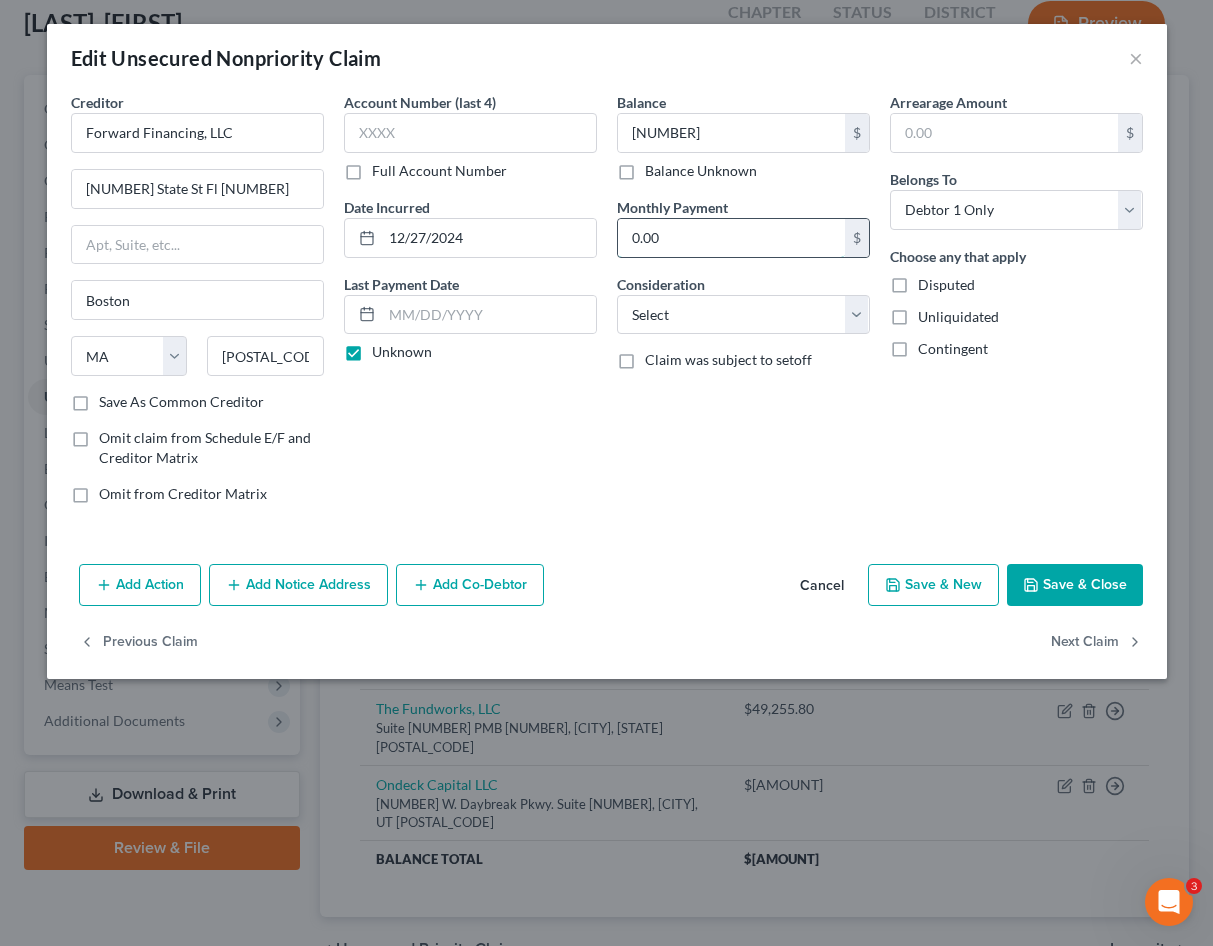 click on "0.00" at bounding box center [731, 238] 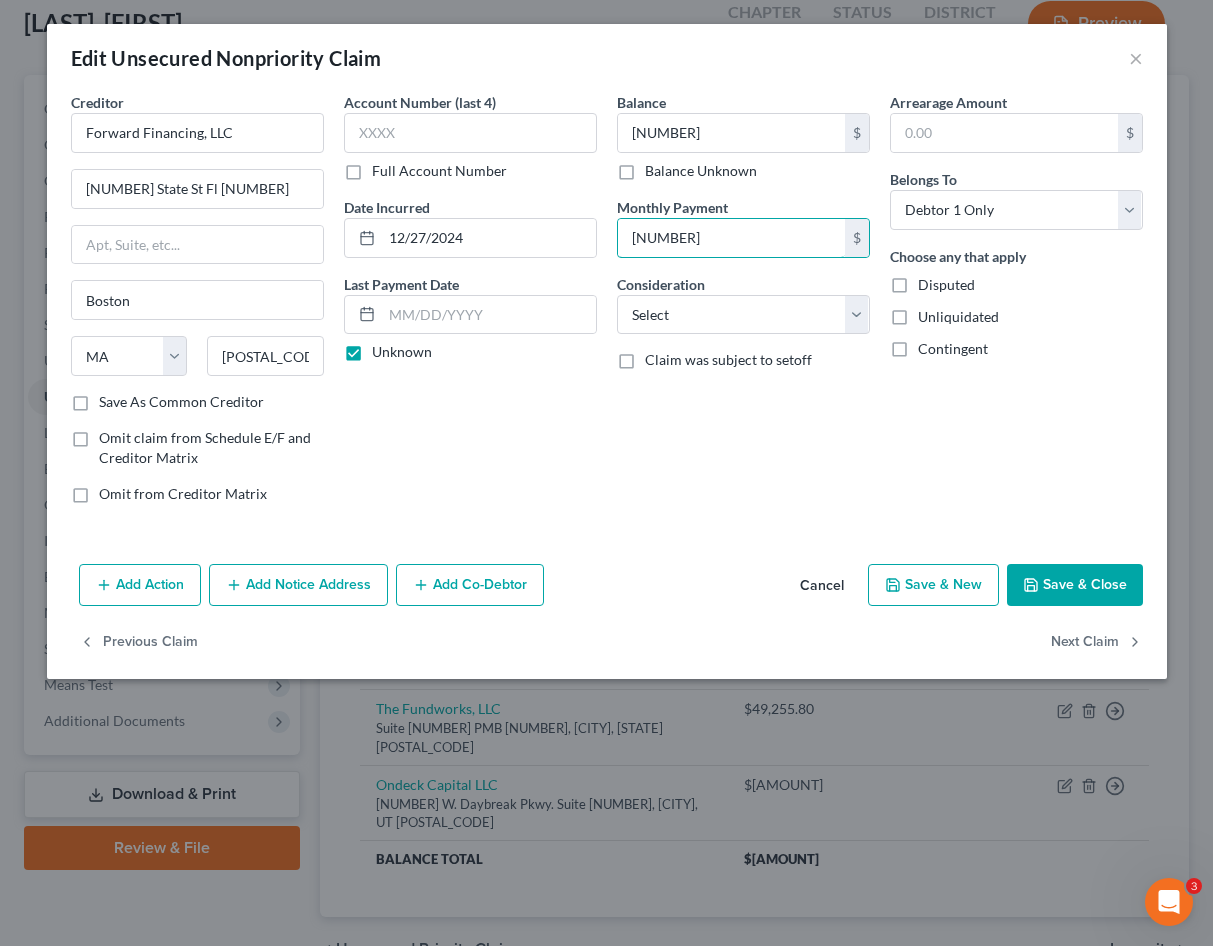 type on "[NUMBER]" 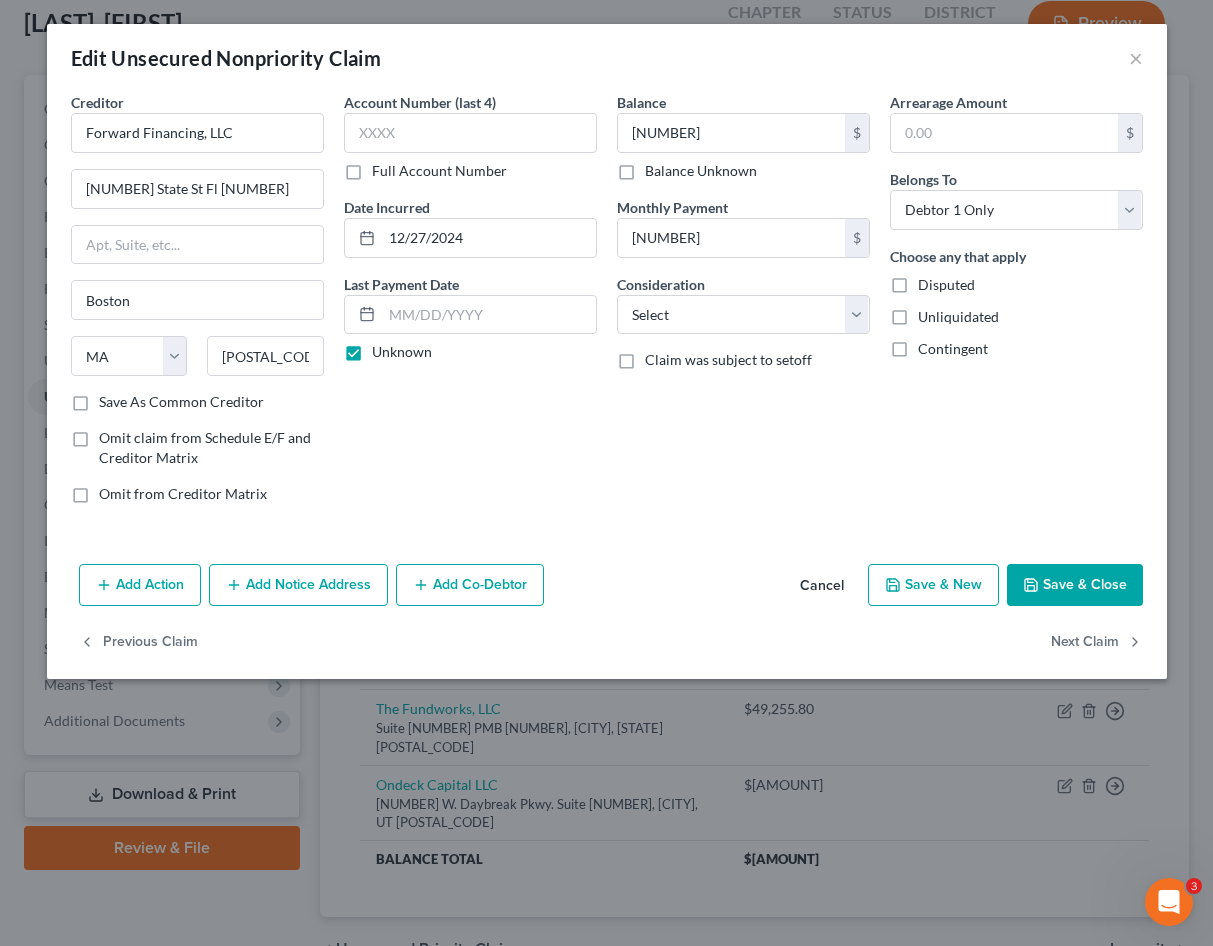 drag, startPoint x: 794, startPoint y: 488, endPoint x: 817, endPoint y: 494, distance: 23.769728 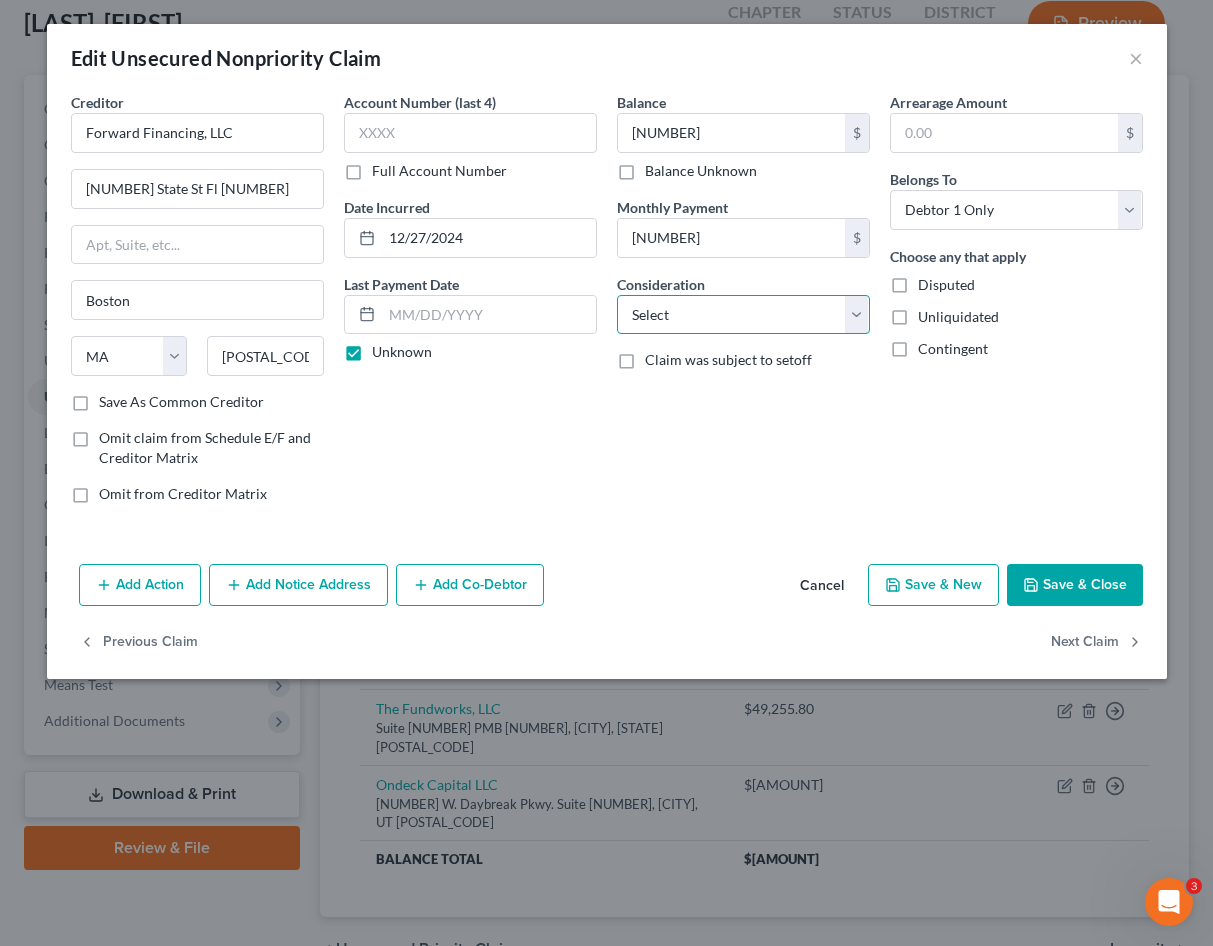 click on "Select Cable / Satellite Services Collection Agency Credit Card Debt Debt Counseling / Attorneys Deficiency Balance Domestic Support Obligations Home / Car Repairs Income Taxes Judgment Liens Medical Services Monies Loaned / Advanced Mortgage Obligation From Divorce Or Separation Obligation To Pensions Other Overdrawn Bank Account Promised To Help Pay Creditors Student Loans Suppliers And Vendors Telephone / Internet Services Utility Services" at bounding box center (743, 315) 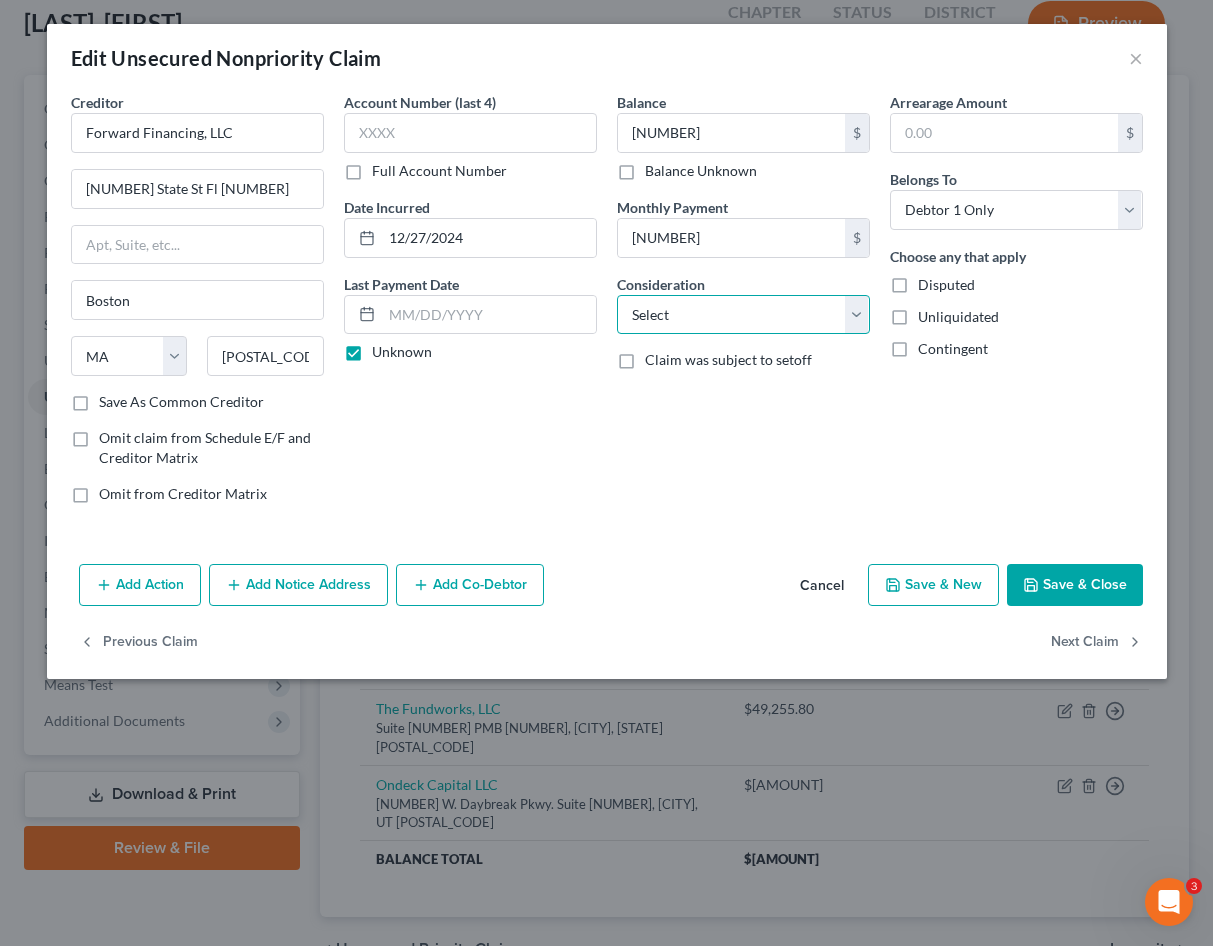 select on "10" 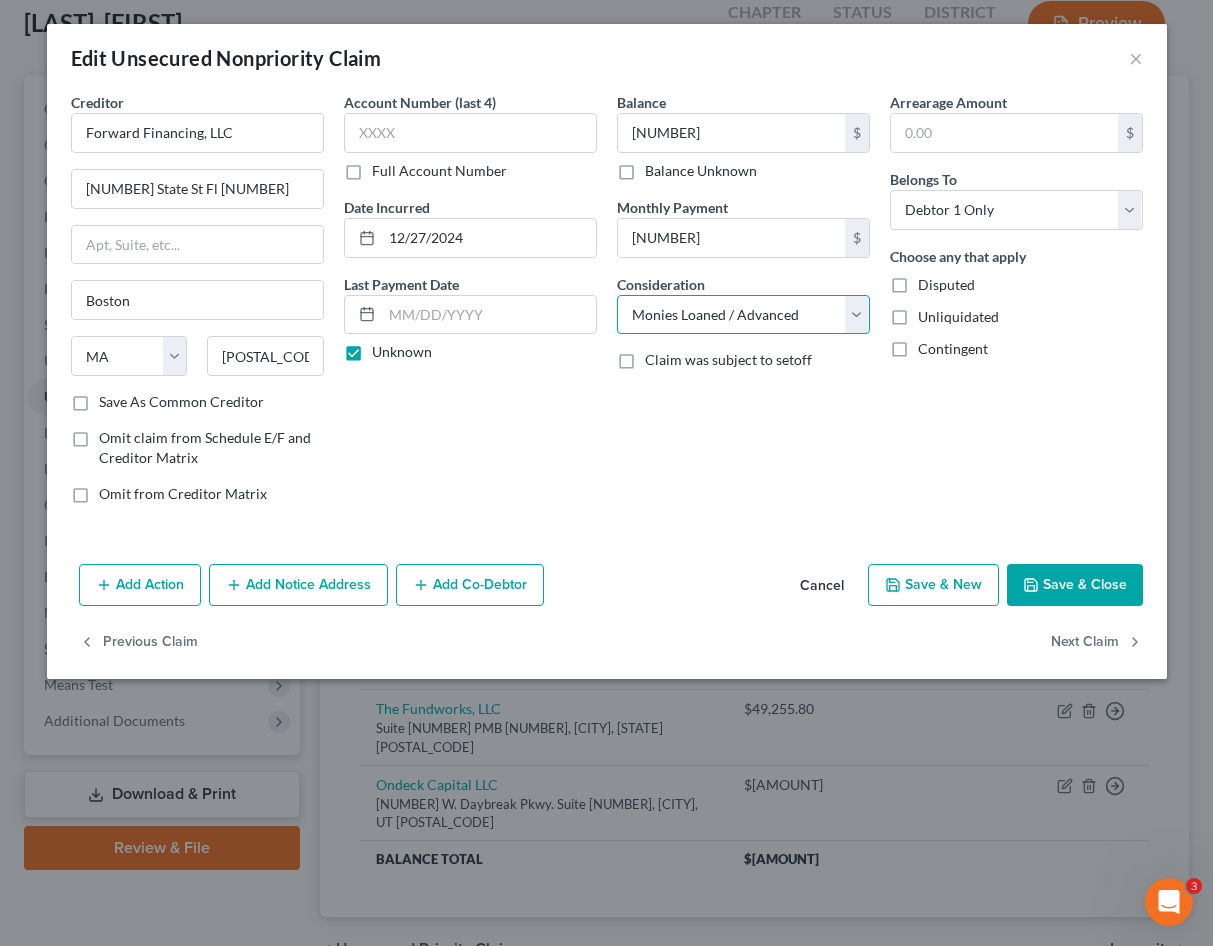 click on "Select Cable / Satellite Services Collection Agency Credit Card Debt Debt Counseling / Attorneys Deficiency Balance Domestic Support Obligations Home / Car Repairs Income Taxes Judgment Liens Medical Services Monies Loaned / Advanced Mortgage Obligation From Divorce Or Separation Obligation To Pensions Other Overdrawn Bank Account Promised To Help Pay Creditors Student Loans Suppliers And Vendors Telephone / Internet Services Utility Services" at bounding box center (743, 315) 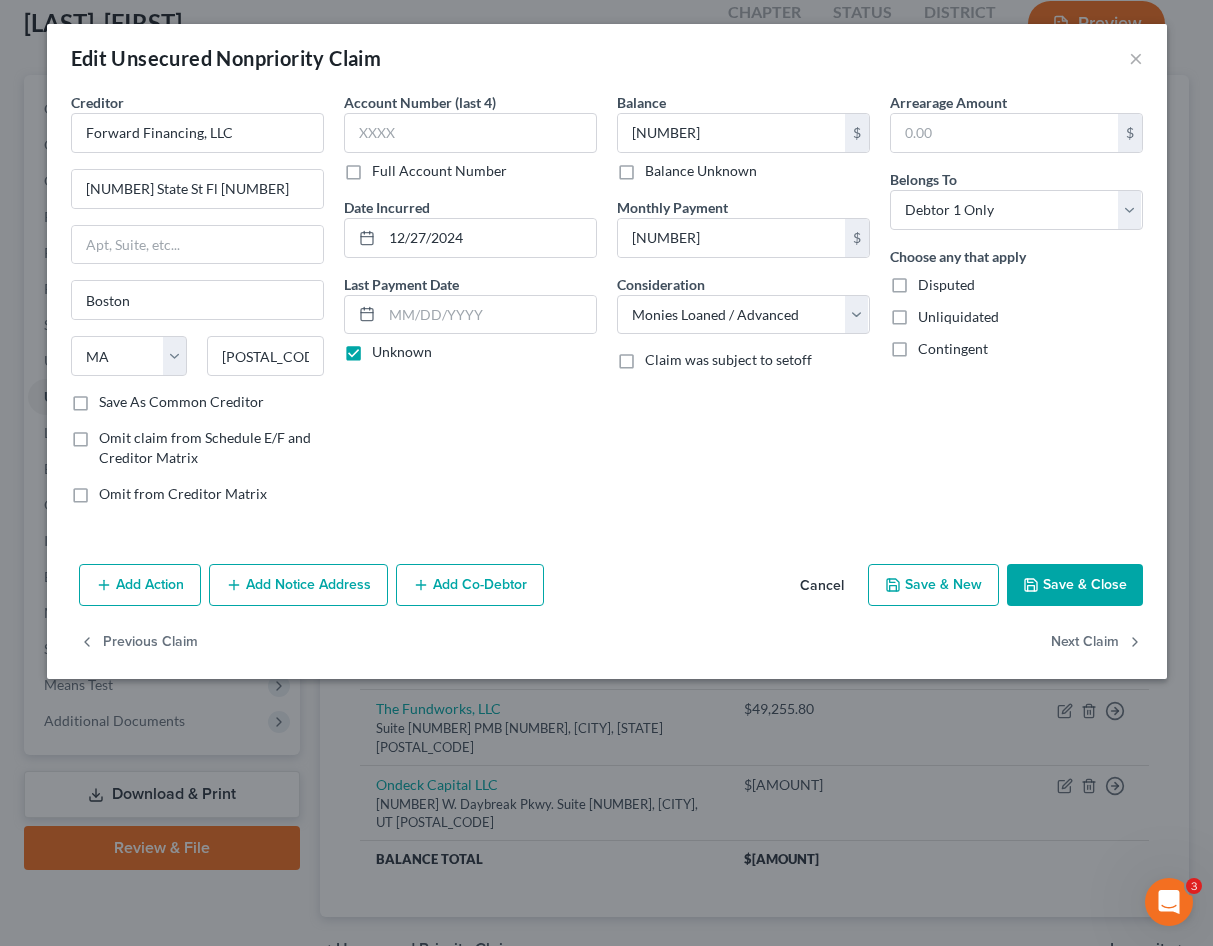 click on "Save & Close" at bounding box center (1075, 585) 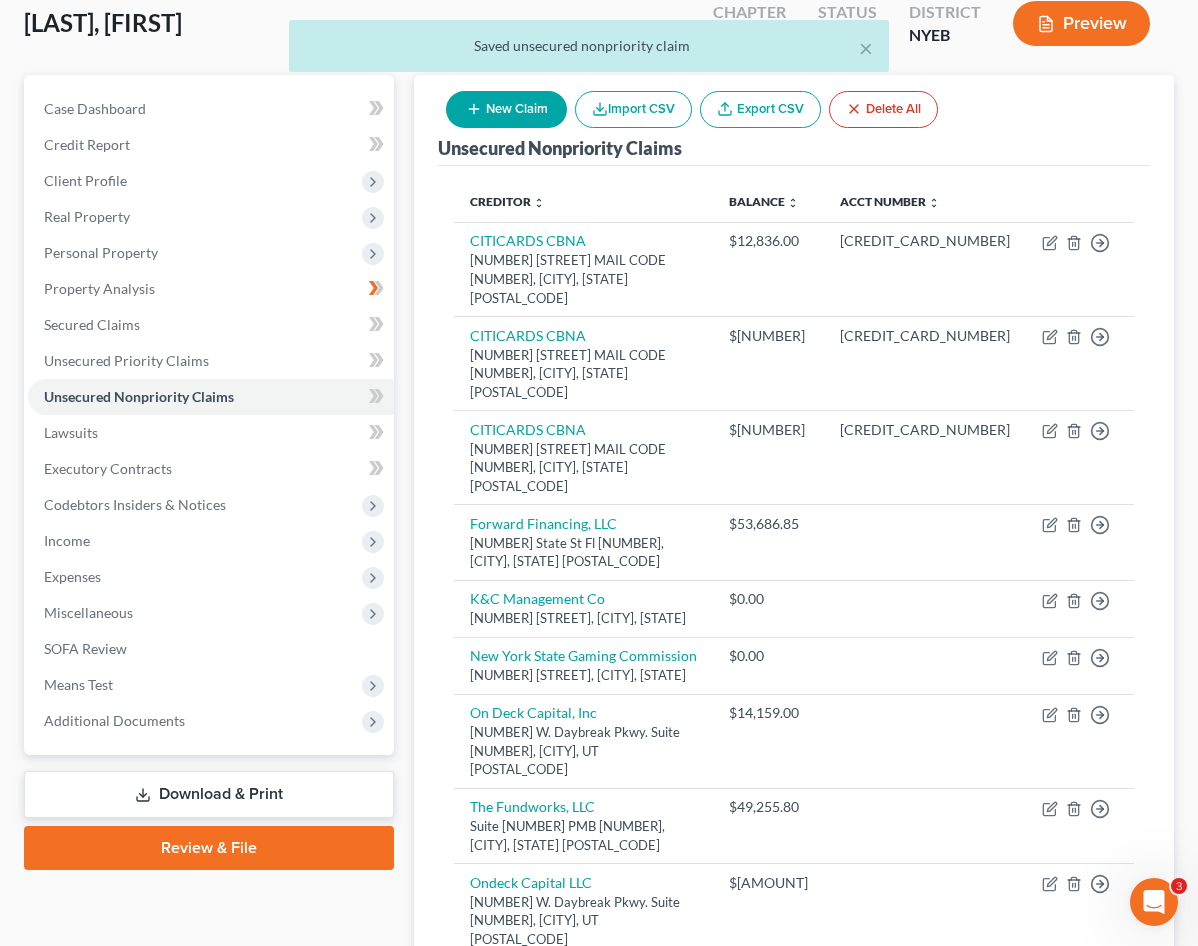 click on "Creditor  expand_more   expand_less   unfold_more Balance  expand_more   expand_less   unfold_more Acct Number  expand_more   expand_less   unfold_more CITICARDS CBNA [NUMBER] [STREET] MAIL CODE [NUMBER], [CITY], [STATE] $[NUMBER] [ACCOUNT_NUMBER] Move to D Move to E Move to G Move to Notice Only CITICARDS CBNA [NUMBER] [STREET] MAIL CODE [NUMBER], [CITY], [STATE] $[NUMBER] [ACCOUNT_NUMBER] Move to D Move to E Move to G Move to Notice Only CITICARDS CBNA [NUMBER] [STREET] MAIL CODE [NUMBER], [CITY], [STATE] $[NUMBER] [ACCOUNT_NUMBER] Move to D Move to E Move to G Move to Notice Only Forward Financing, LLC [NUMBER] State St Fl [NUMBER], [CITY], [STATE] $[NUMBER] Move to D Move to E Move to G Move to Notice Only K&C Management Co [NUMBER] [STREET] B, [CITY], [STATE] $0.00 Move to D Move to E Move to G Move to Notice Only New York State Gaming Commission [NUMBER] [STREET], [CITY], [STATE] $0.00 Move to D Move to E Move to G Move to Notice Only On Deck Capital, Inc $[NUMBER] Move to D Move to E" at bounding box center (794, 600) 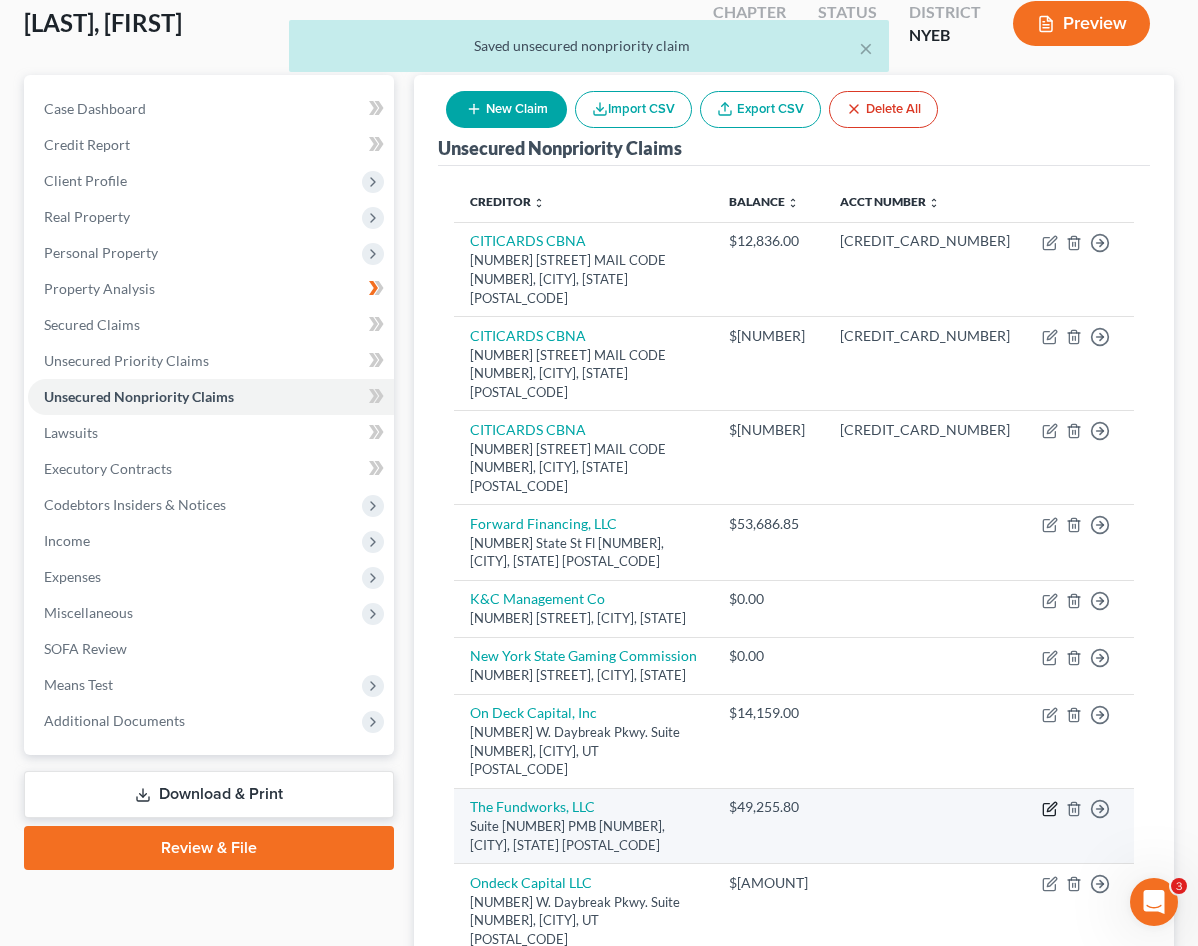 click 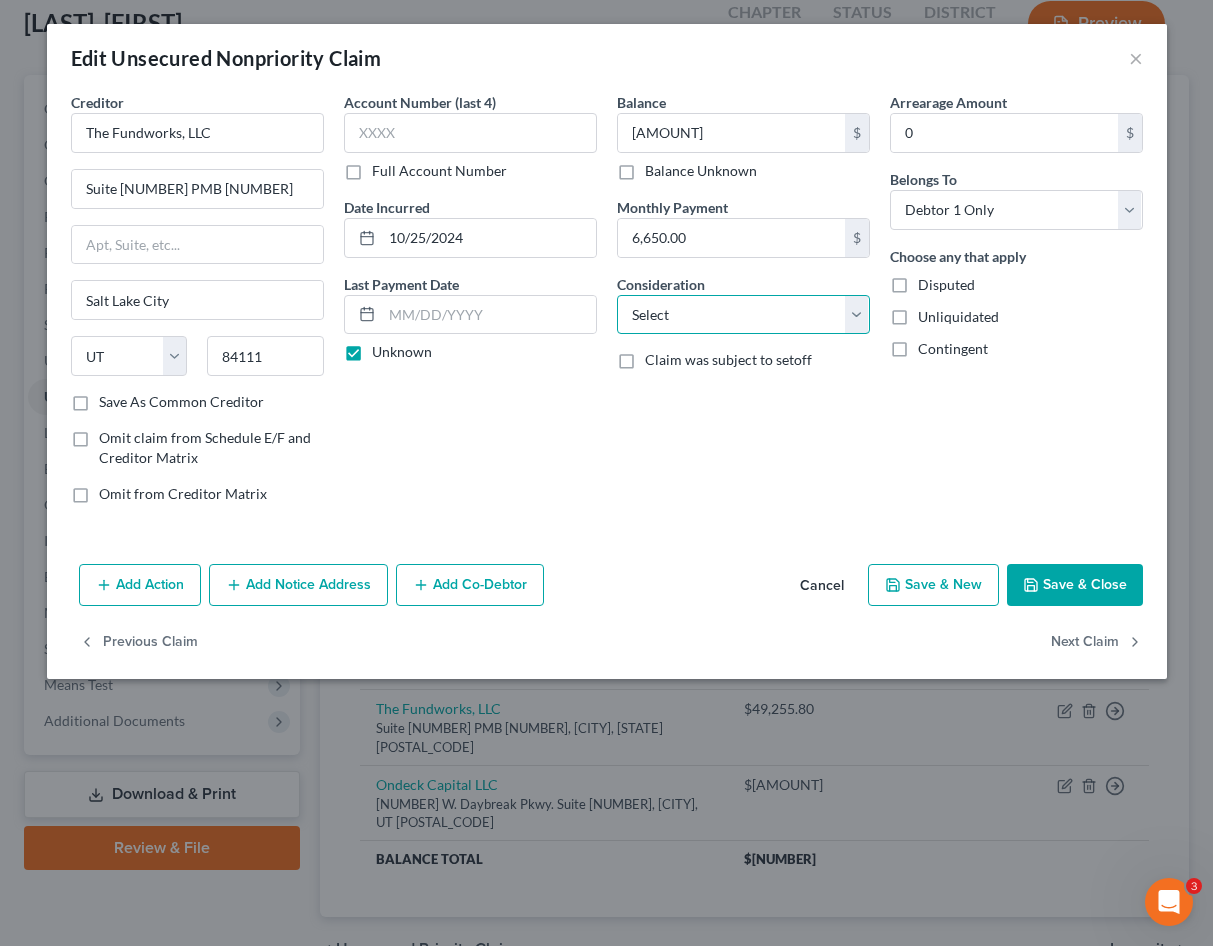 click on "Select Cable / Satellite Services Collection Agency Credit Card Debt Debt Counseling / Attorneys Deficiency Balance Domestic Support Obligations Home / Car Repairs Income Taxes Judgment Liens Medical Services Monies Loaned / Advanced Mortgage Obligation From Divorce Or Separation Obligation To Pensions Other Overdrawn Bank Account Promised To Help Pay Creditors Student Loans Suppliers And Vendors Telephone / Internet Services Utility Services" at bounding box center [743, 315] 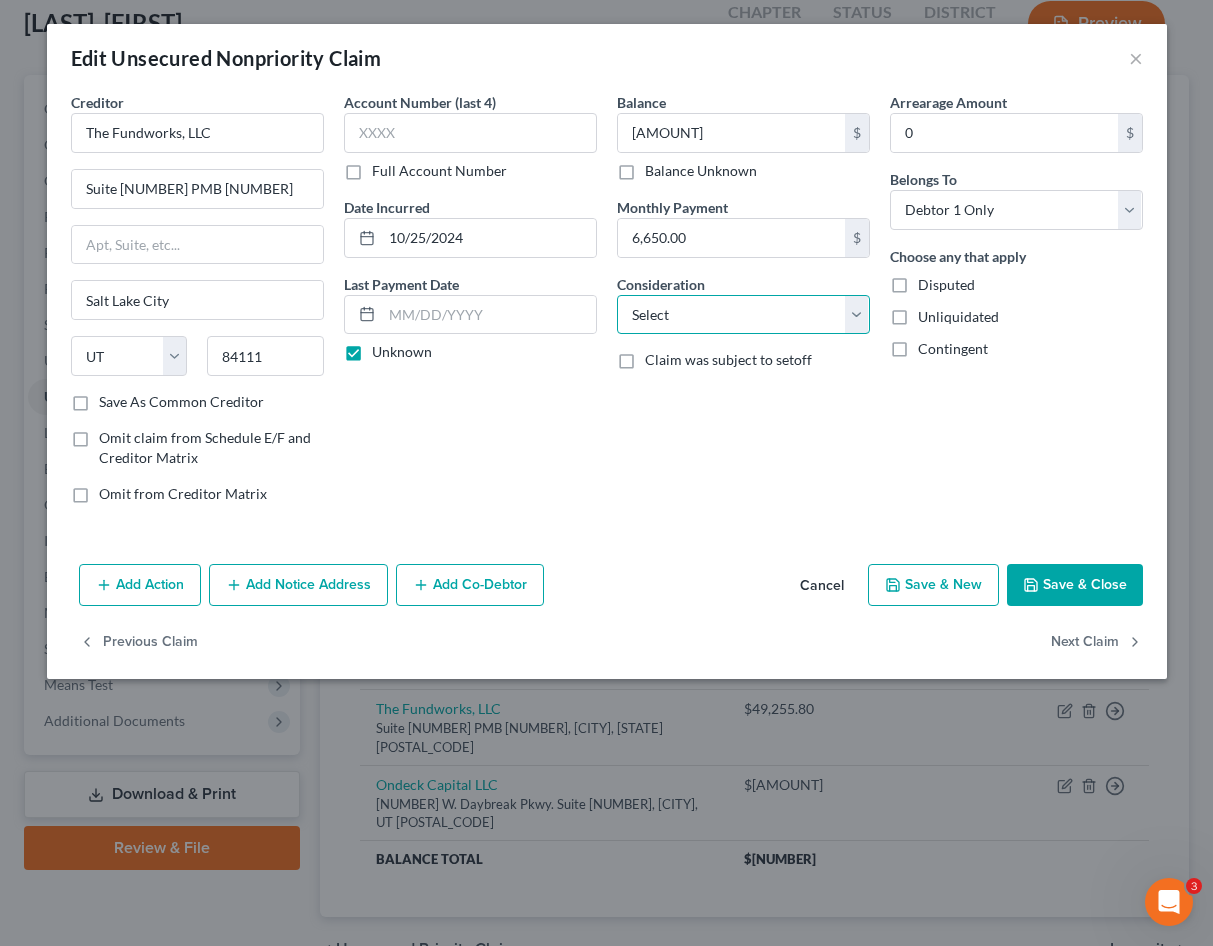 select on "10" 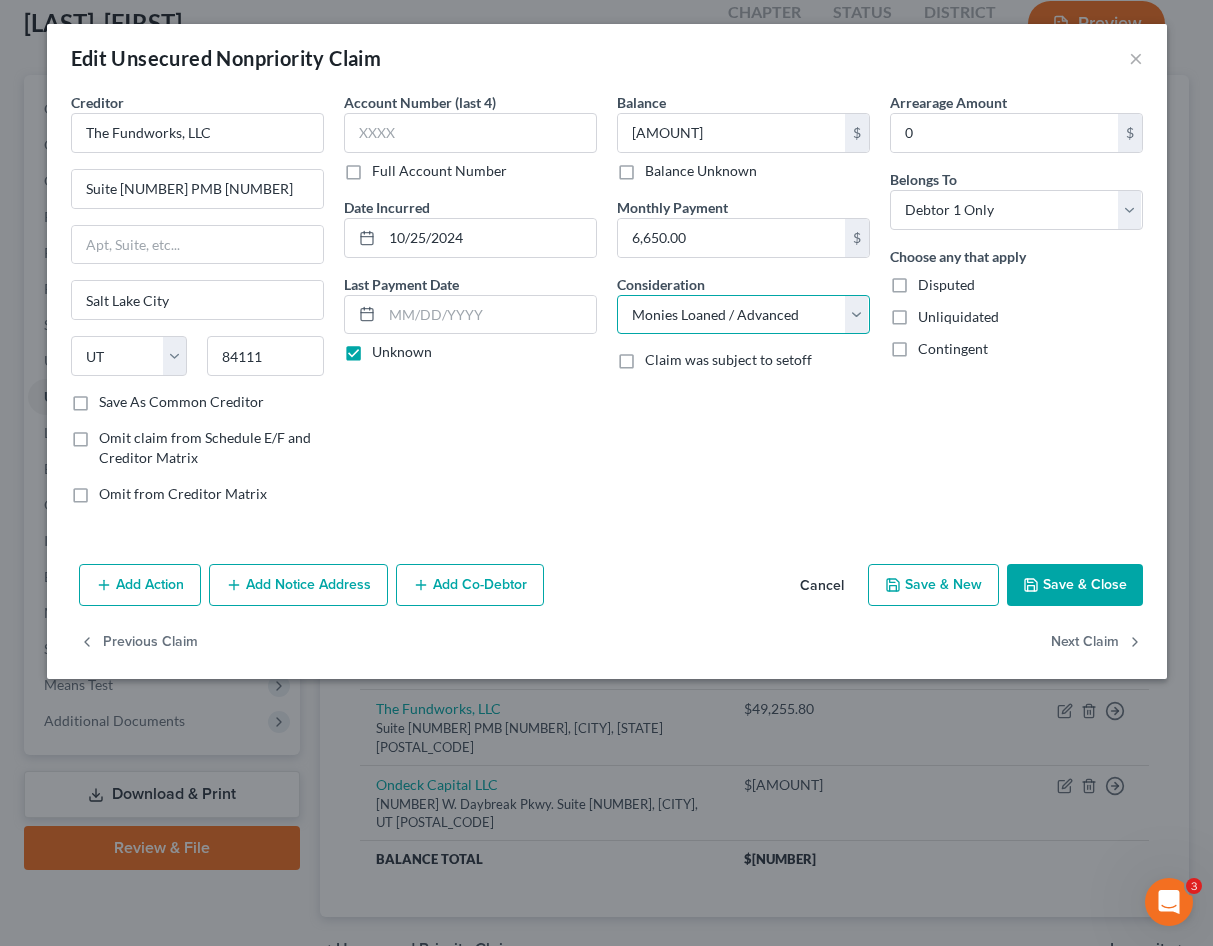 click on "Select Cable / Satellite Services Collection Agency Credit Card Debt Debt Counseling / Attorneys Deficiency Balance Domestic Support Obligations Home / Car Repairs Income Taxes Judgment Liens Medical Services Monies Loaned / Advanced Mortgage Obligation From Divorce Or Separation Obligation To Pensions Other Overdrawn Bank Account Promised To Help Pay Creditors Student Loans Suppliers And Vendors Telephone / Internet Services Utility Services" at bounding box center [743, 315] 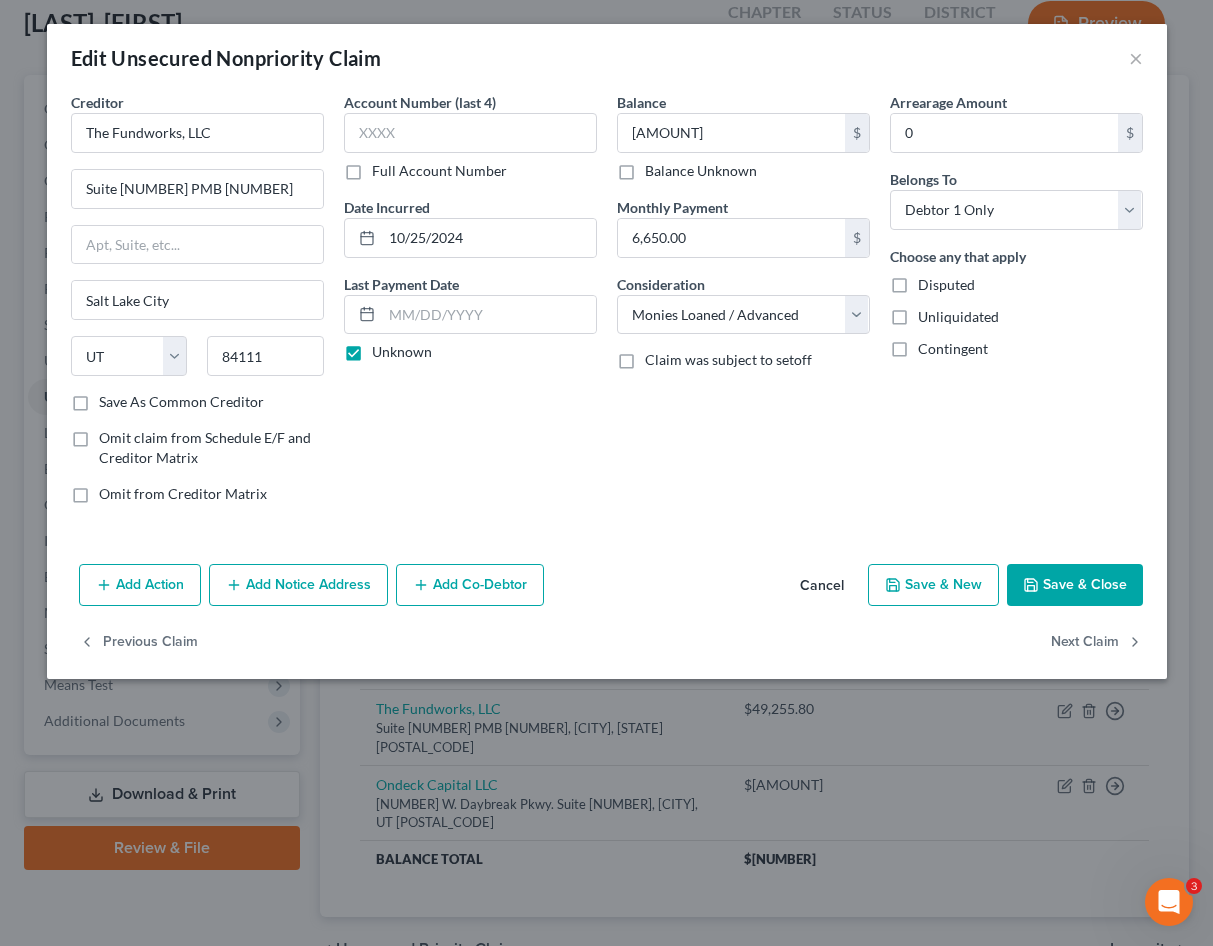 click on "Save & Close" at bounding box center (1075, 585) 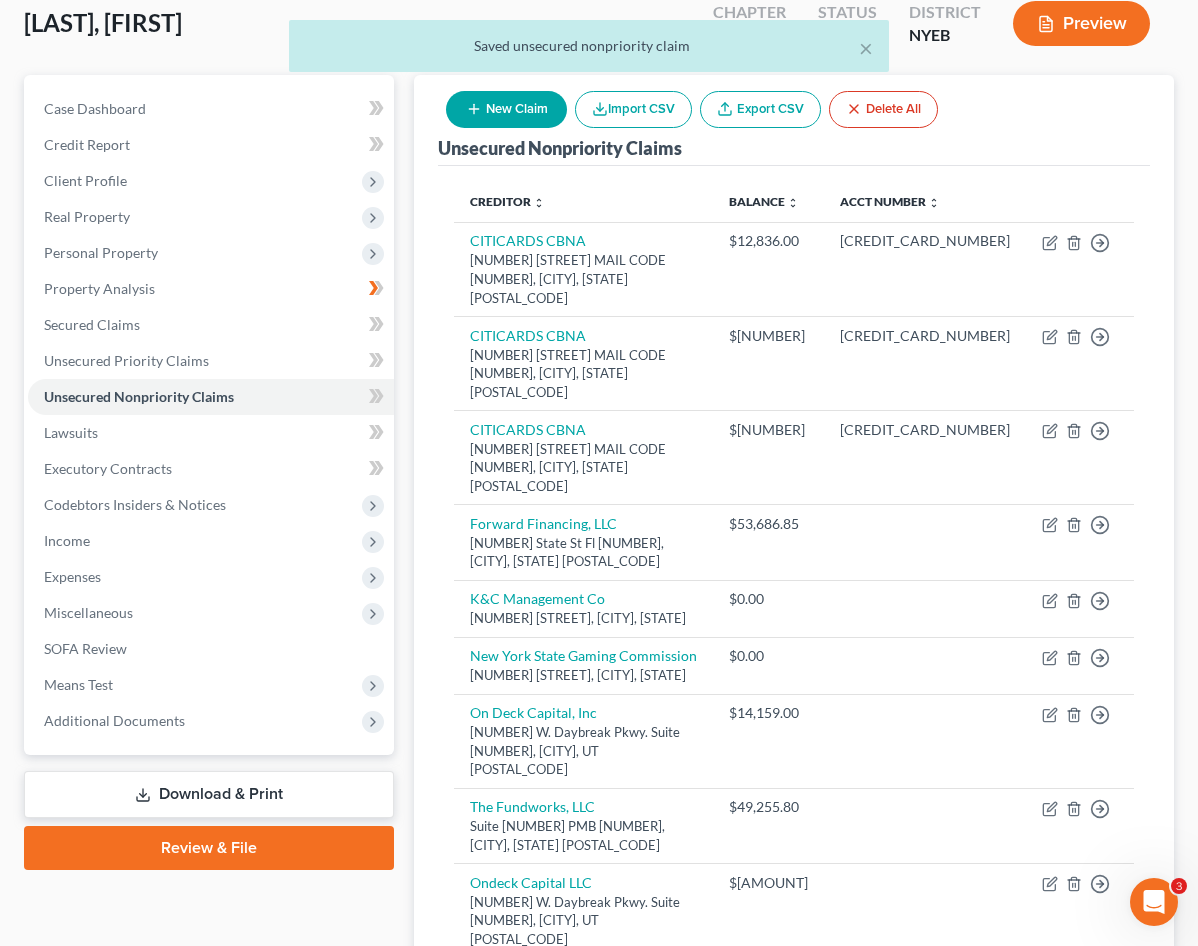 click on "Balance Total" at bounding box center [583, 976] 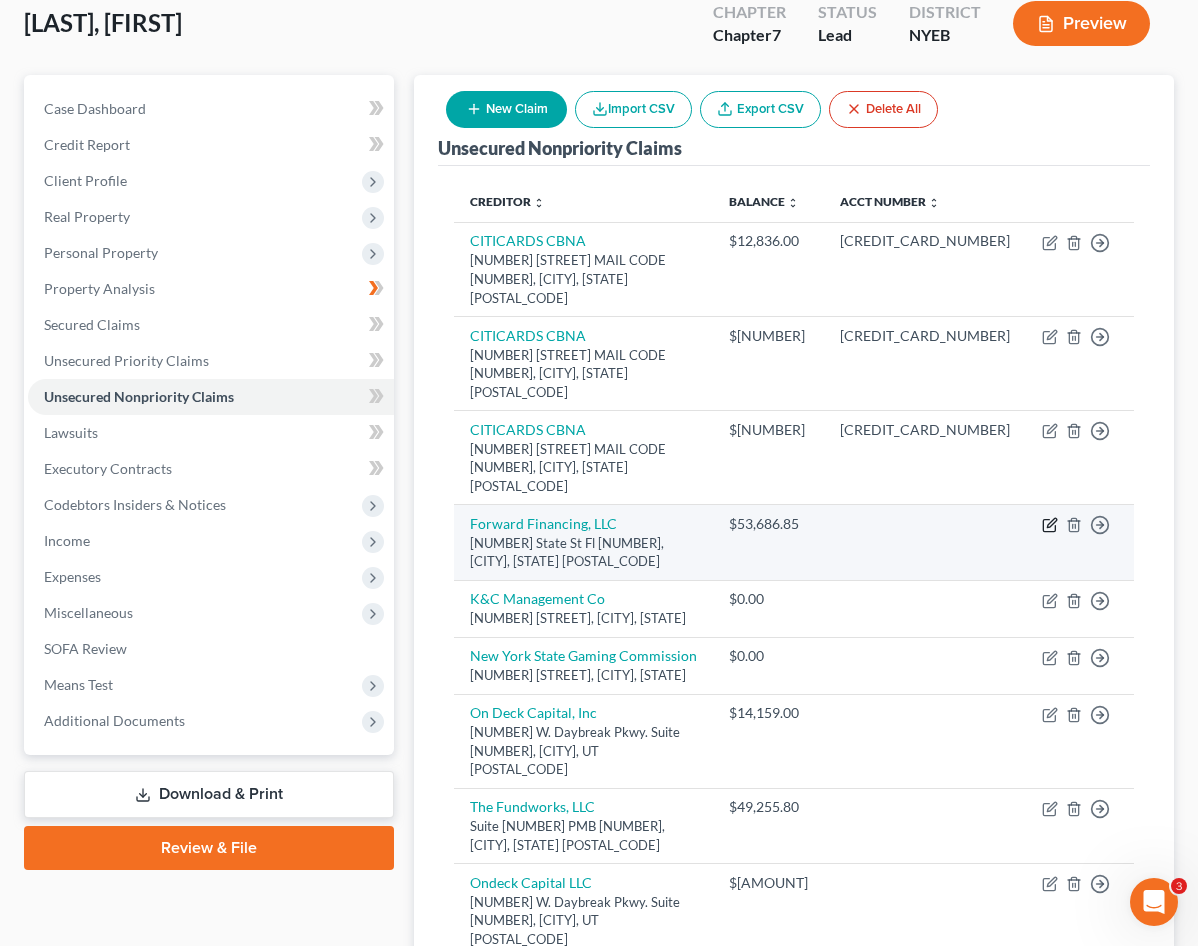 click 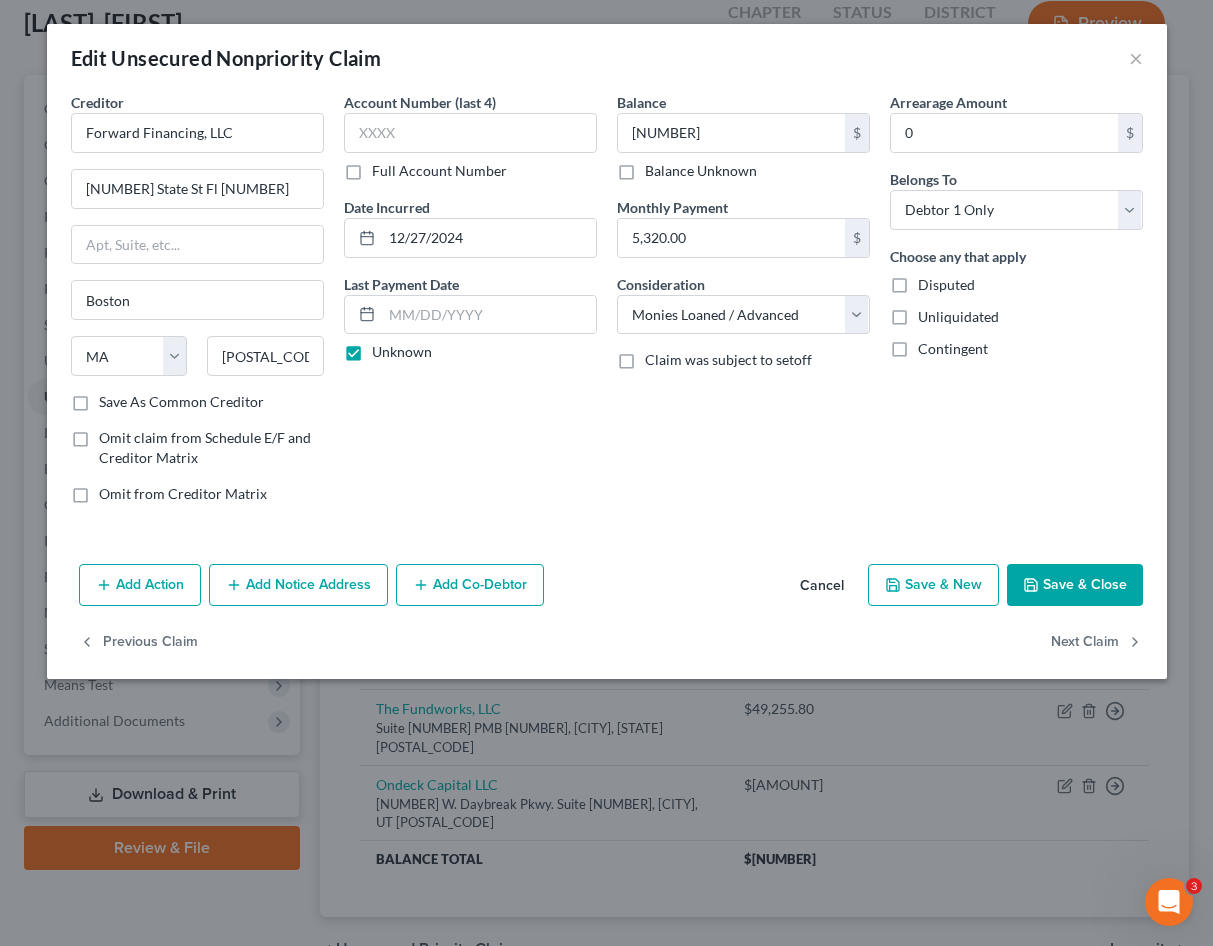 click on "Save & Close" at bounding box center [1075, 585] 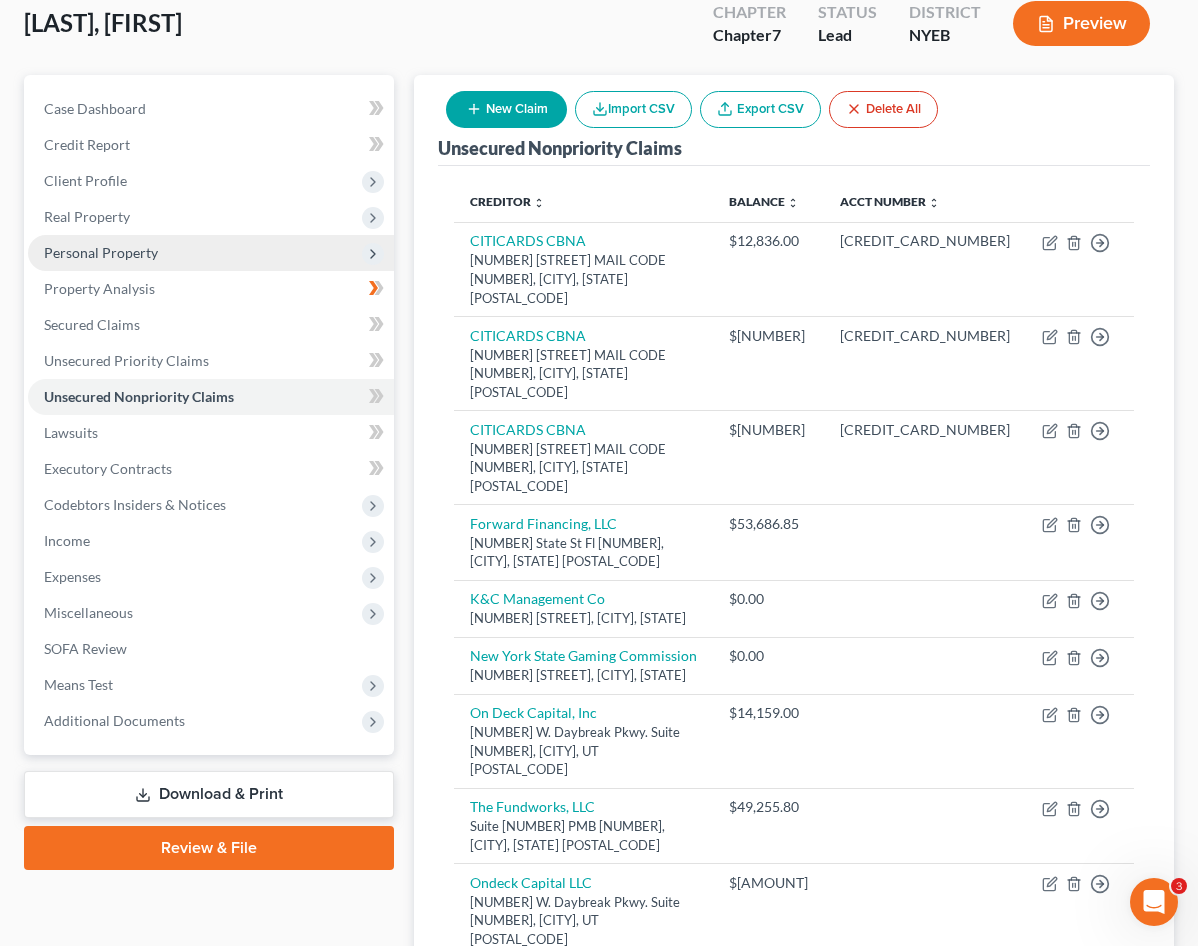click on "Personal Property" at bounding box center (211, 253) 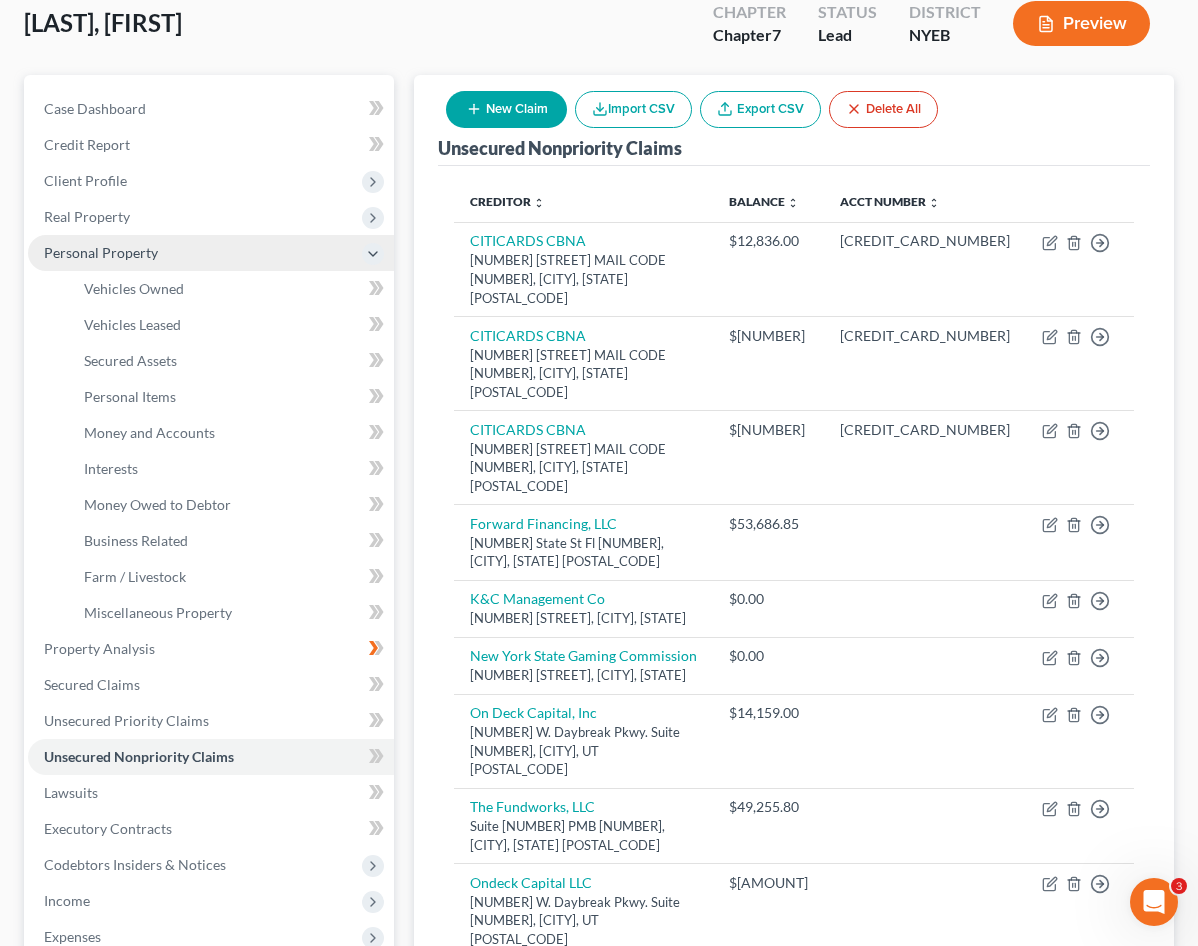 click on "Personal Property" at bounding box center (211, 253) 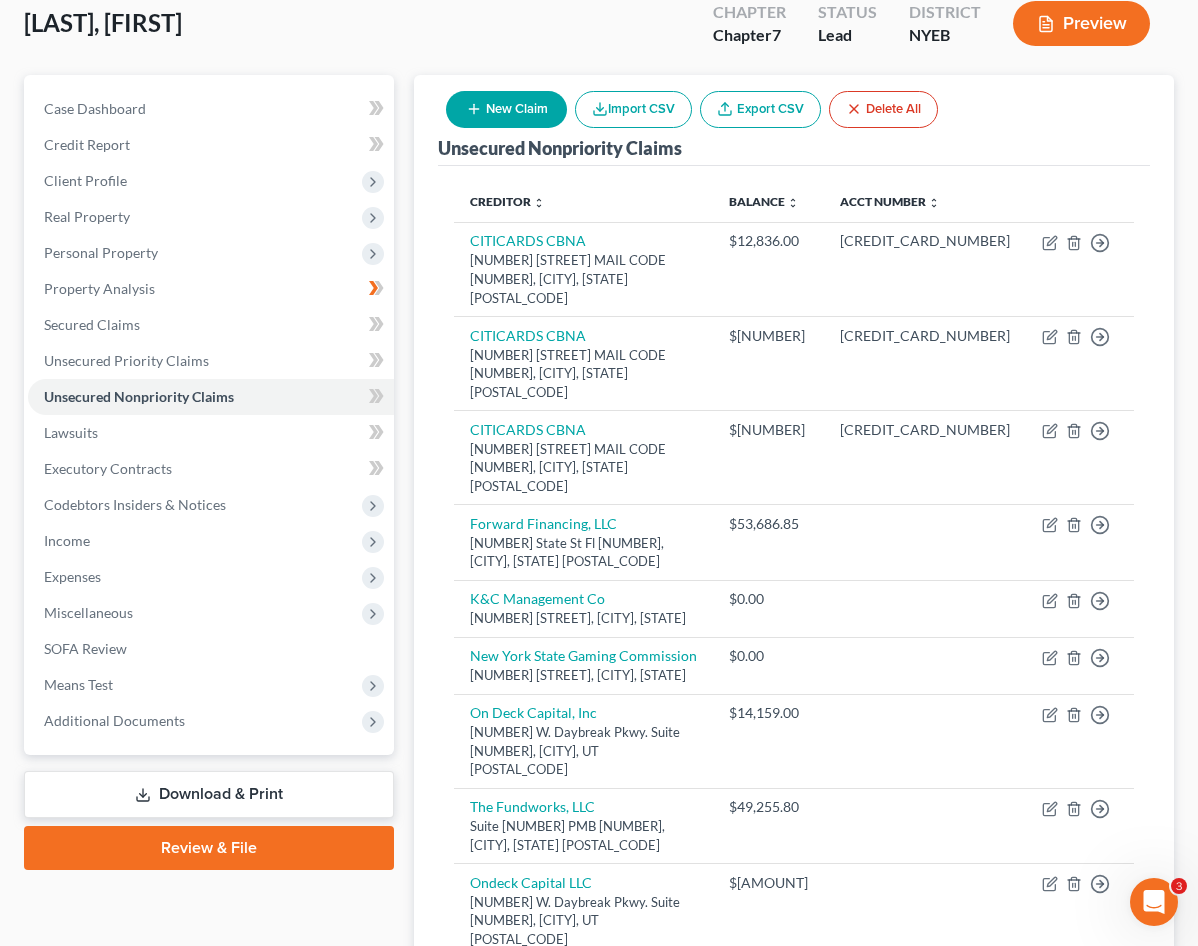 click on "Creditor  expand_more   expand_less   unfold_more" at bounding box center (583, 202) 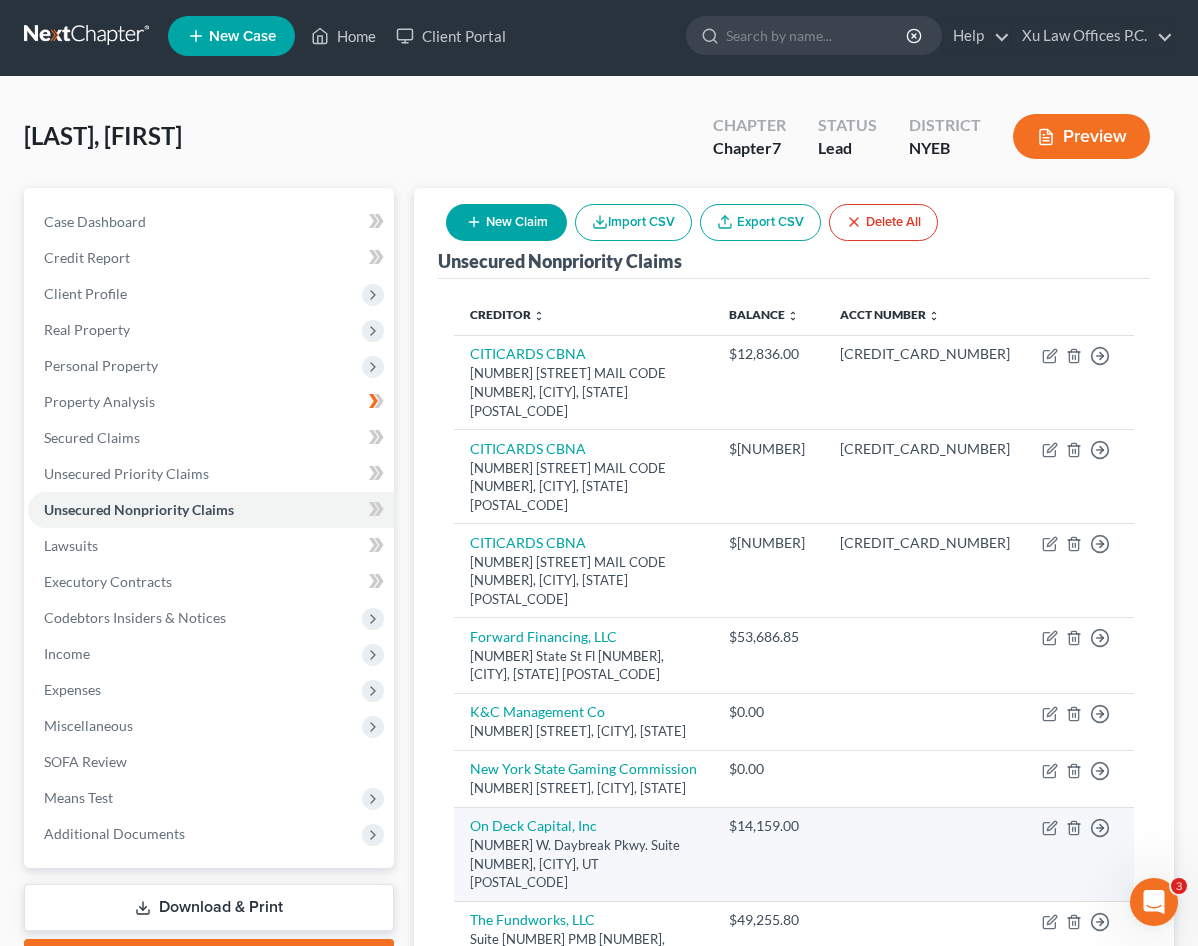 scroll, scrollTop: 0, scrollLeft: 0, axis: both 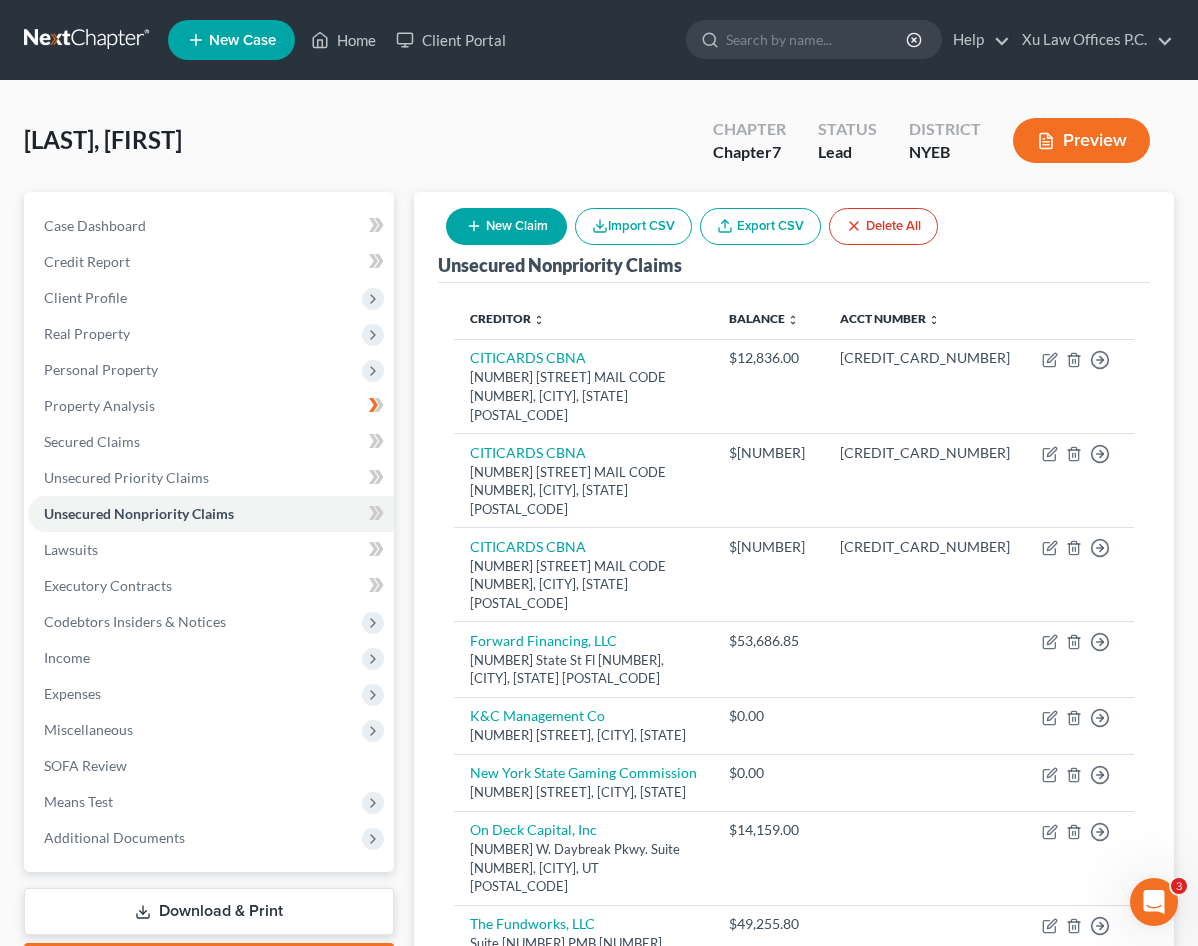 click on "[LAST], [FIRST] Upgraded Chapter Chapter  7 Status Lead District NYEB Preview" at bounding box center [599, 148] 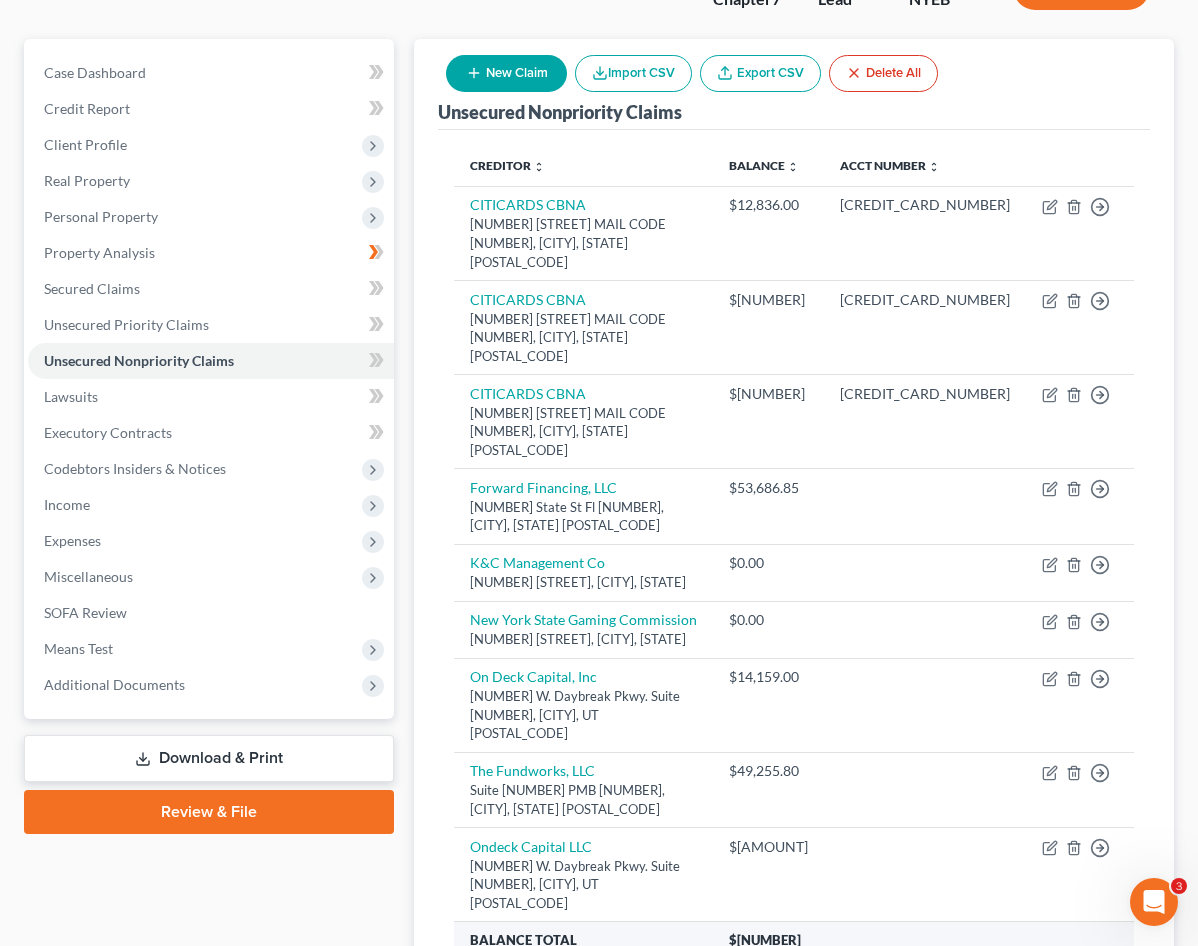 scroll, scrollTop: 0, scrollLeft: 0, axis: both 